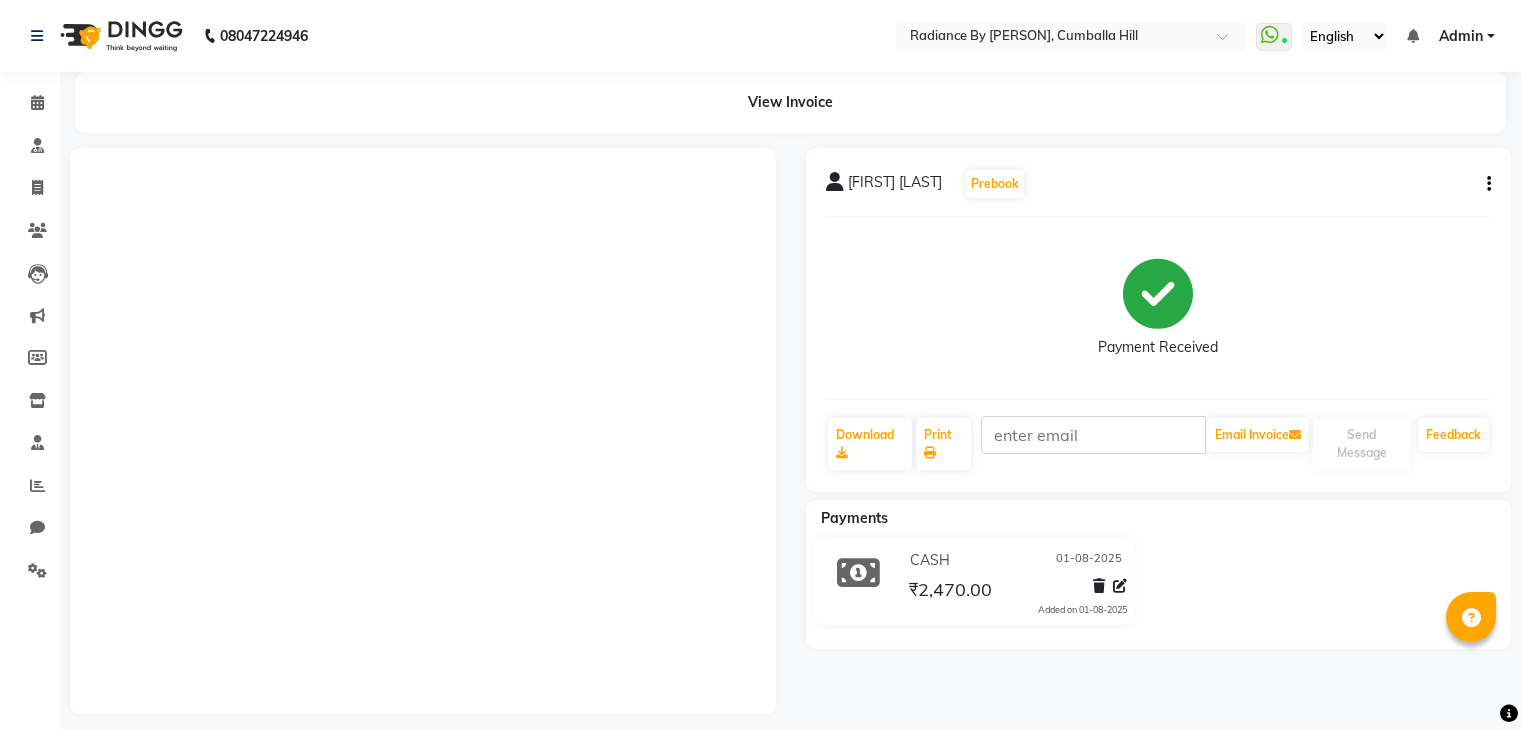 scroll, scrollTop: 0, scrollLeft: 0, axis: both 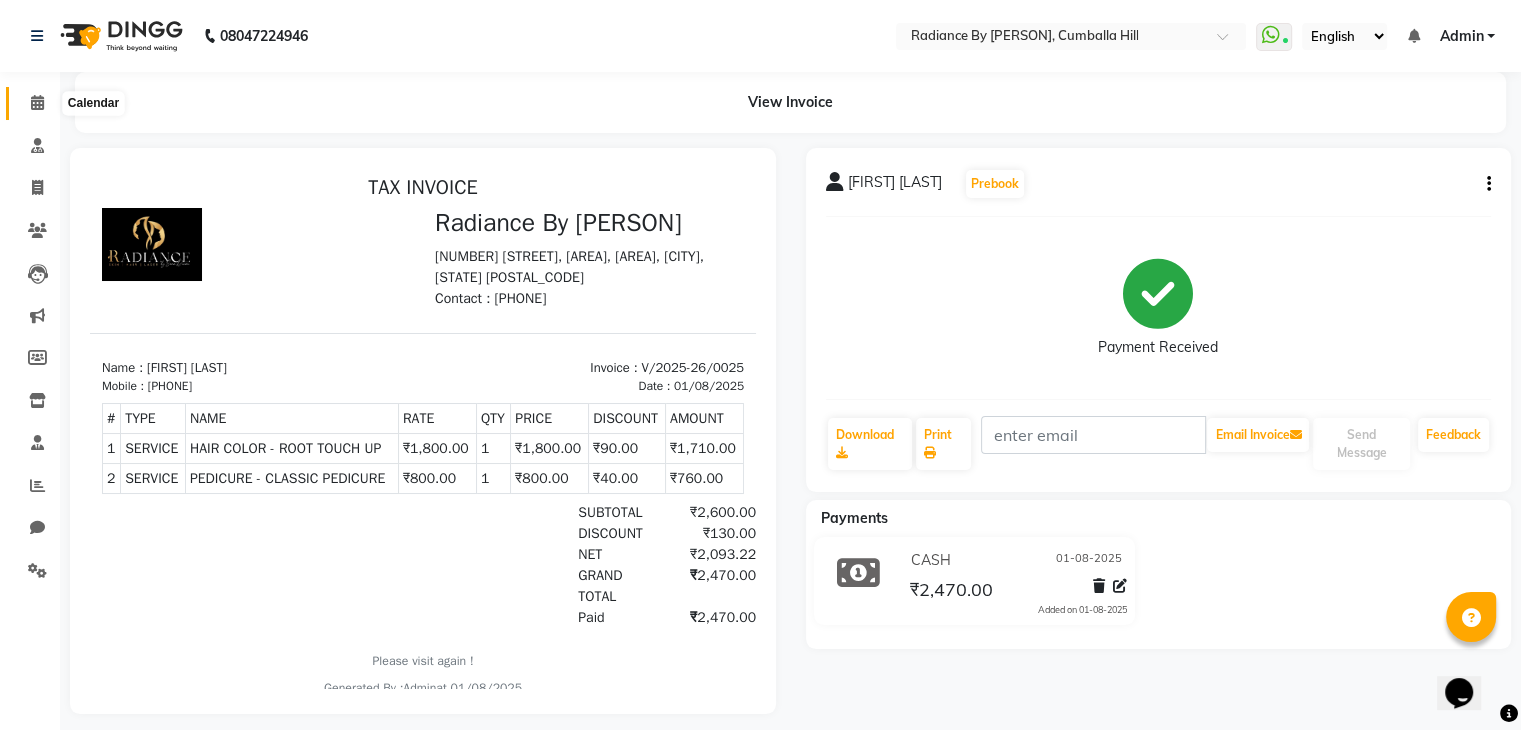 click 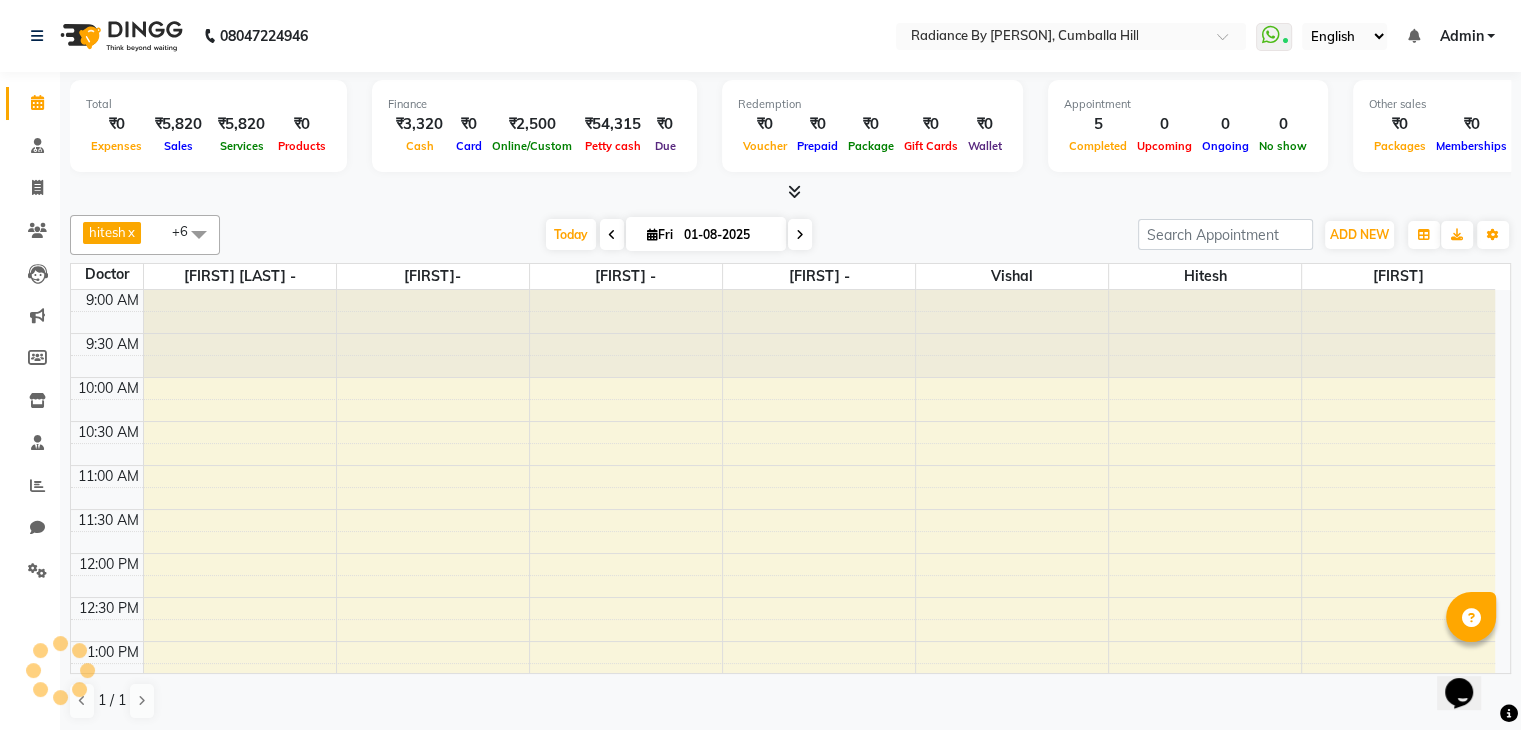 scroll, scrollTop: 0, scrollLeft: 0, axis: both 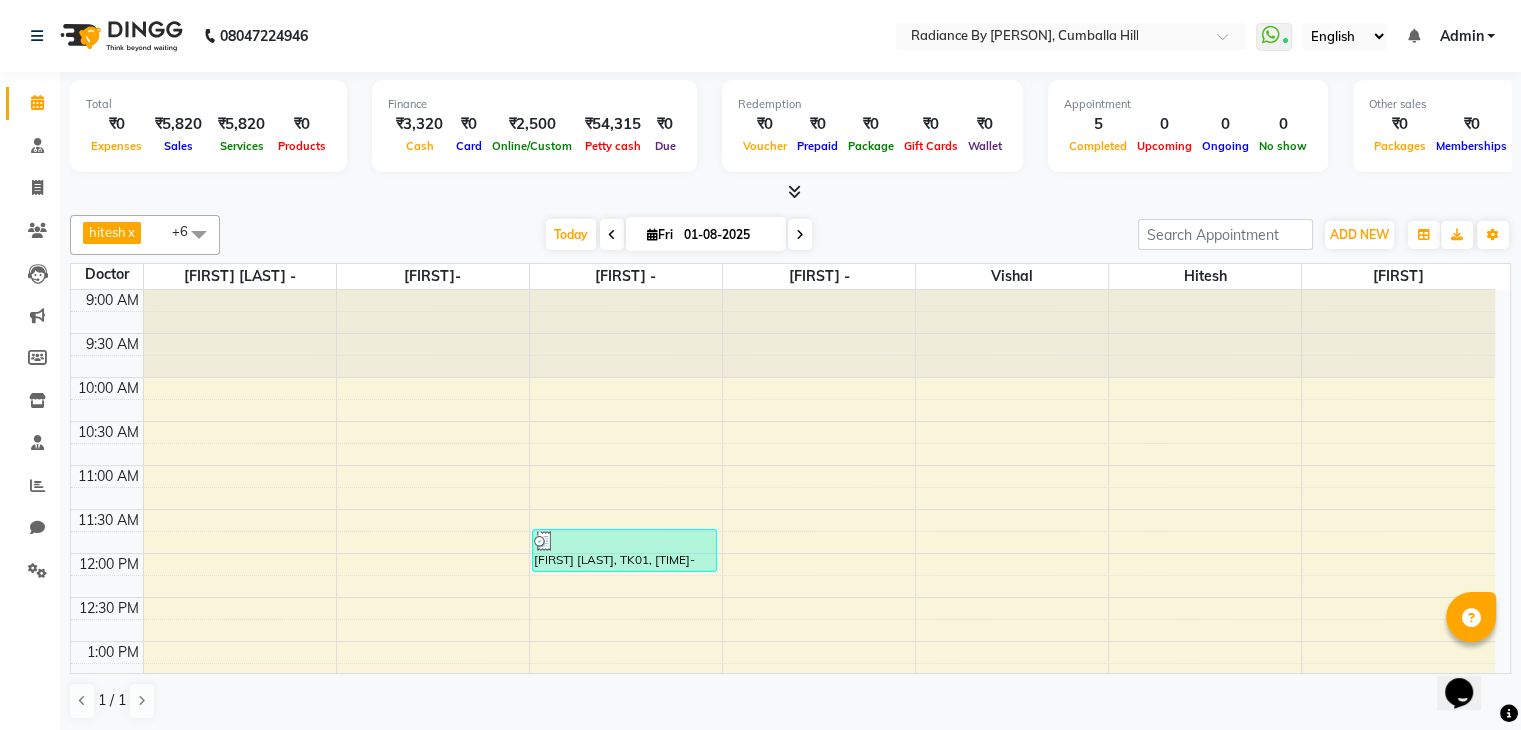 click at bounding box center (800, 234) 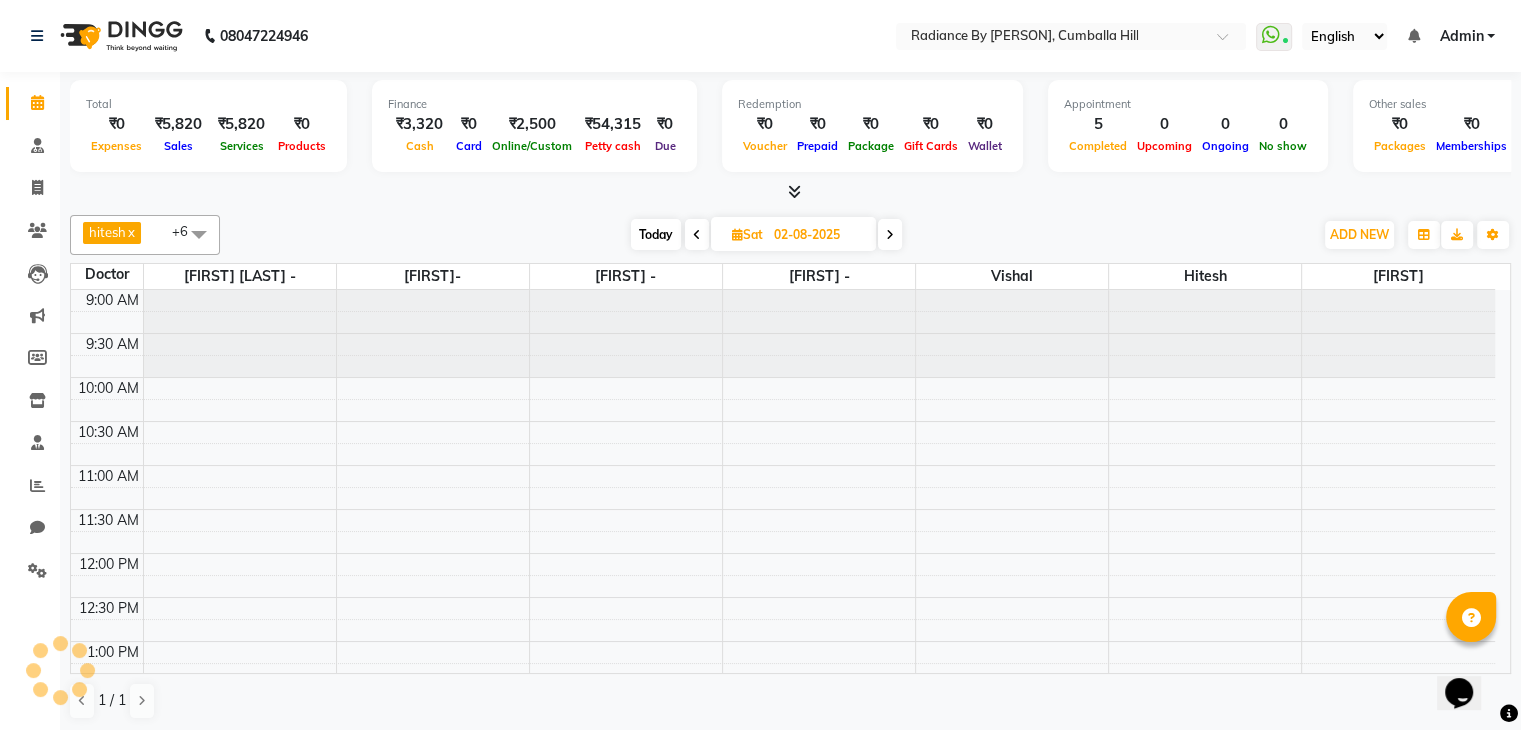 scroll, scrollTop: 663, scrollLeft: 0, axis: vertical 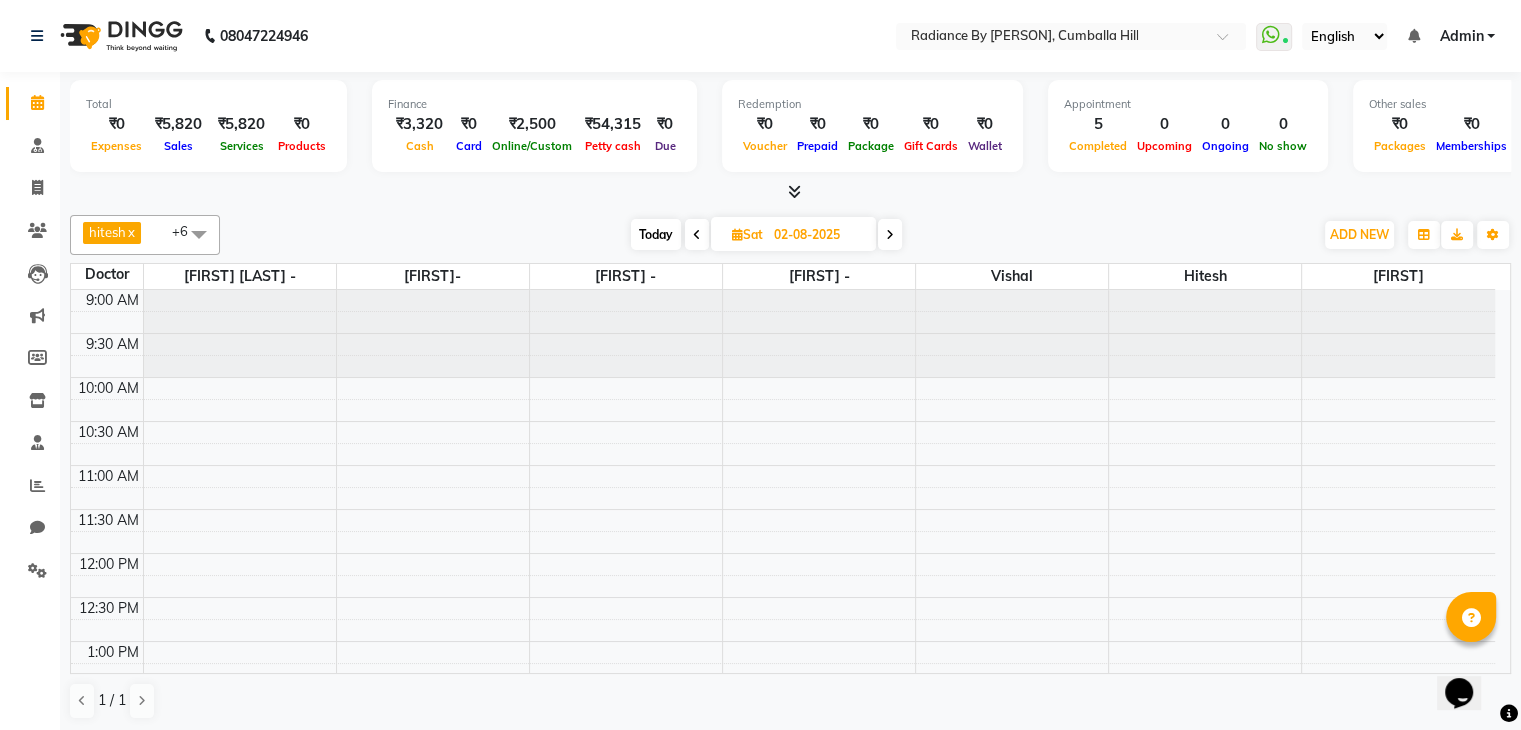 click on "9:00 AM 9:30 AM 10:00 AM 10:30 AM 11:00 AM 11:30 AM 12:00 PM 12:30 PM 1:00 PM 1:30 PM 2:00 PM 2:30 PM 3:00 PM 3:30 PM 4:00 PM 4:30 PM 5:00 PM 5:30 PM 6:00 PM 6:30 PM 7:00 PM 7:30 PM 8:00 PM 8:30 PM" at bounding box center (783, 817) 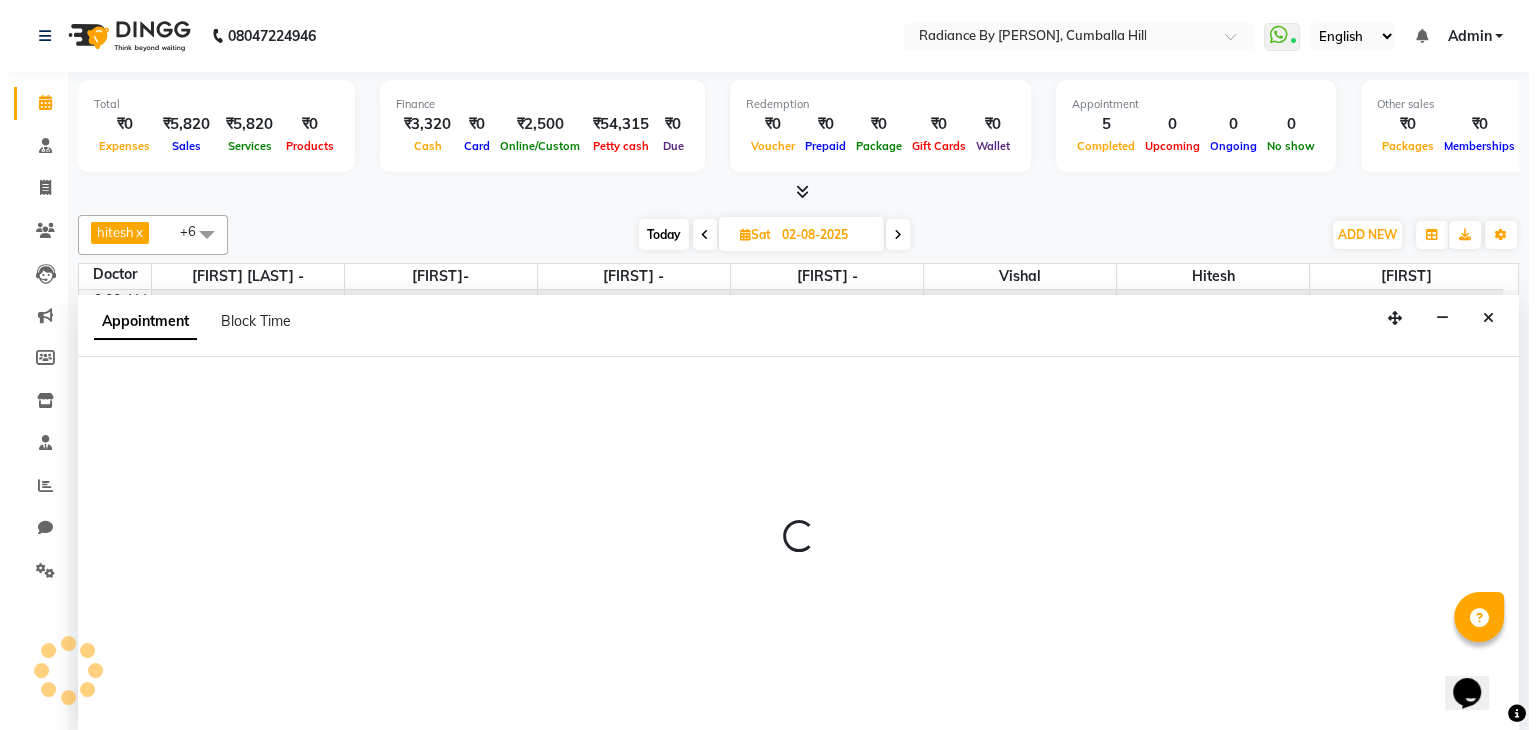 scroll, scrollTop: 1, scrollLeft: 0, axis: vertical 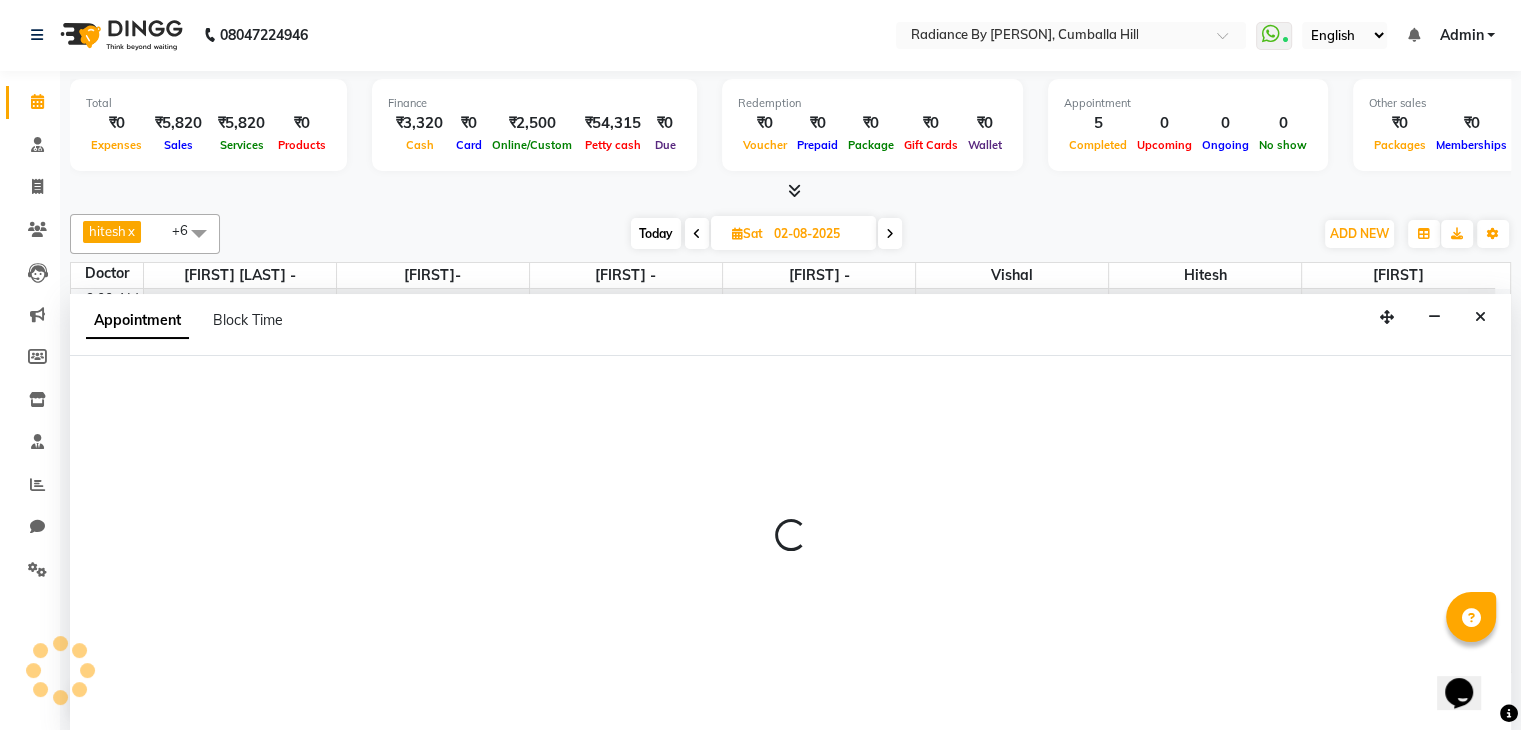 select on "86561" 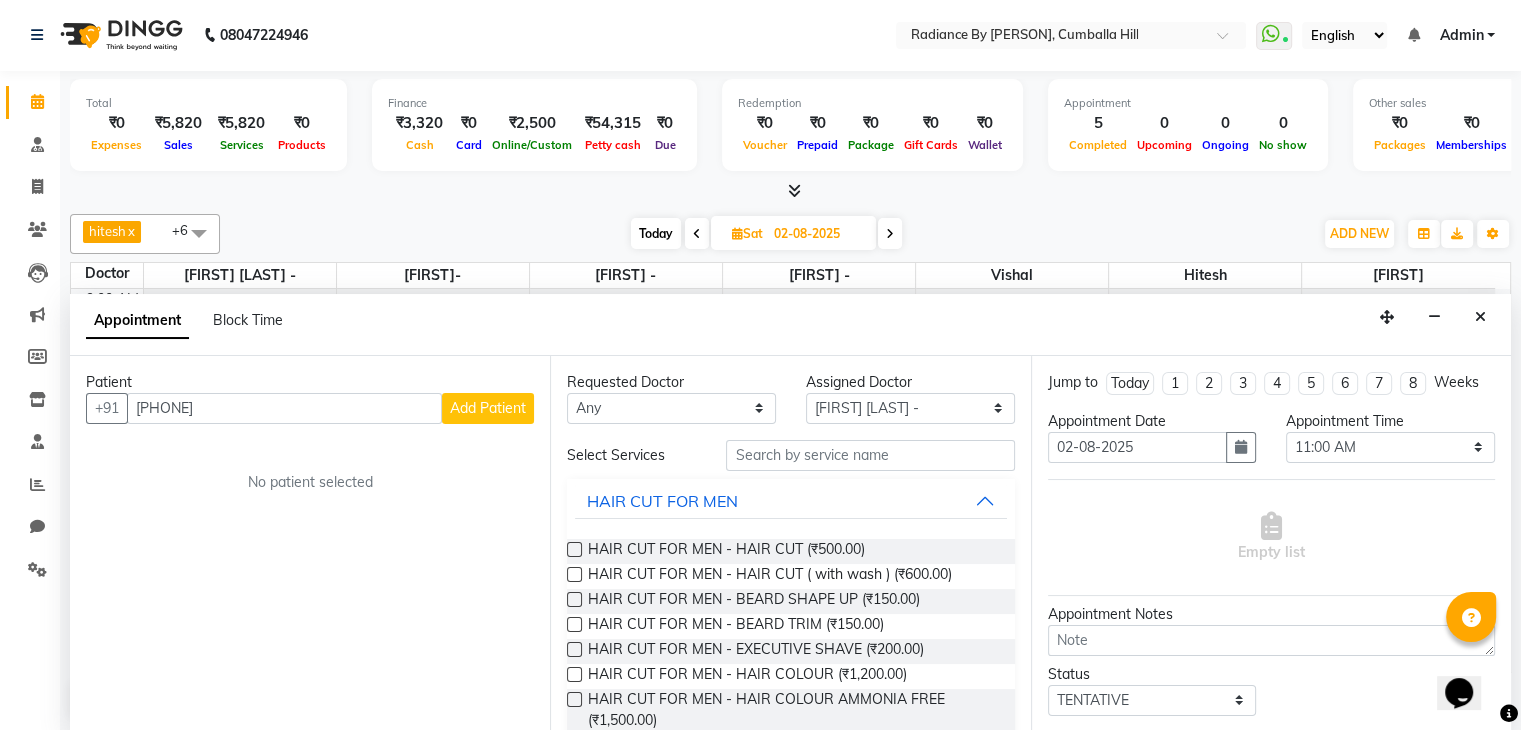 type on "[PHONE]" 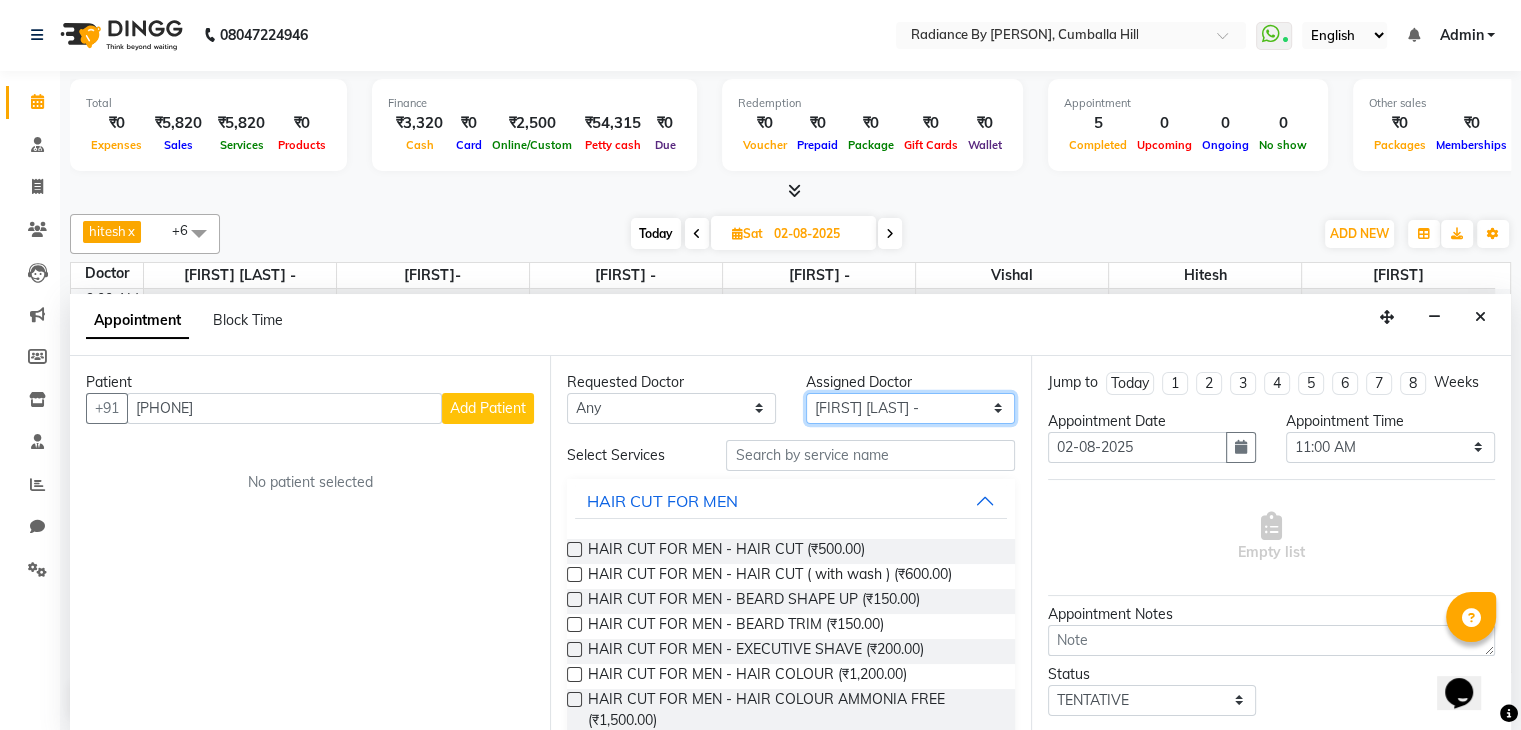 click on "Select [FIRST] [FIRST] - [FIRST] - [FIRST] - [FIRST] - [FIRST]" at bounding box center [910, 408] 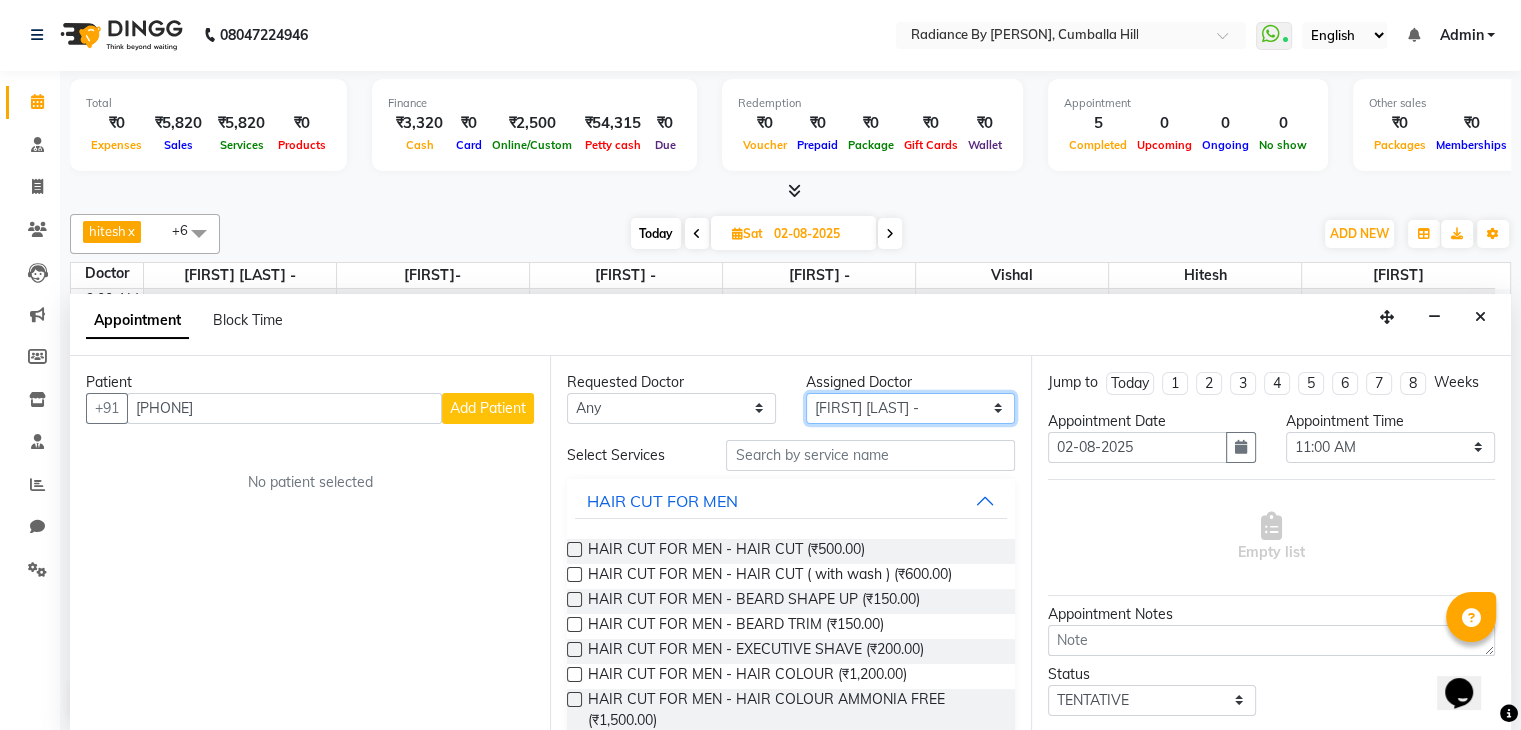 select on "[PHONE]" 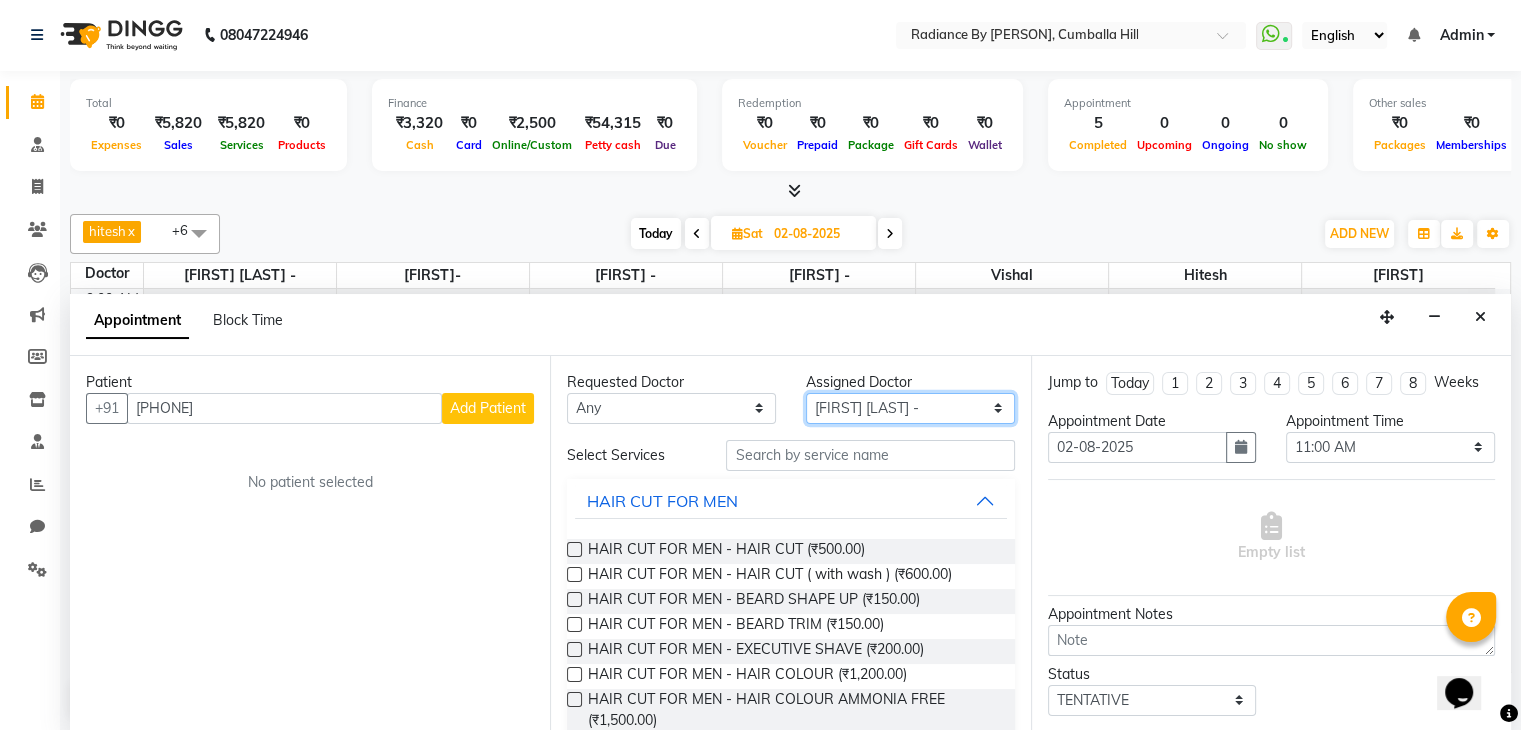 click on "Select [FIRST] [FIRST] - [FIRST] - [FIRST] - [FIRST] - [FIRST]" at bounding box center (910, 408) 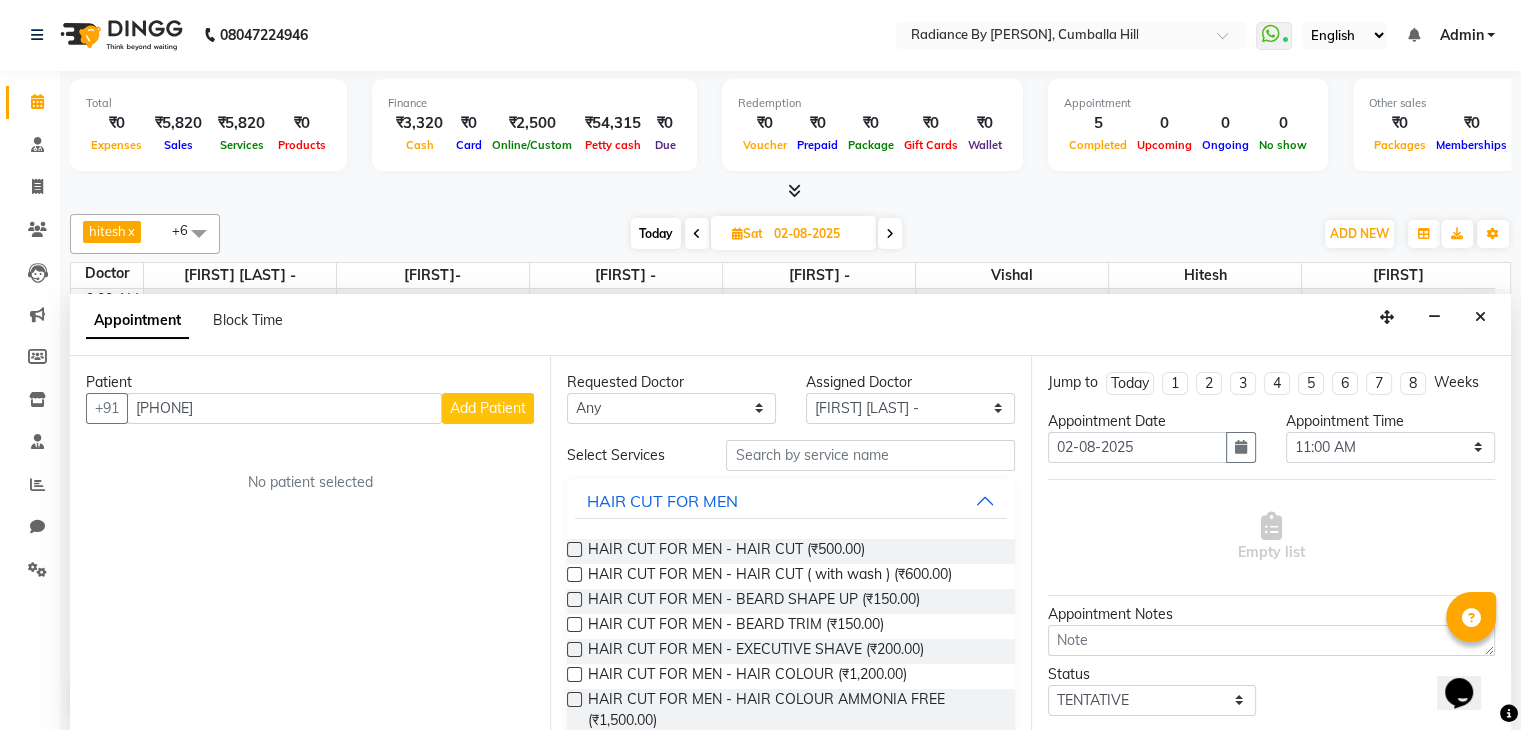 click on "Add Patient" at bounding box center [488, 408] 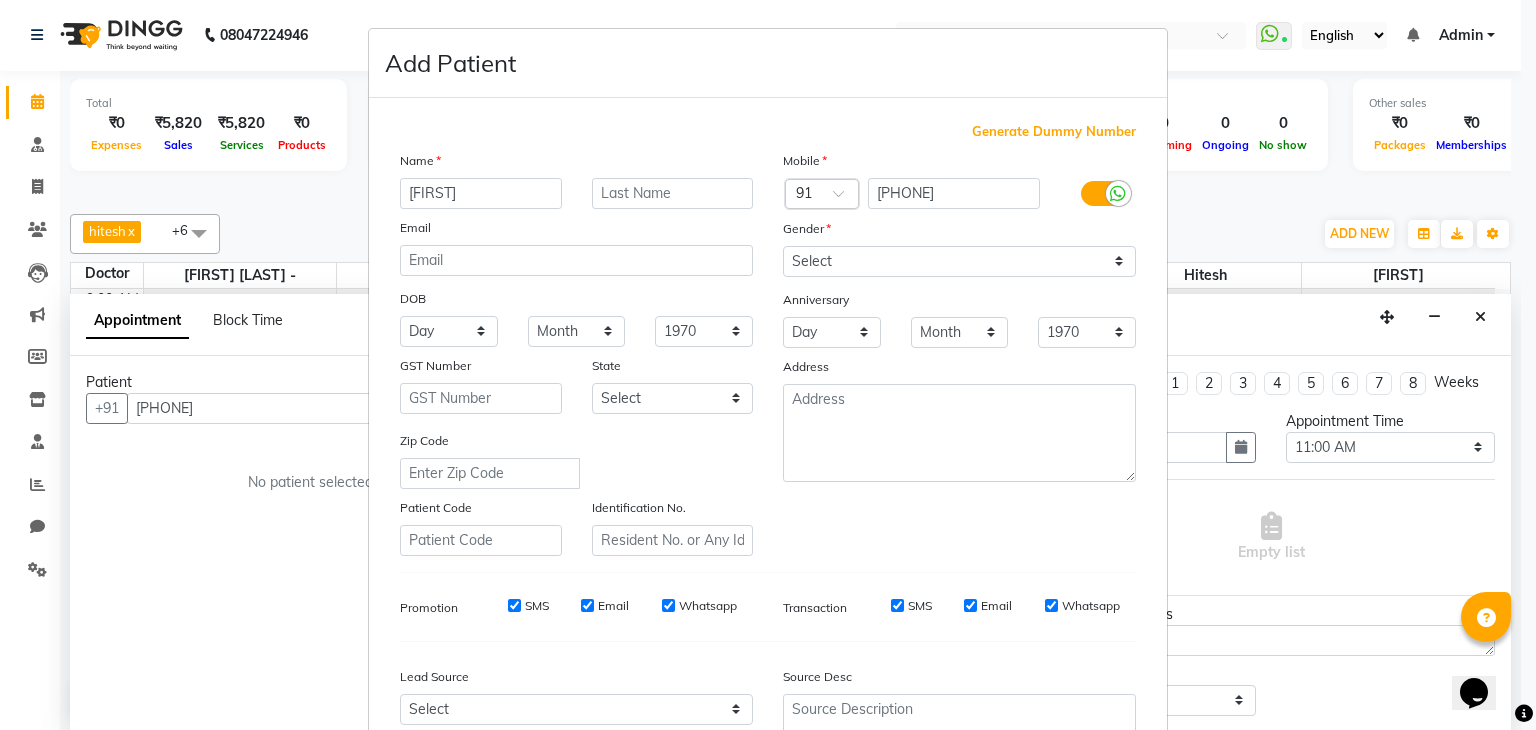 type on "[FIRST]" 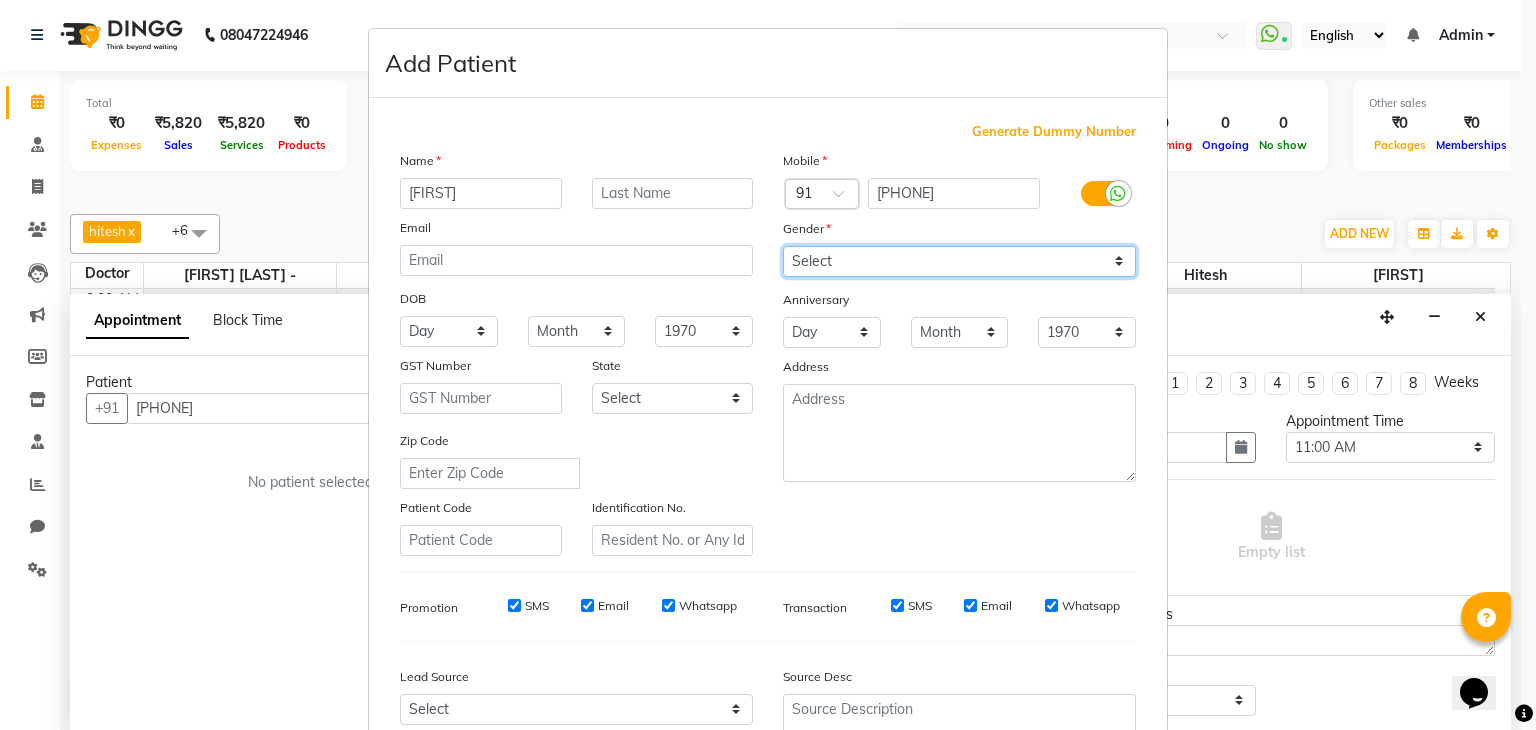 click on "Select Male Female Other Prefer Not To Say" at bounding box center [959, 261] 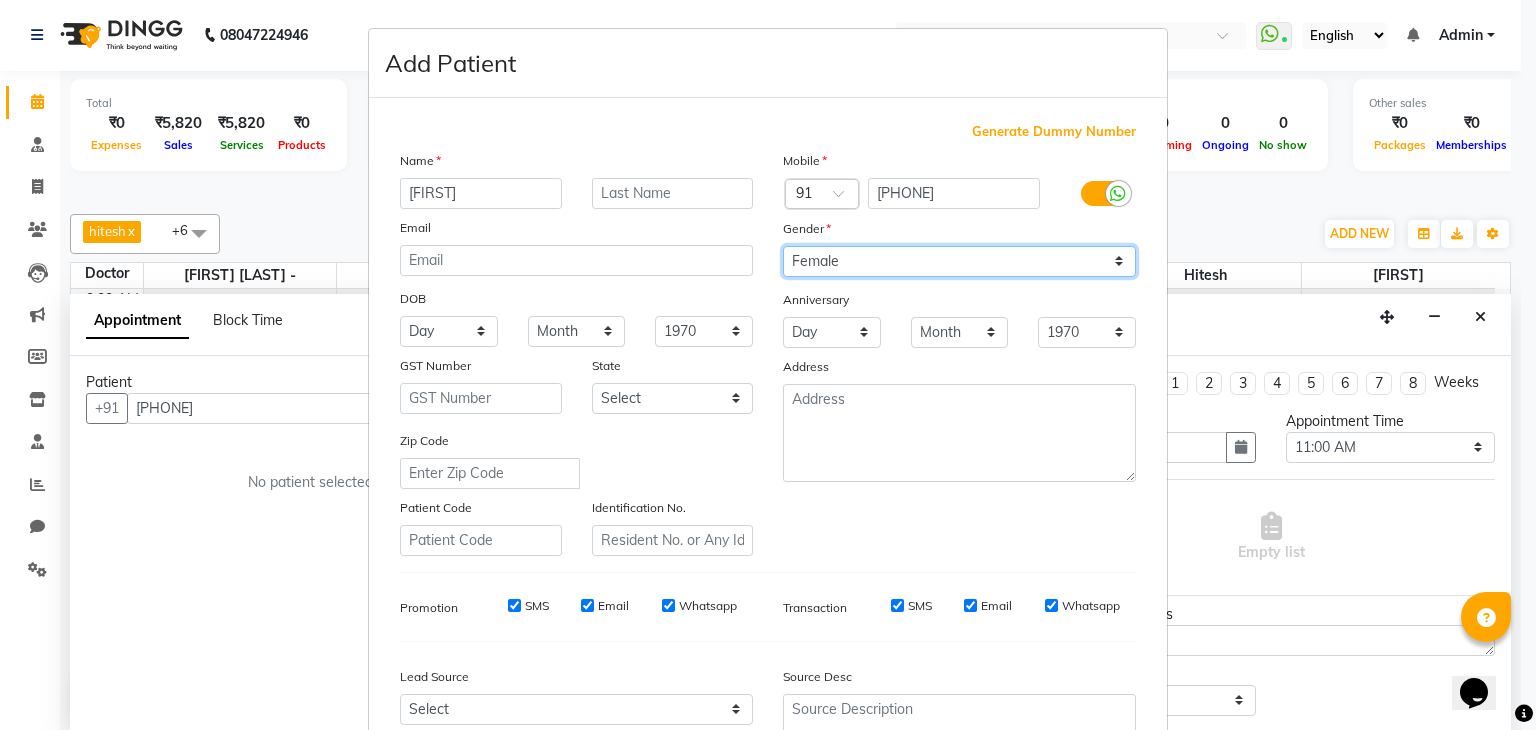 click on "Select Male Female Other Prefer Not To Say" at bounding box center [959, 261] 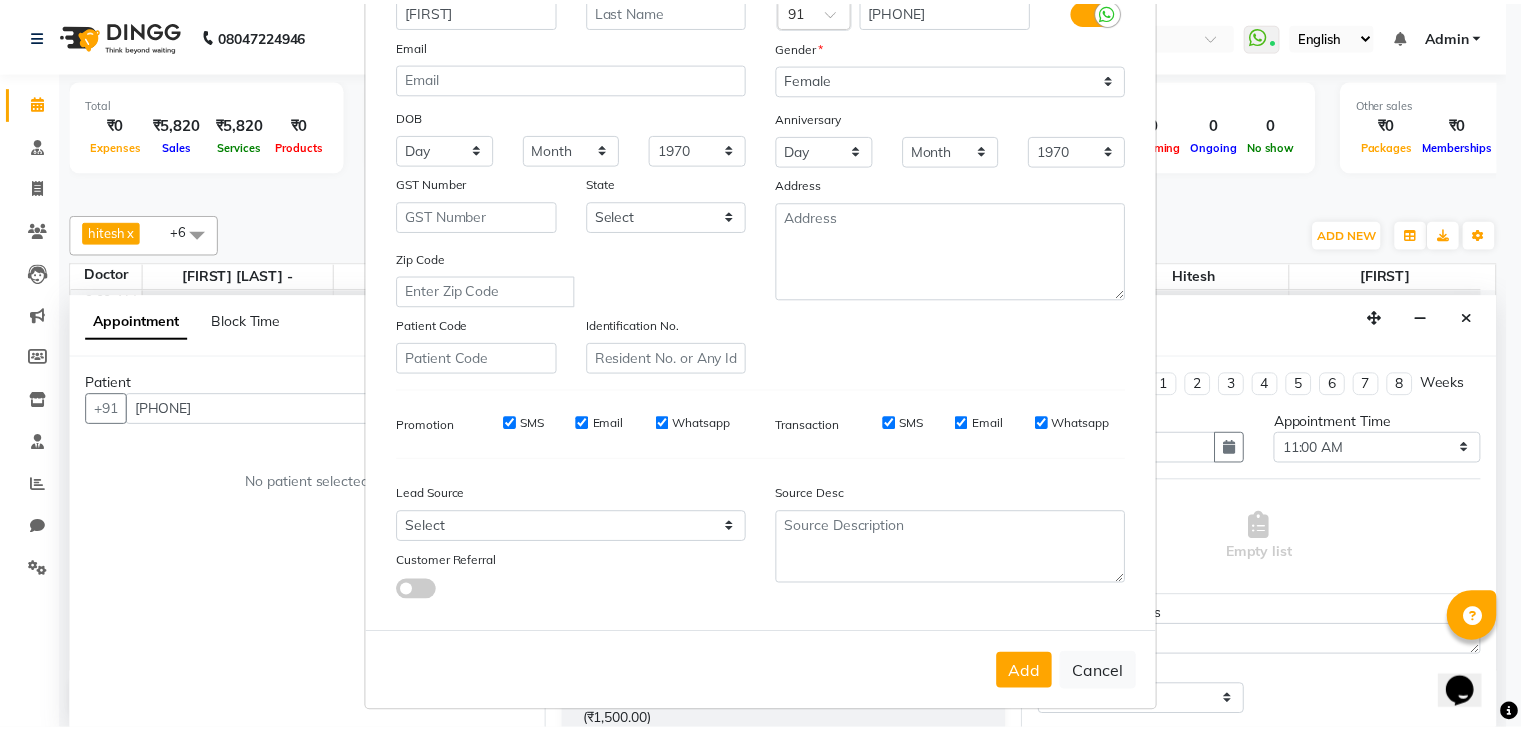 scroll, scrollTop: 203, scrollLeft: 0, axis: vertical 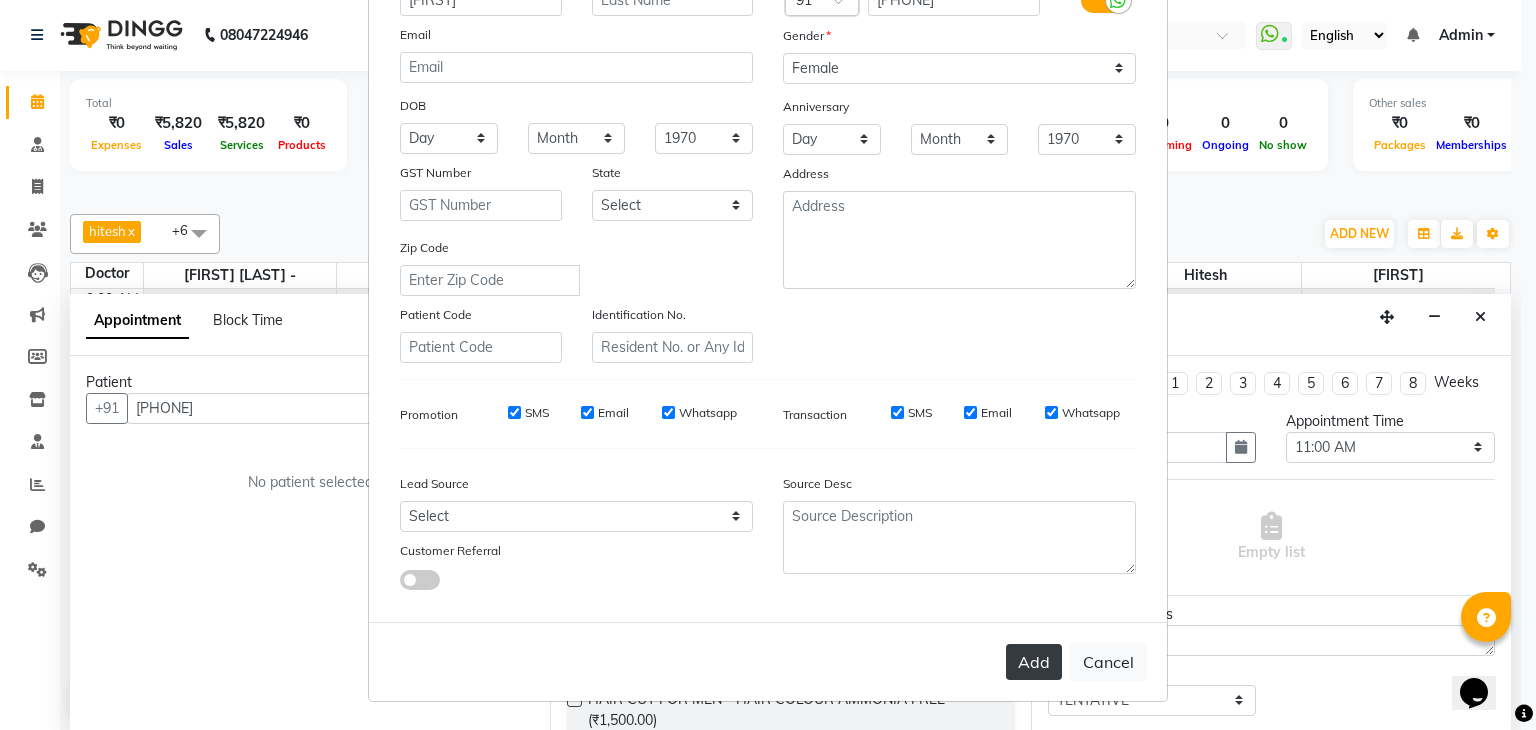 click on "Add" at bounding box center (1034, 662) 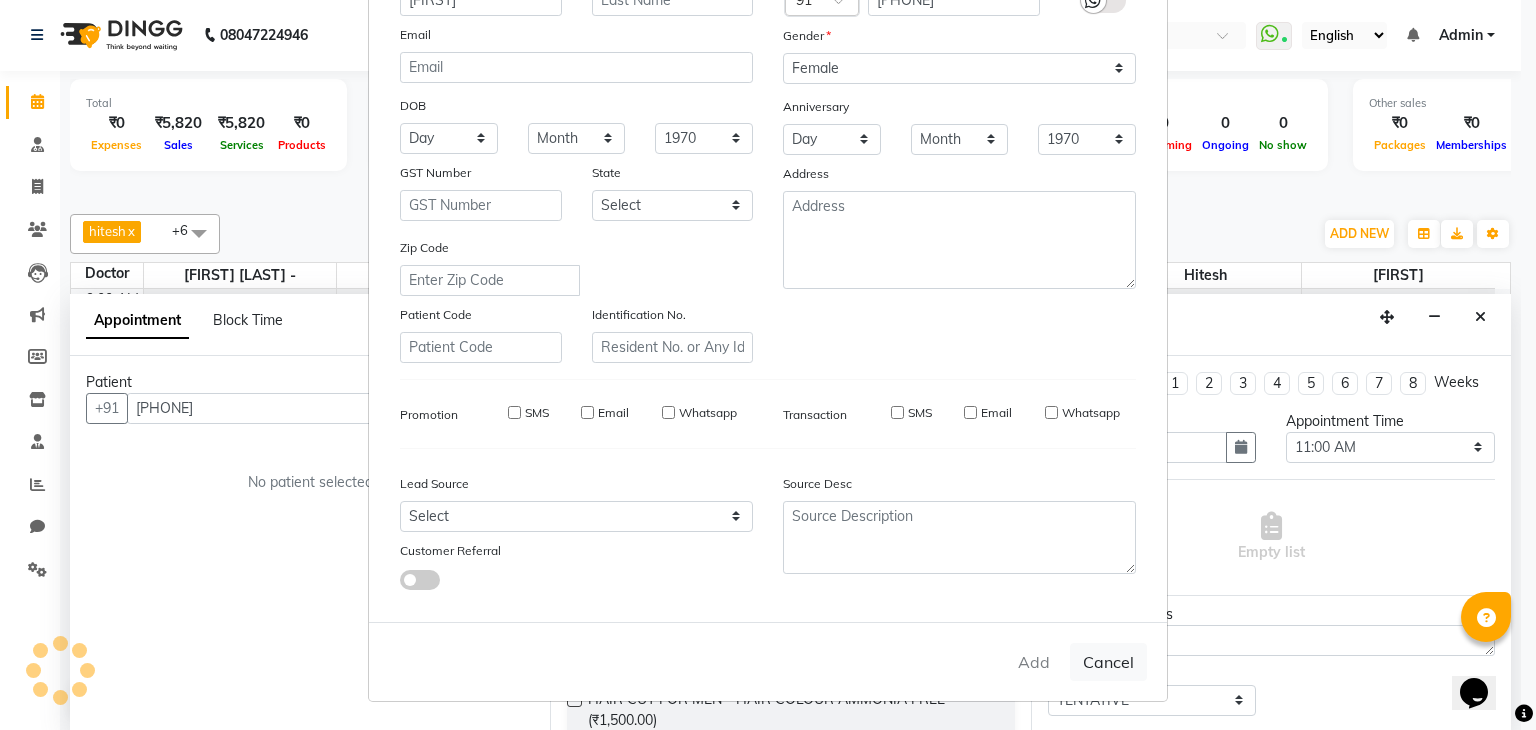type 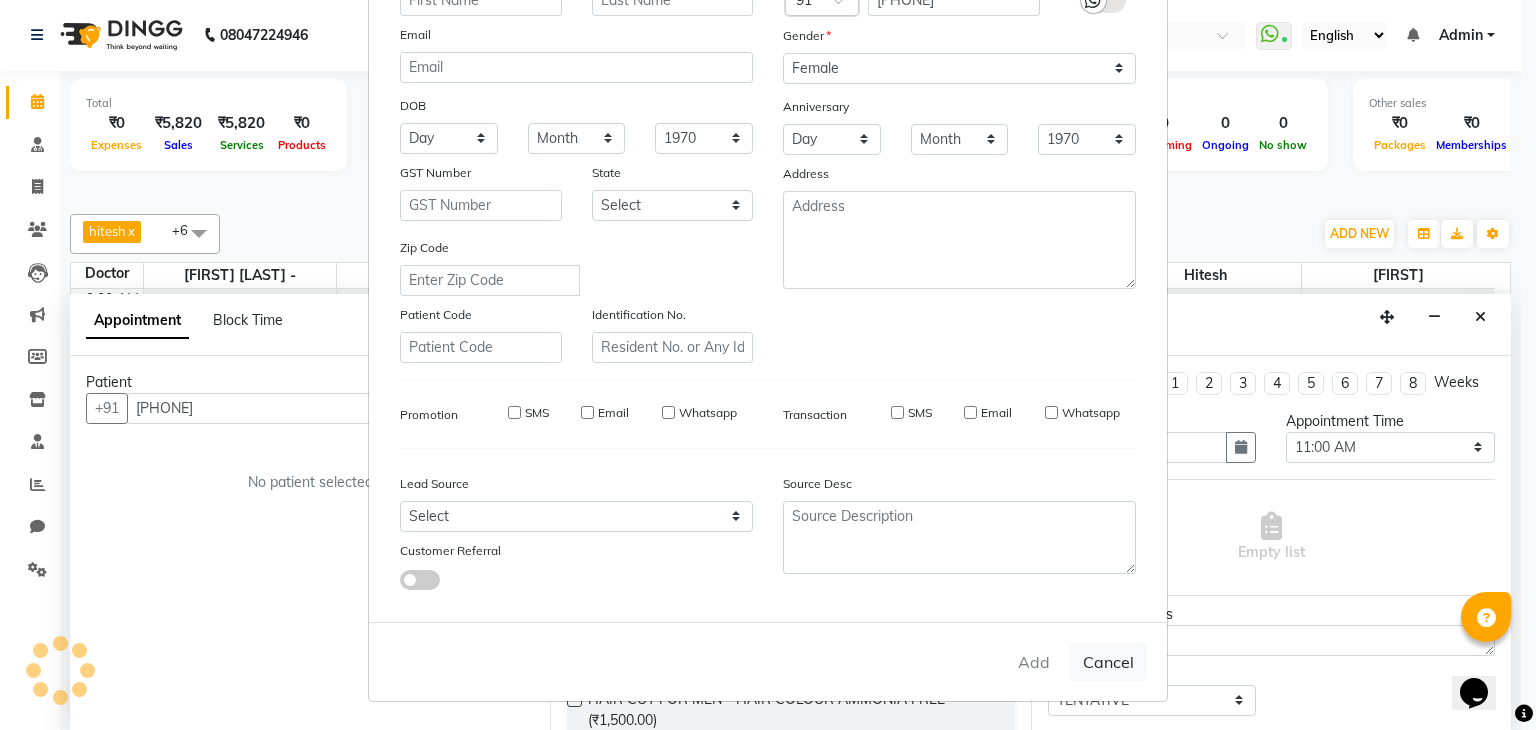 select 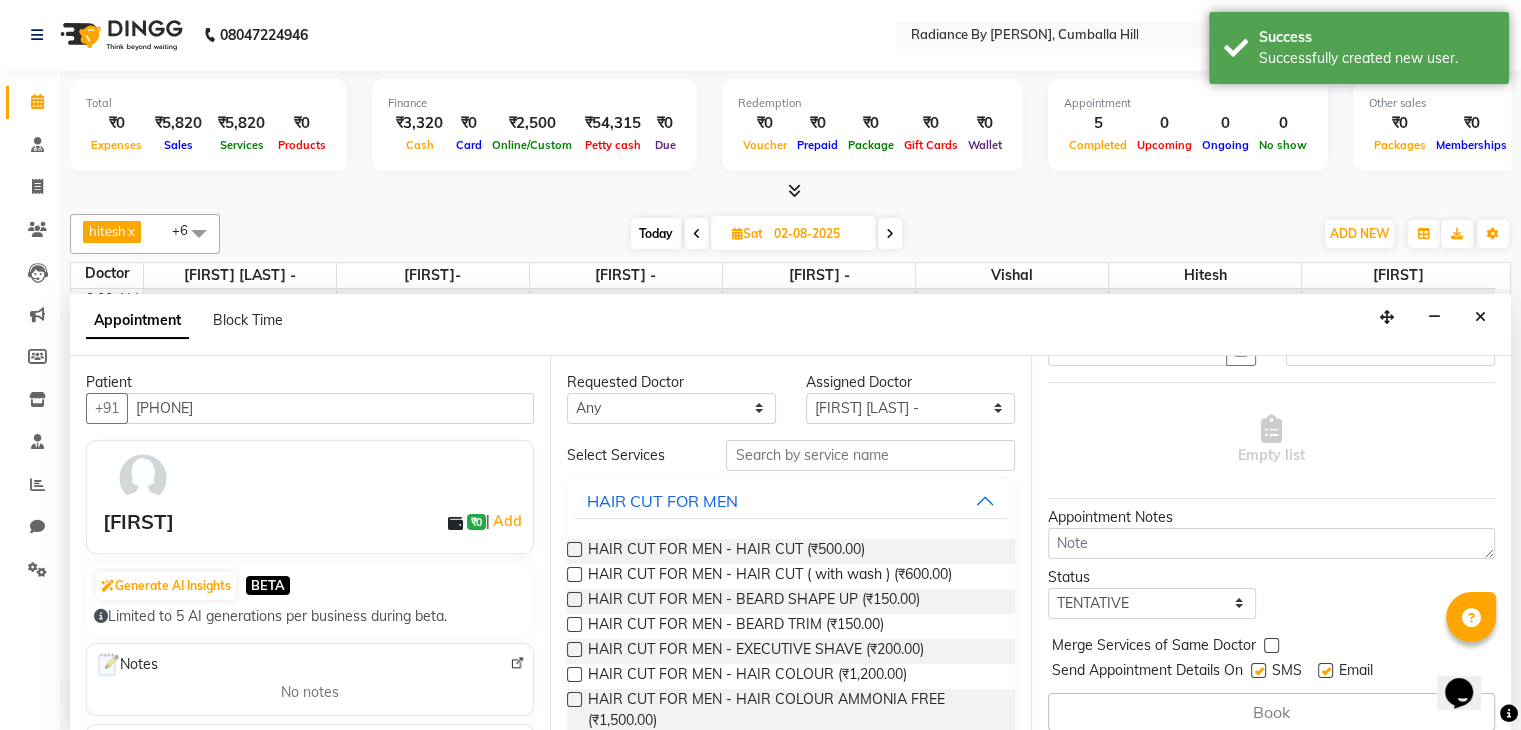 scroll, scrollTop: 109, scrollLeft: 0, axis: vertical 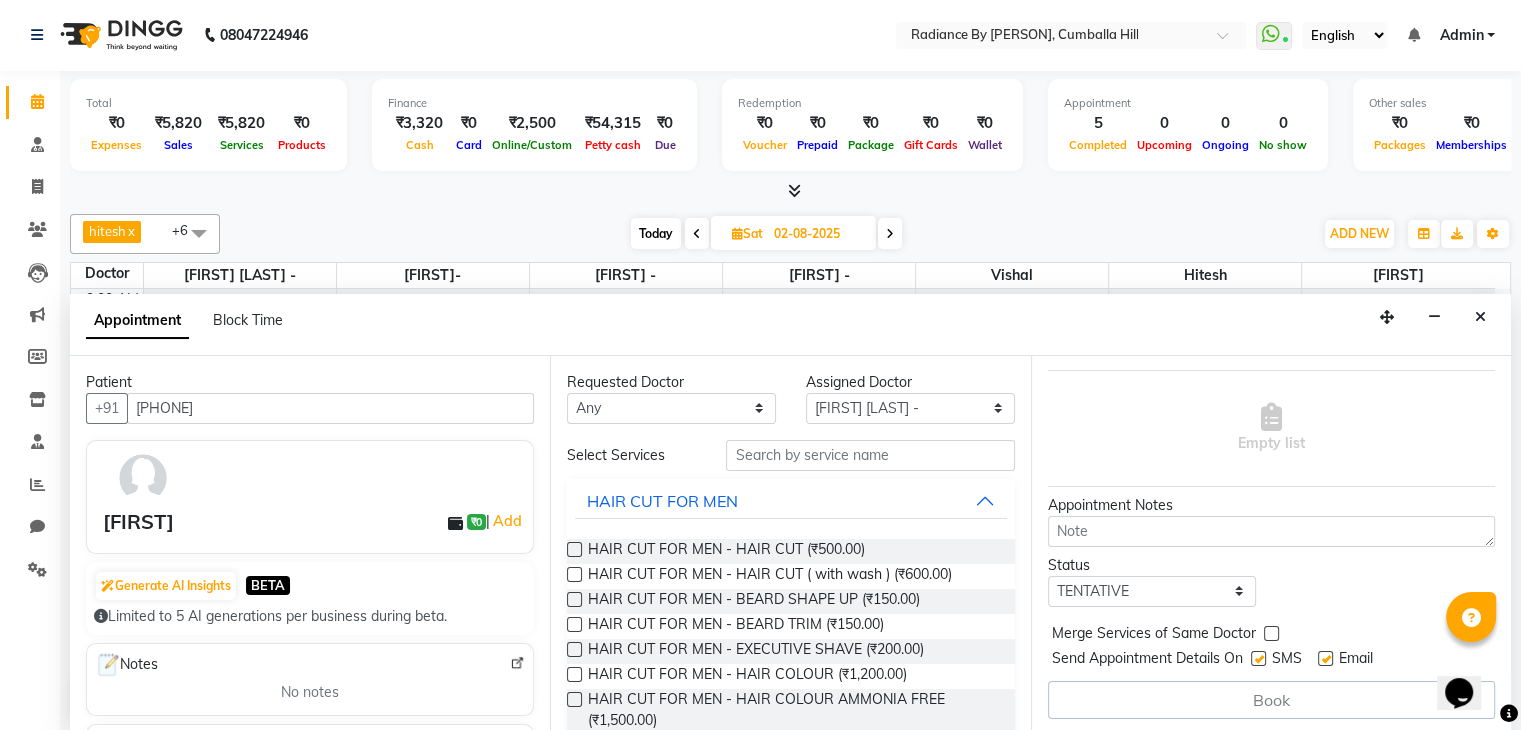 click on "Book" at bounding box center [1271, 700] 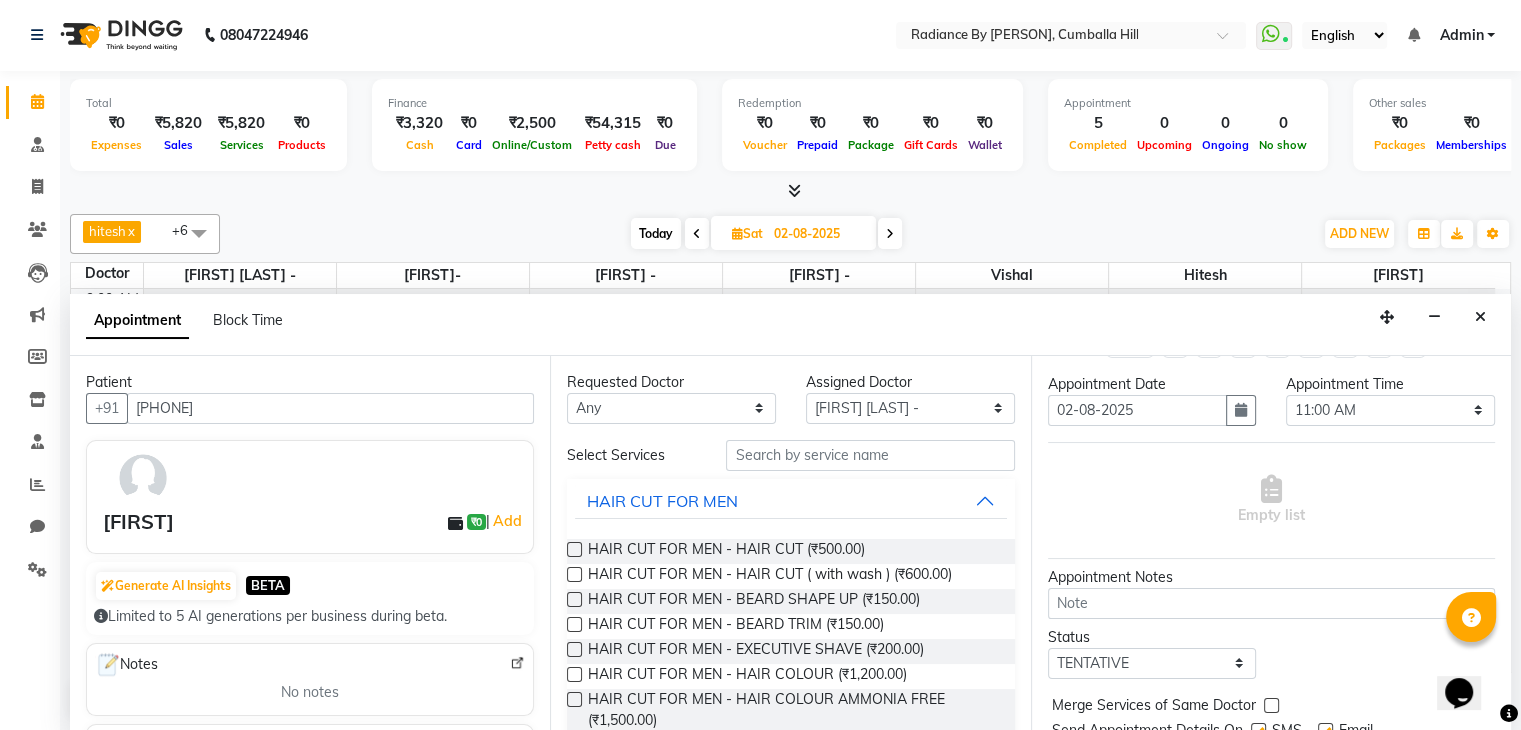 scroll, scrollTop: 40, scrollLeft: 0, axis: vertical 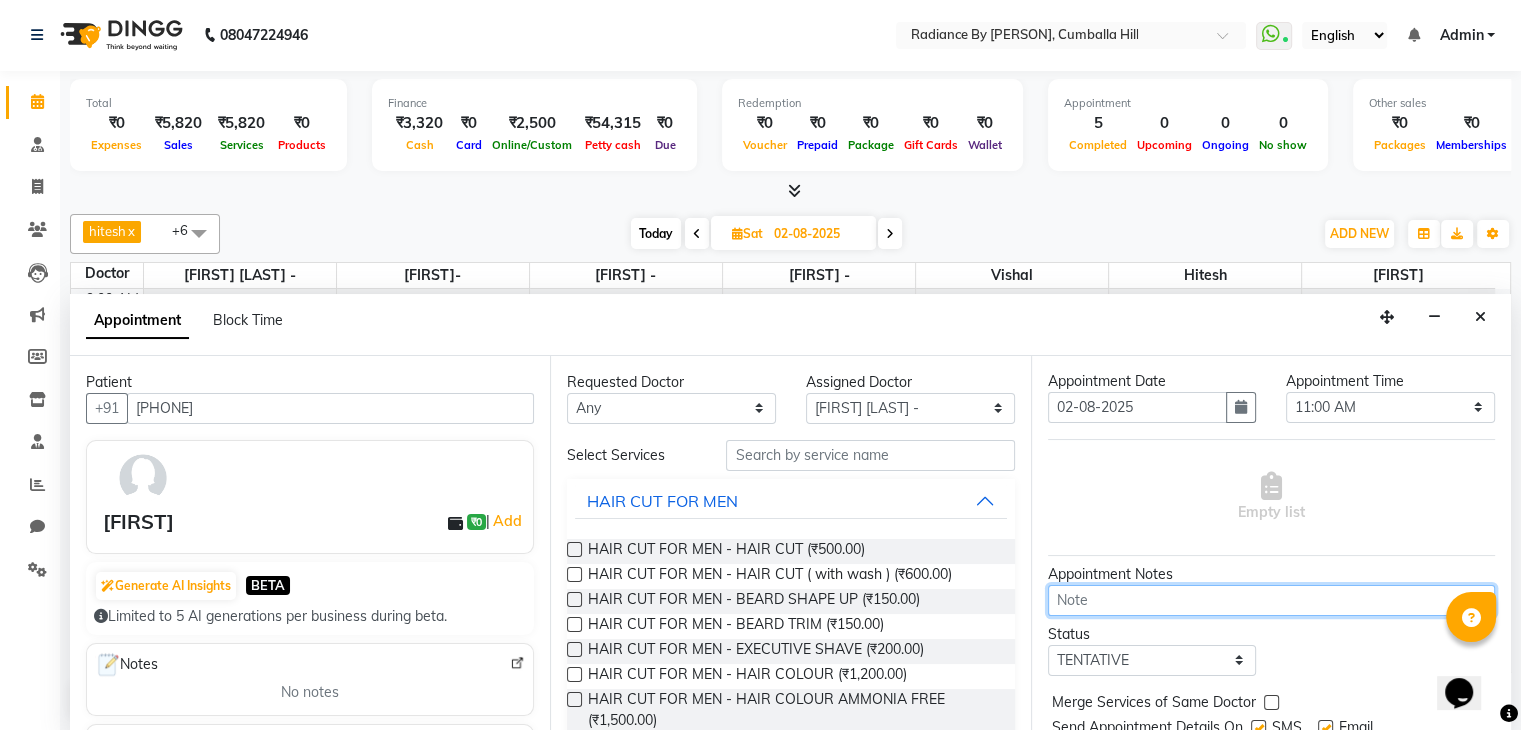 click at bounding box center [1271, 600] 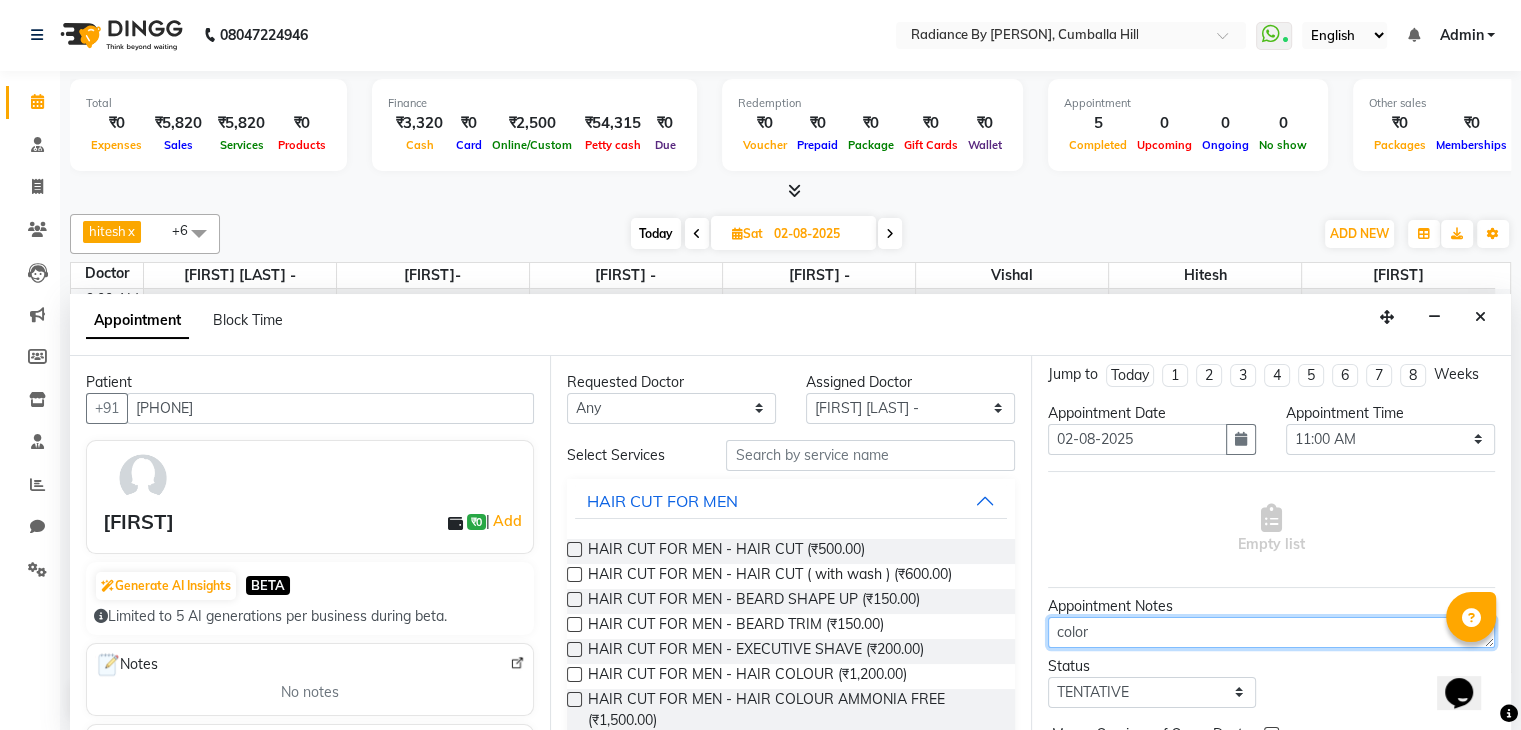 scroll, scrollTop: 0, scrollLeft: 0, axis: both 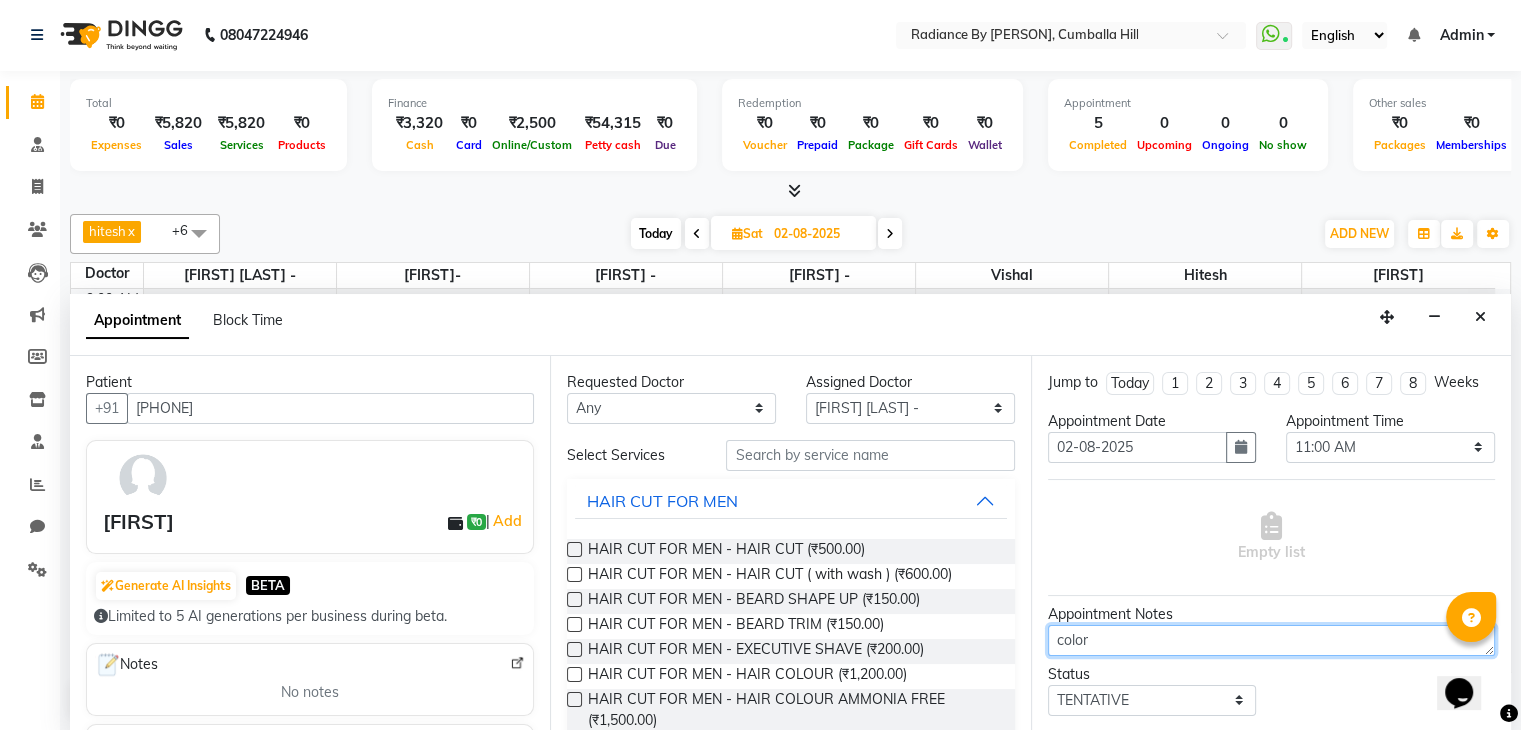 type on "color" 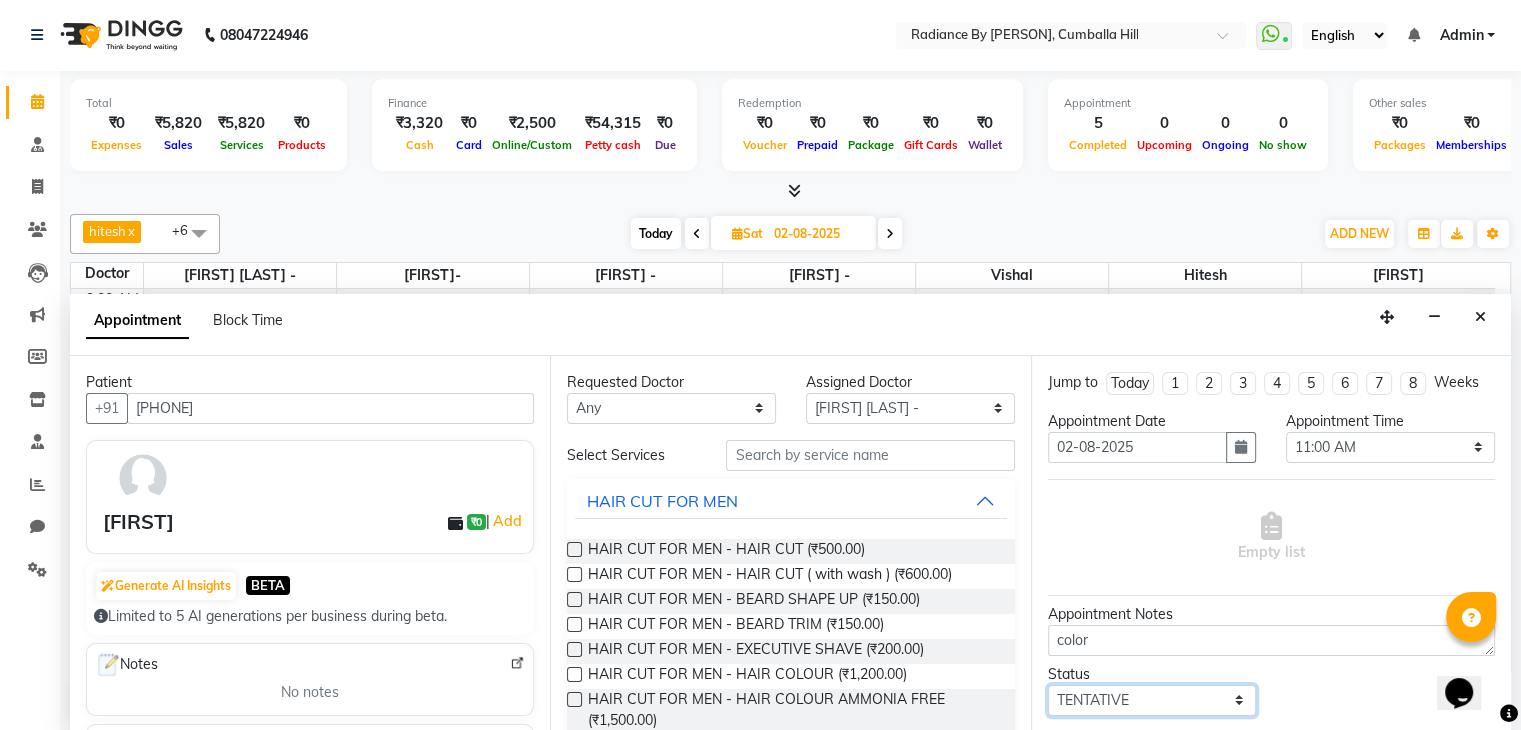 click on "Select TENTATIVE CONFIRM UPCOMING" at bounding box center (1152, 700) 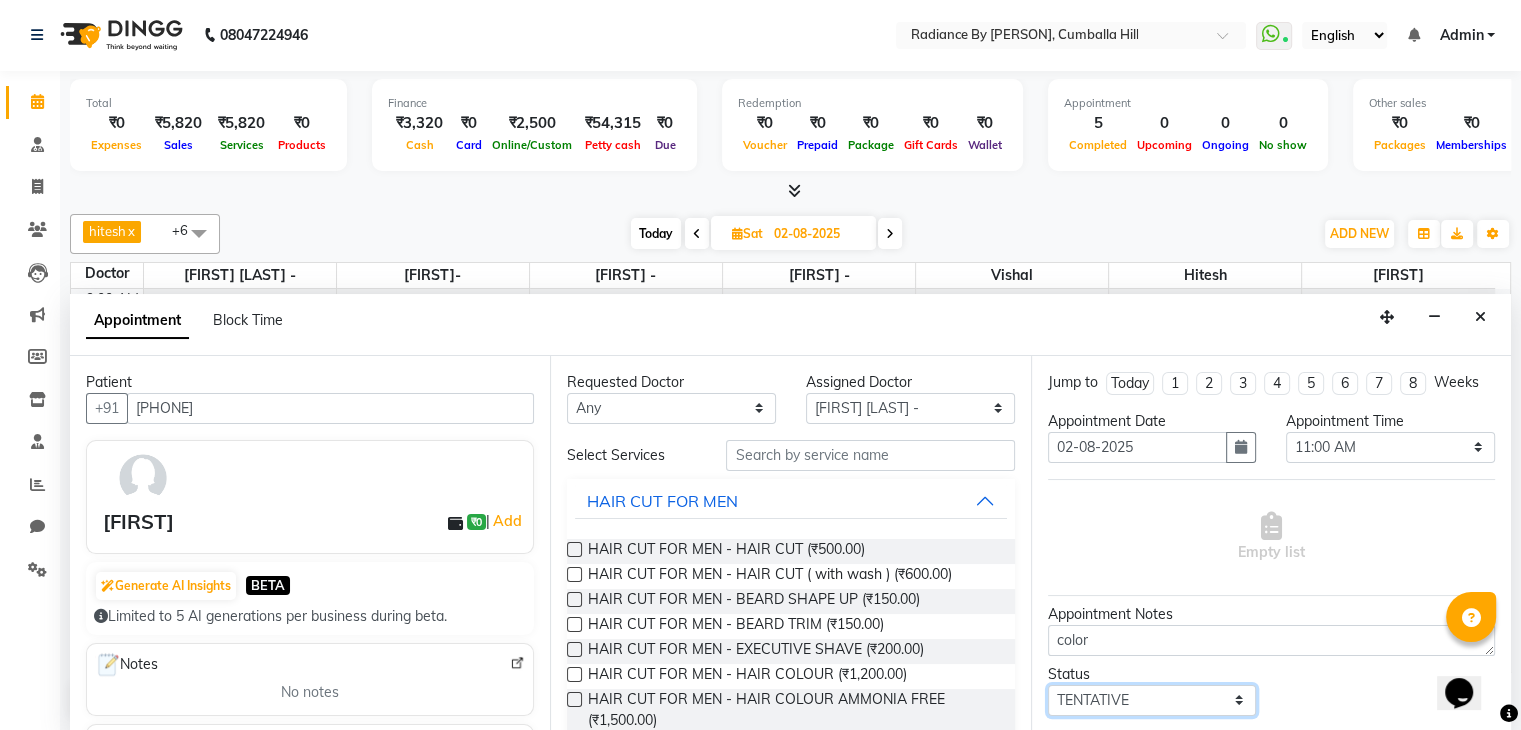 select on "confirm booking" 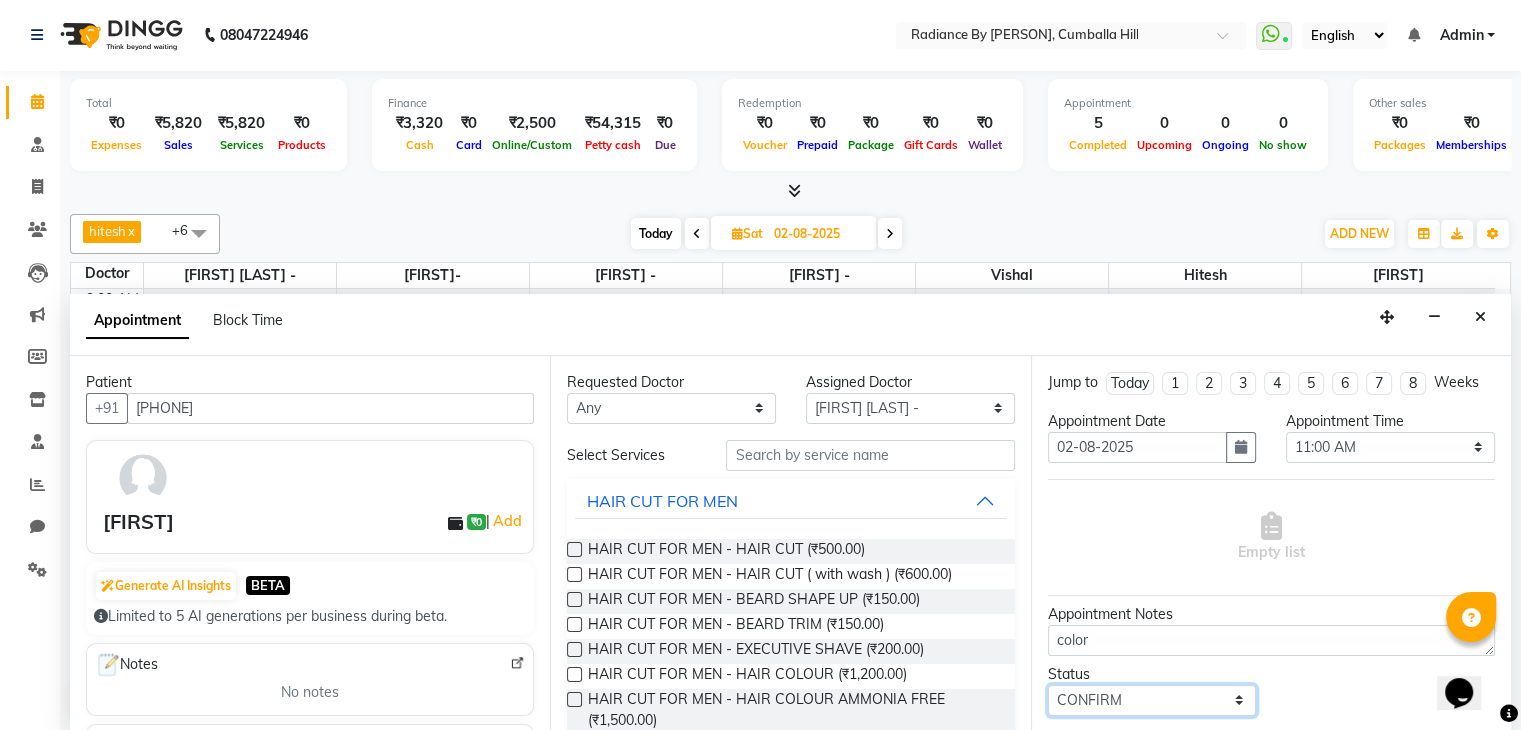 click on "Select TENTATIVE CONFIRM UPCOMING" at bounding box center (1152, 700) 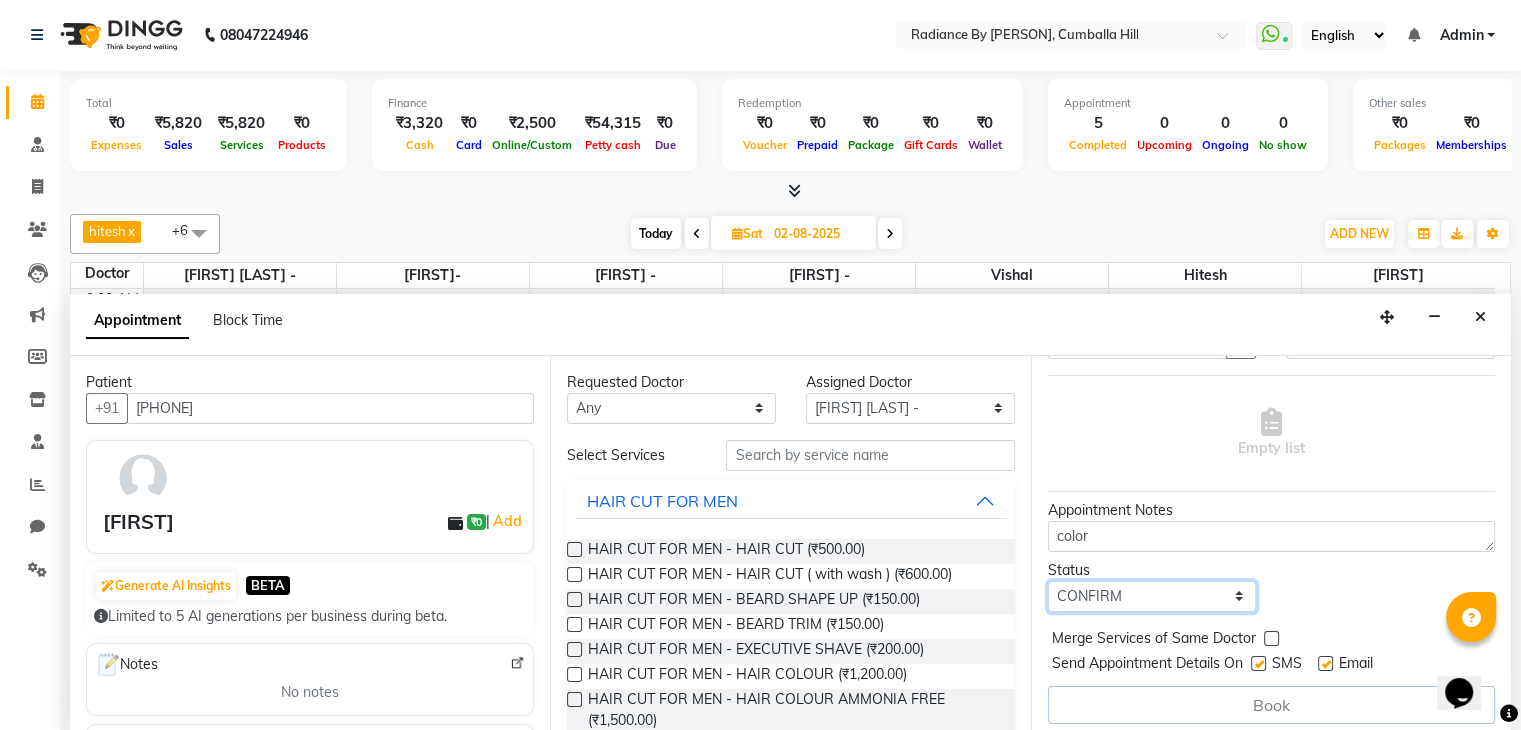 scroll, scrollTop: 109, scrollLeft: 0, axis: vertical 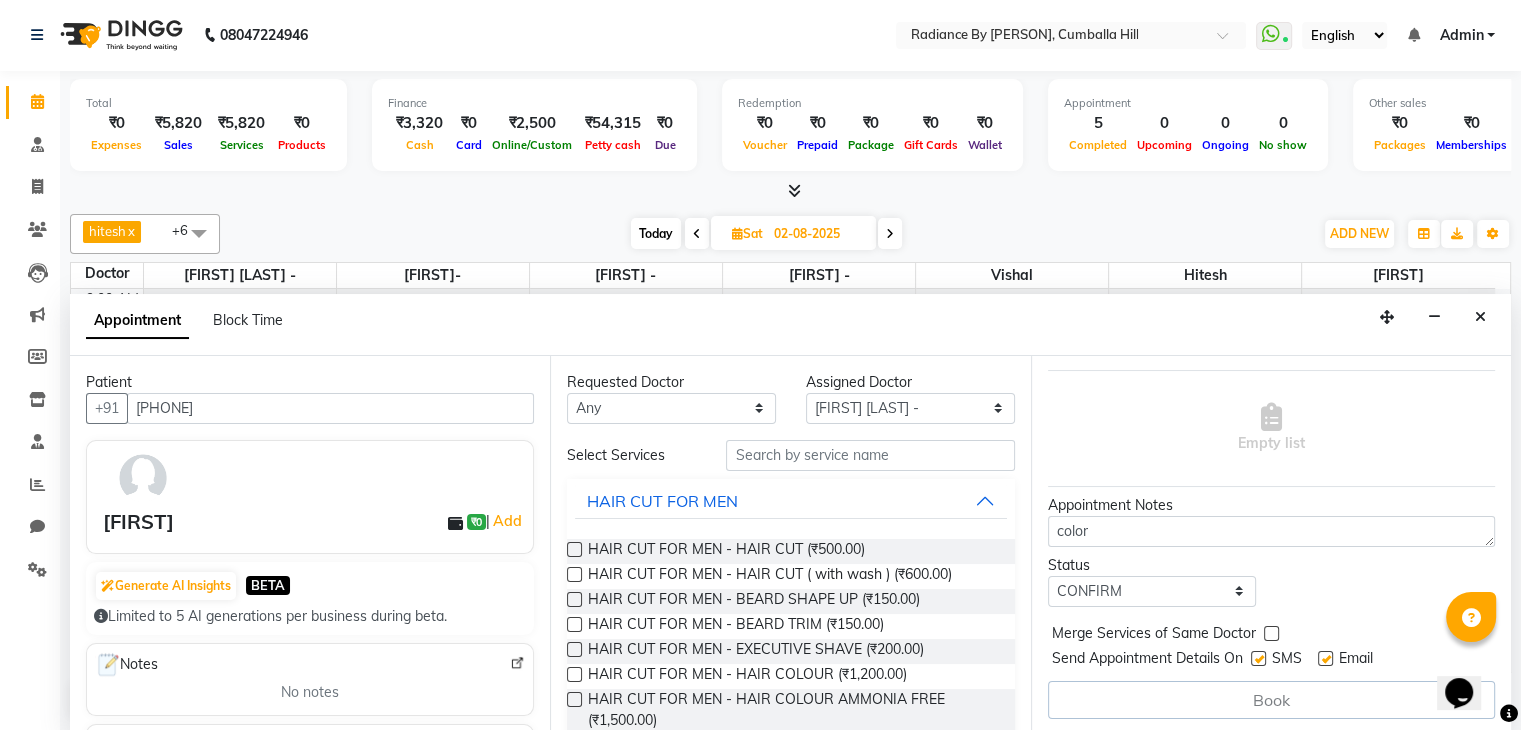 click at bounding box center [1271, 633] 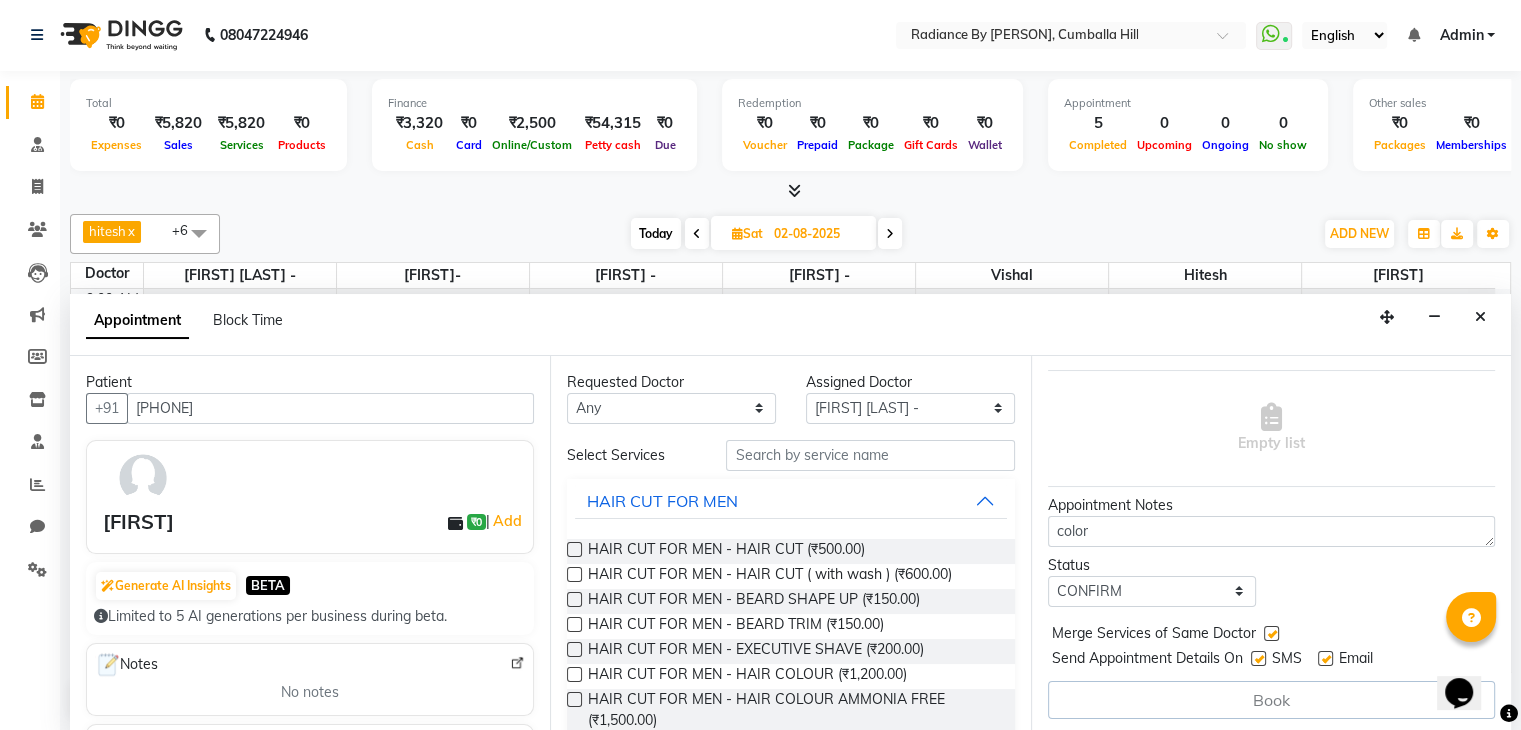 click at bounding box center (1271, 633) 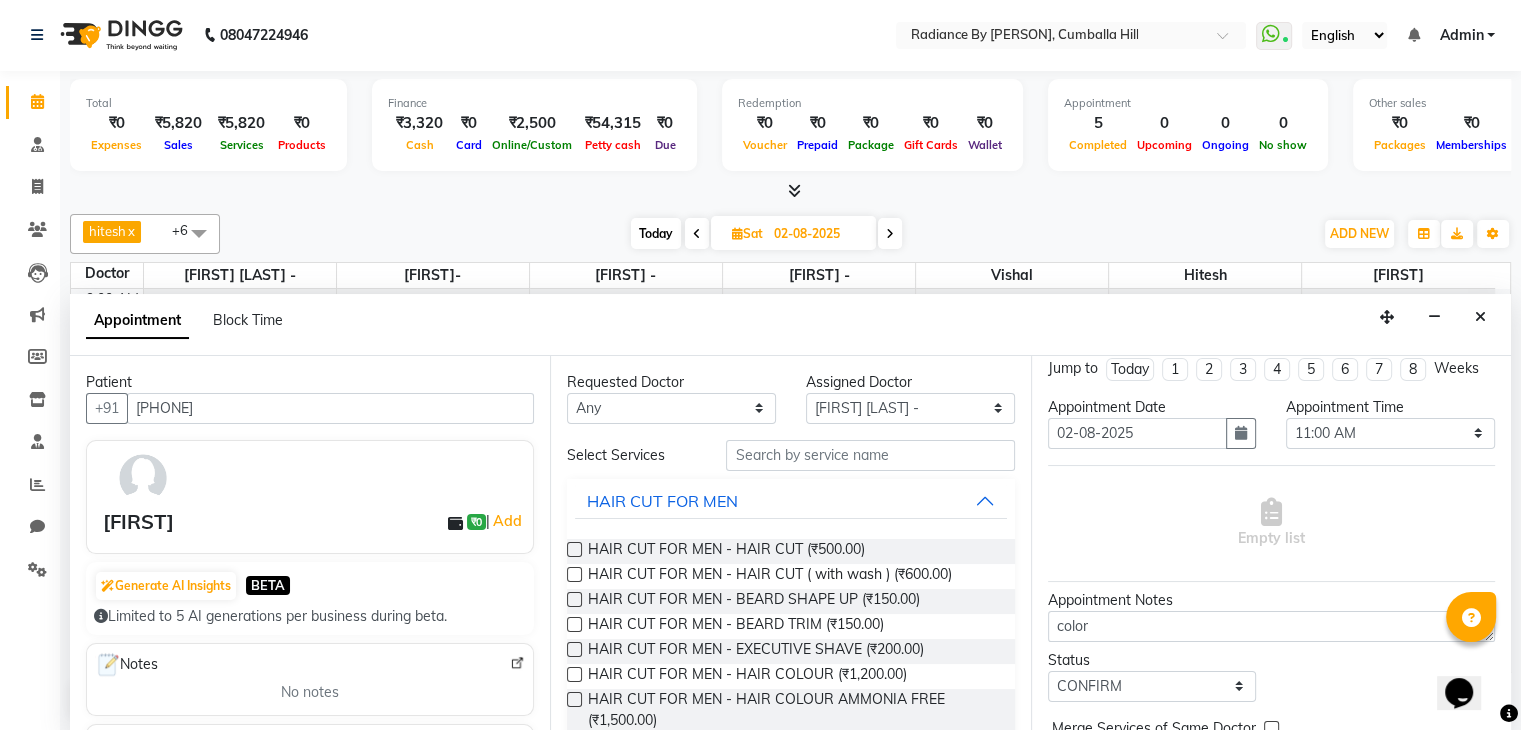 scroll, scrollTop: 0, scrollLeft: 0, axis: both 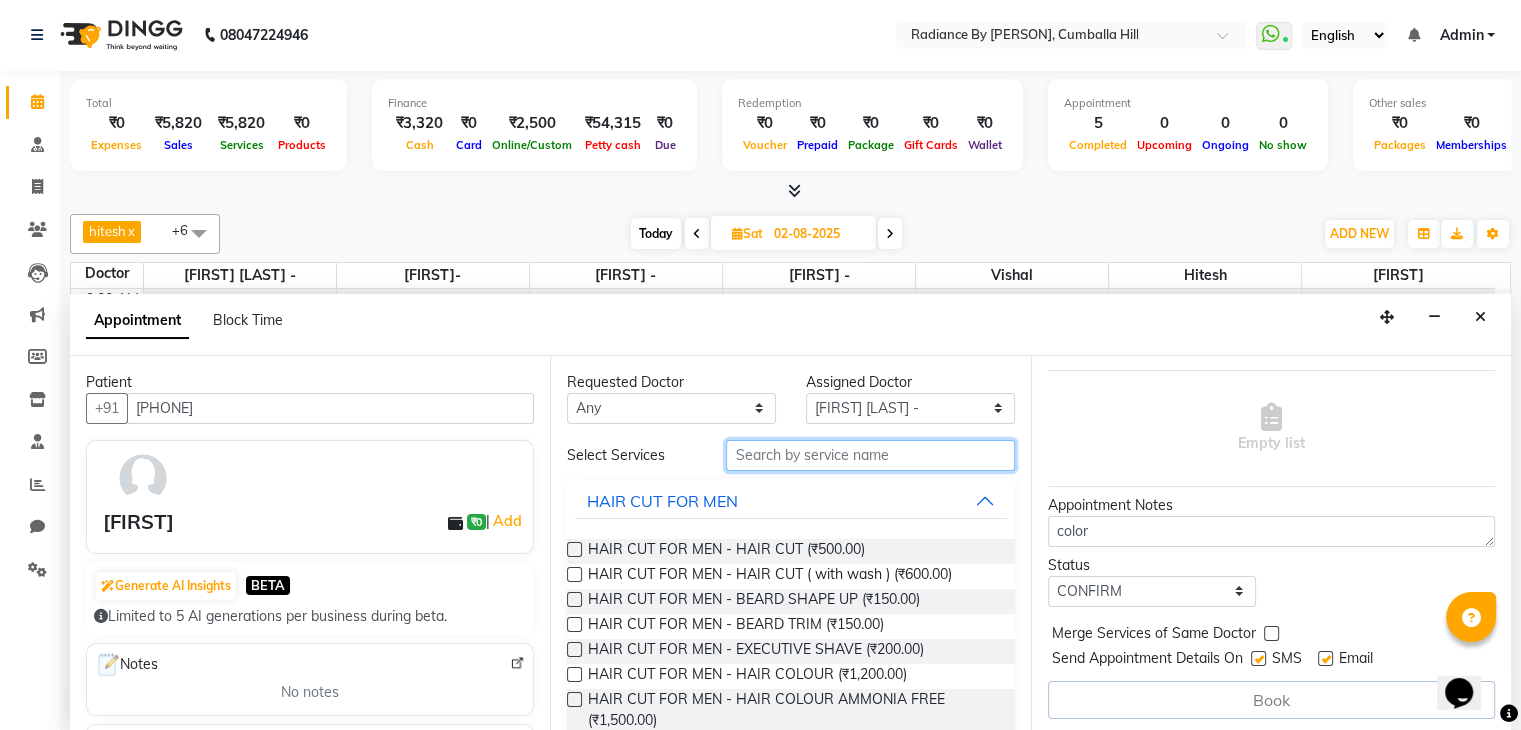 click at bounding box center (870, 455) 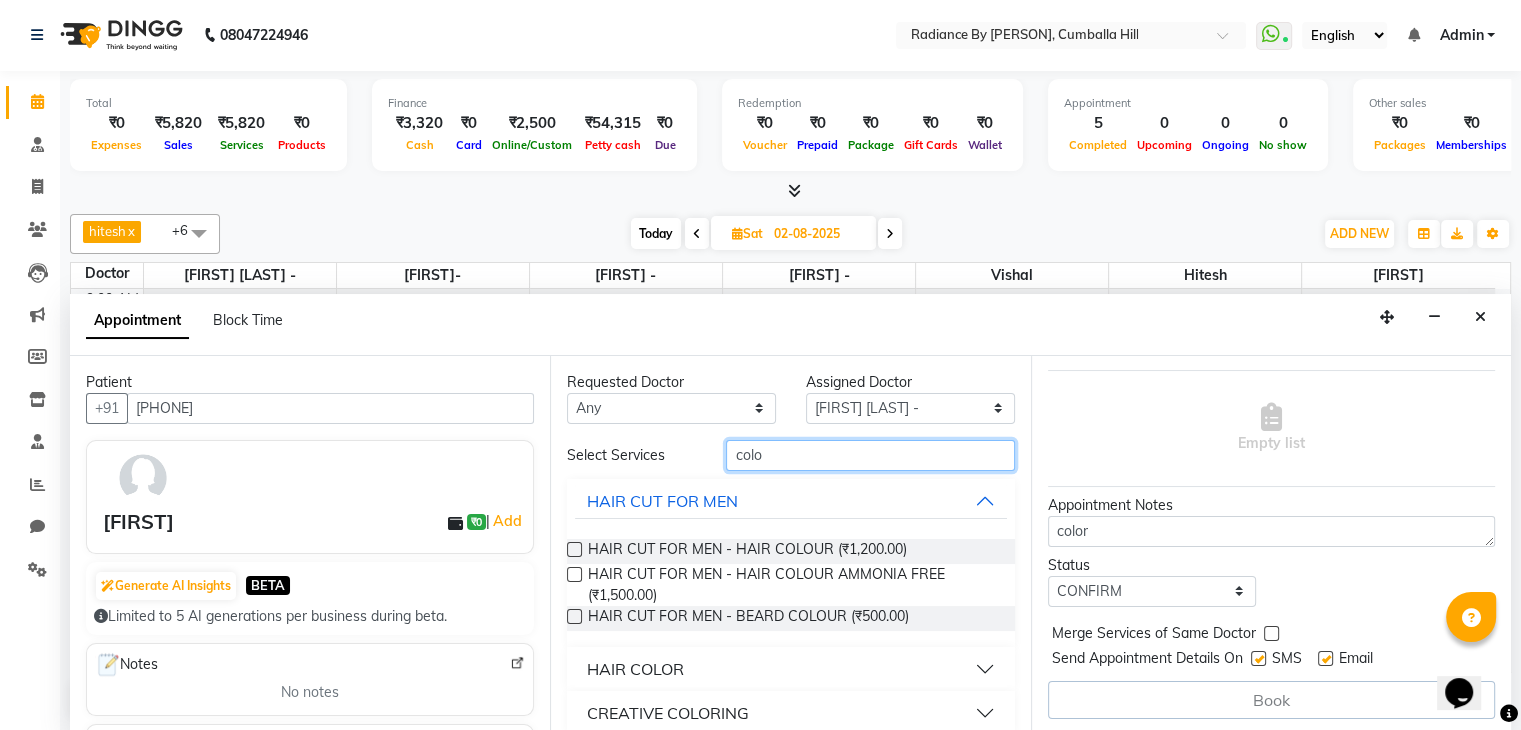 type on "colo" 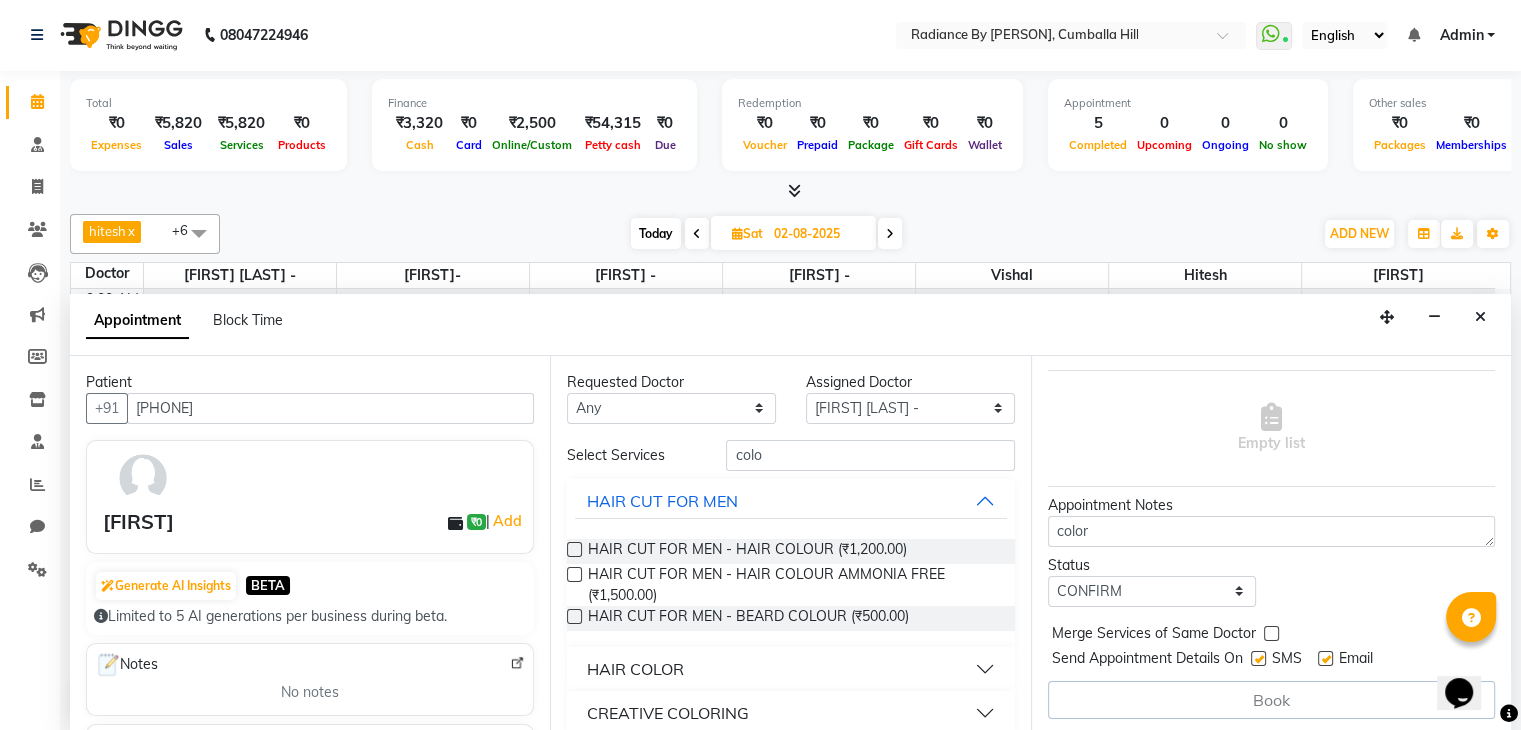 click on "HAIR COLOR" at bounding box center [790, 669] 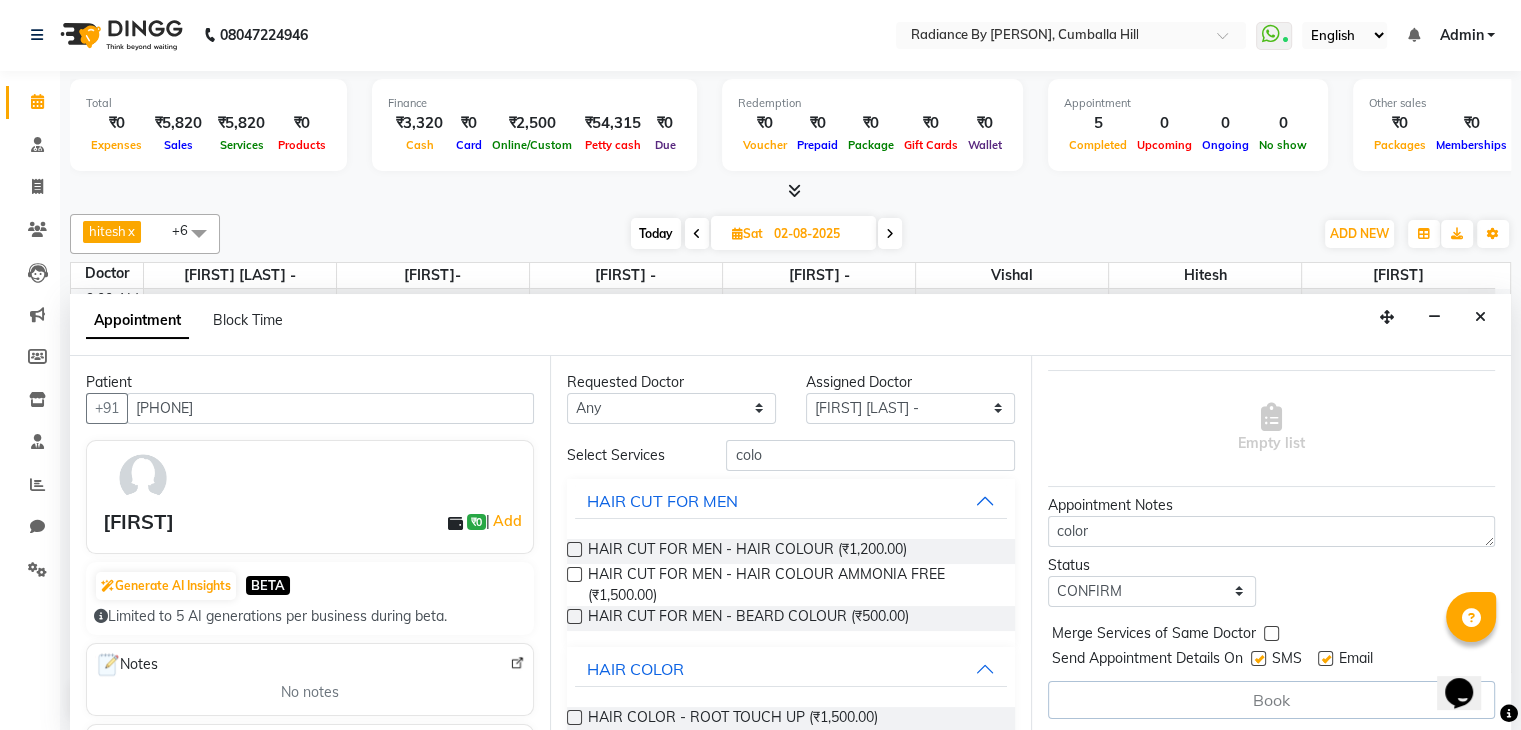 click at bounding box center [574, 717] 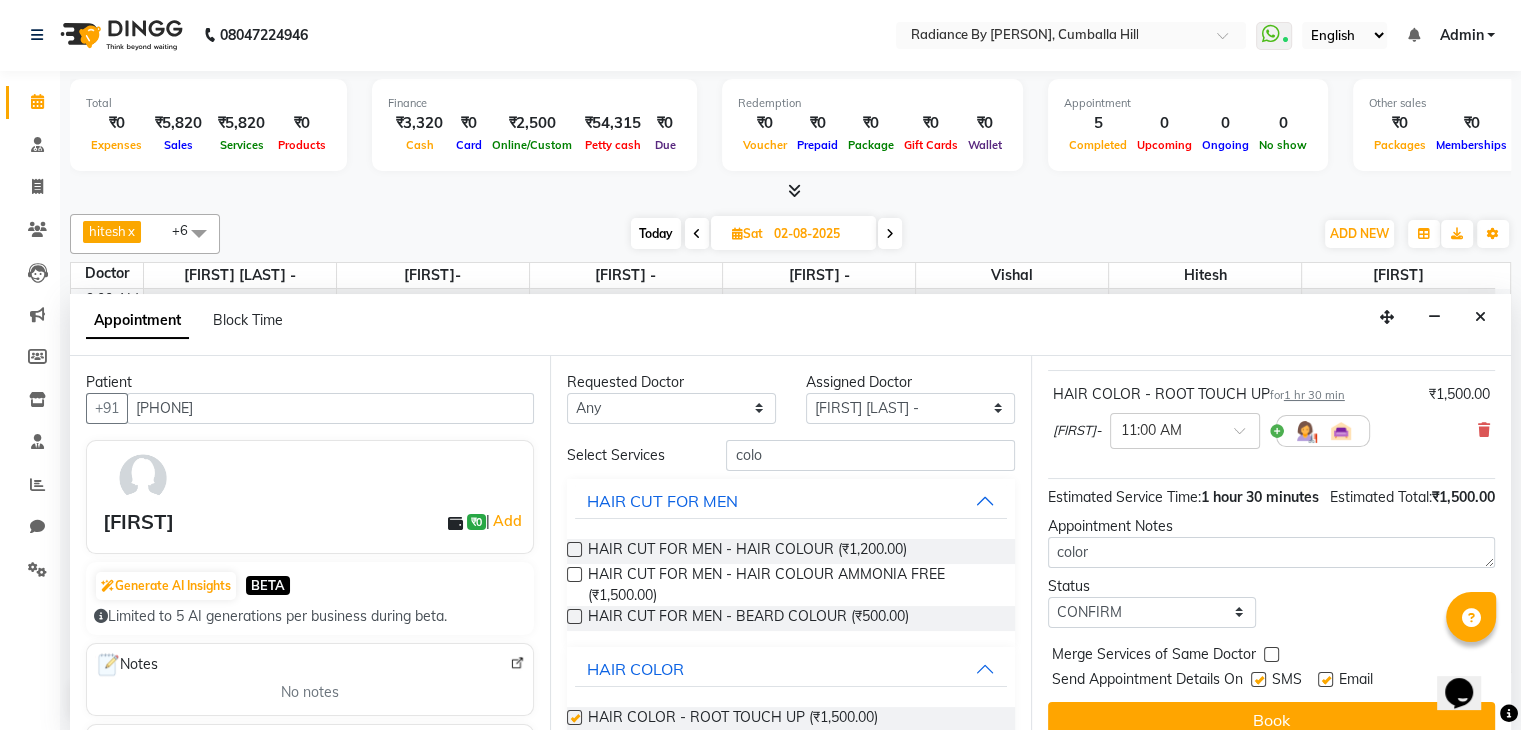 checkbox on "false" 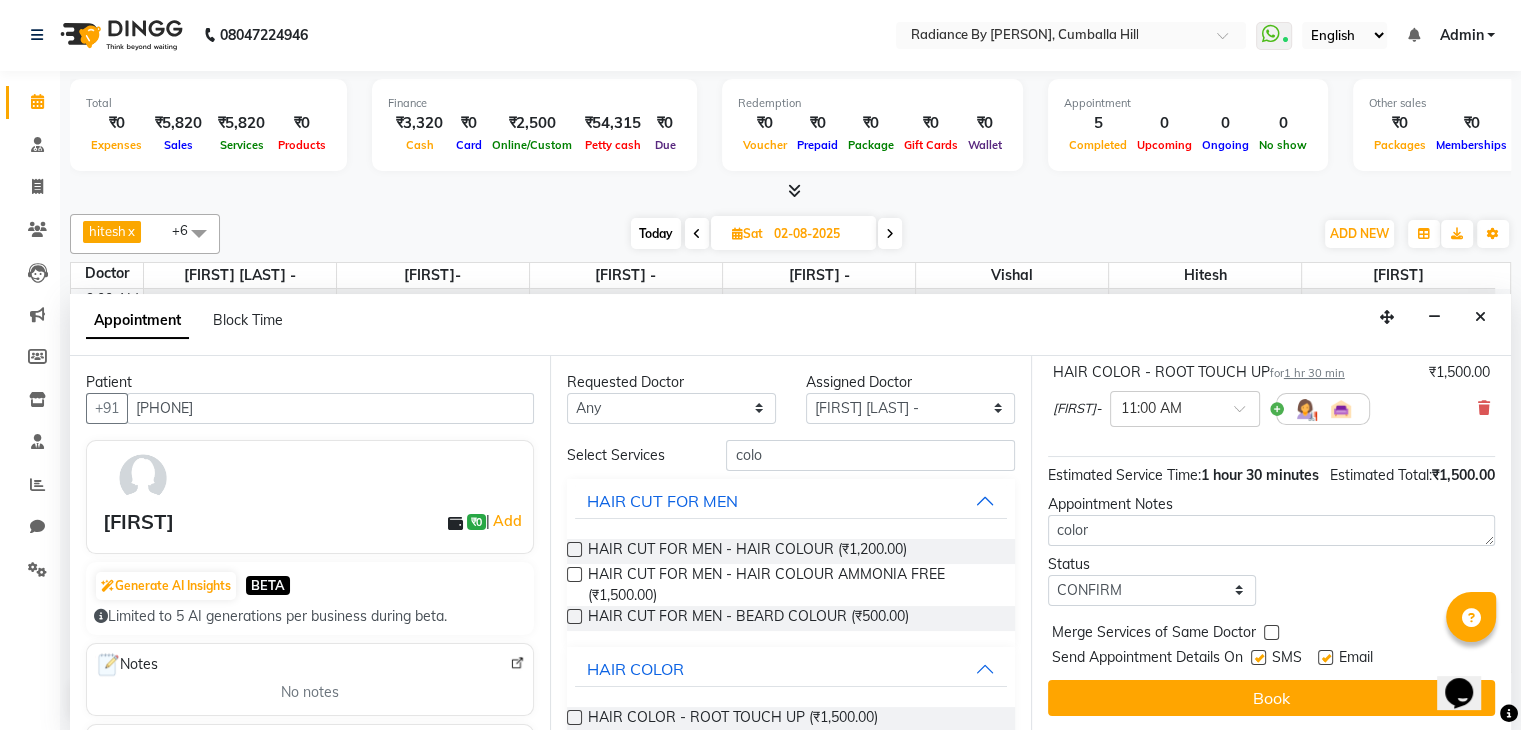 scroll, scrollTop: 151, scrollLeft: 0, axis: vertical 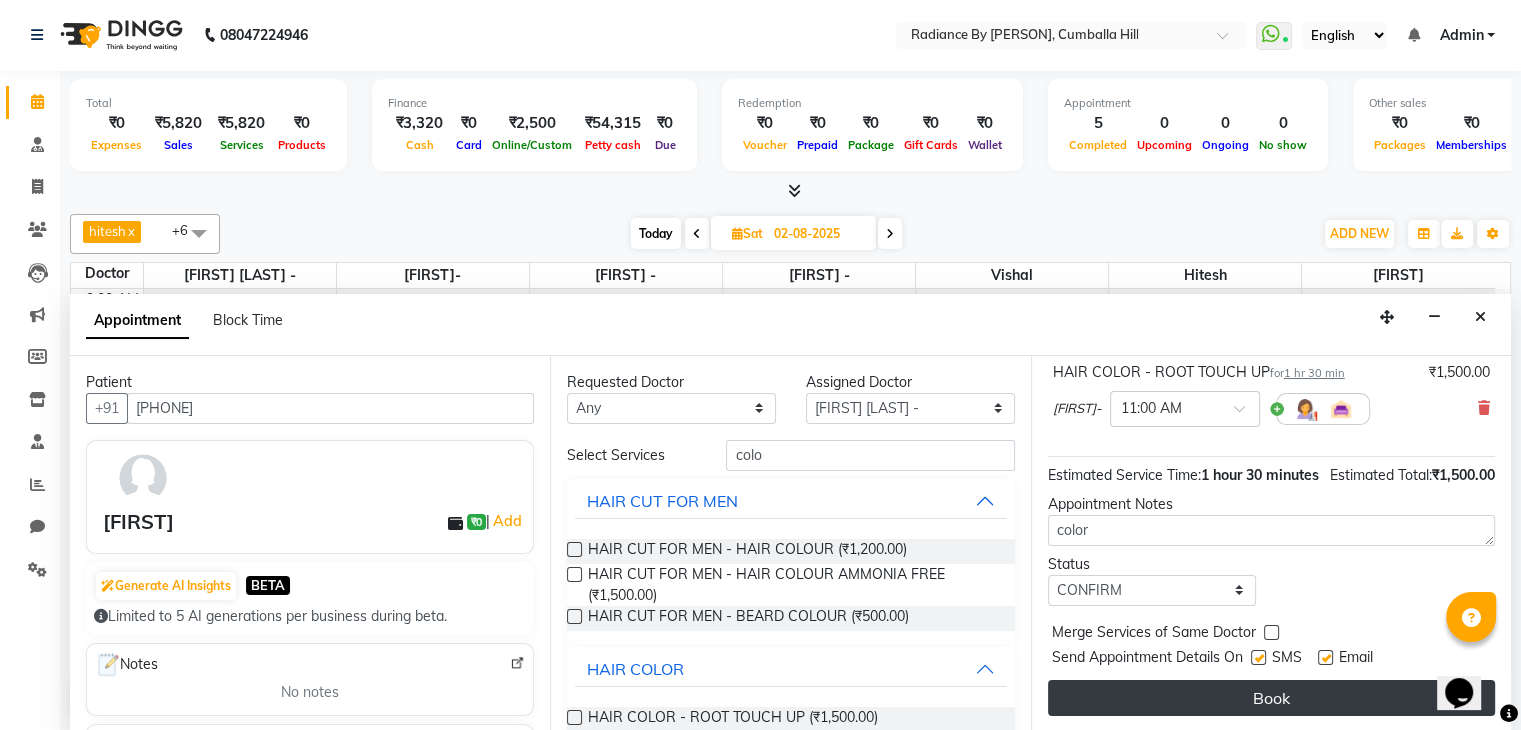 click on "Book" at bounding box center (1271, 698) 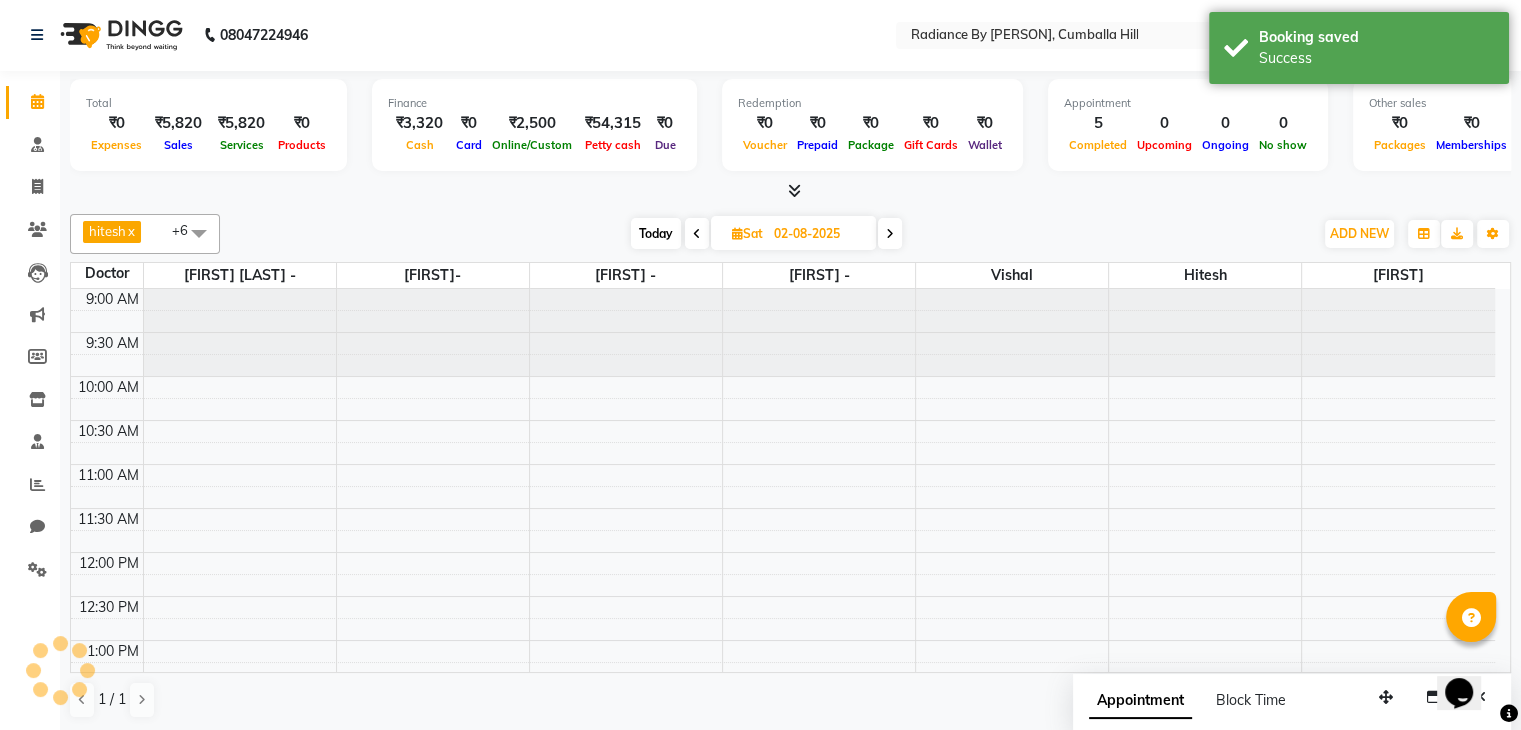 scroll, scrollTop: 0, scrollLeft: 0, axis: both 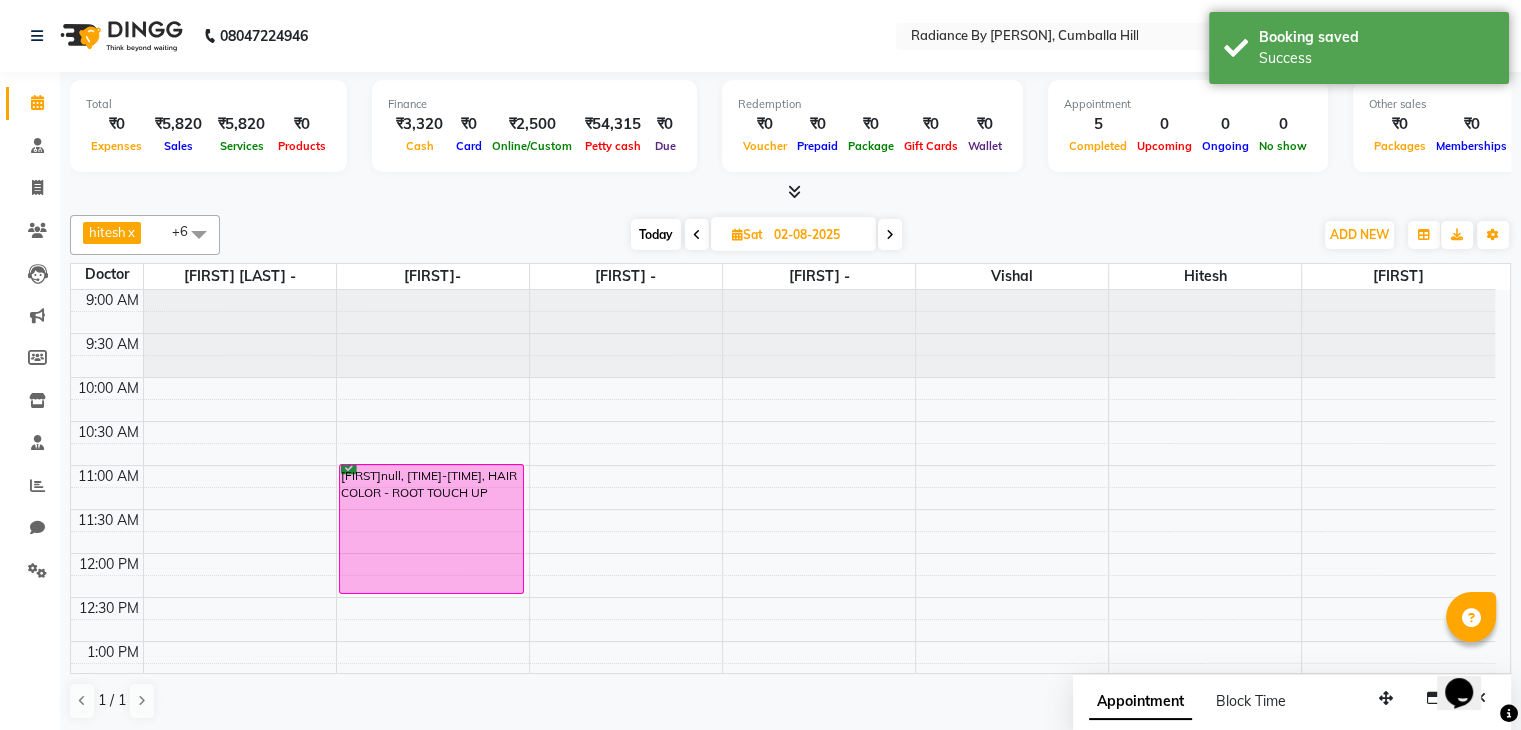click on "[FIRST]null, [TIME]-[TIME], HAIR COLOR - ROOT TOUCH UP" at bounding box center [783, 817] 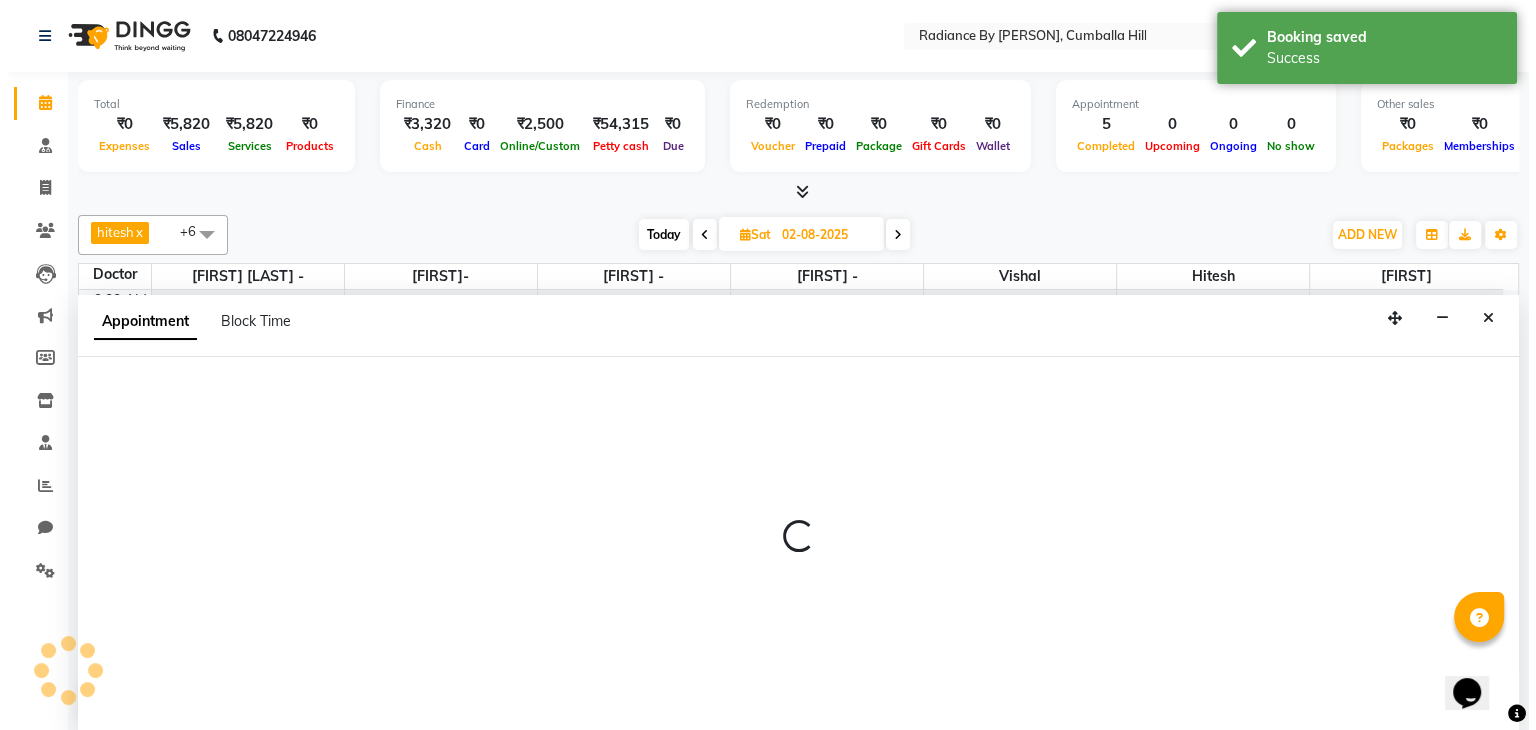 scroll, scrollTop: 1, scrollLeft: 0, axis: vertical 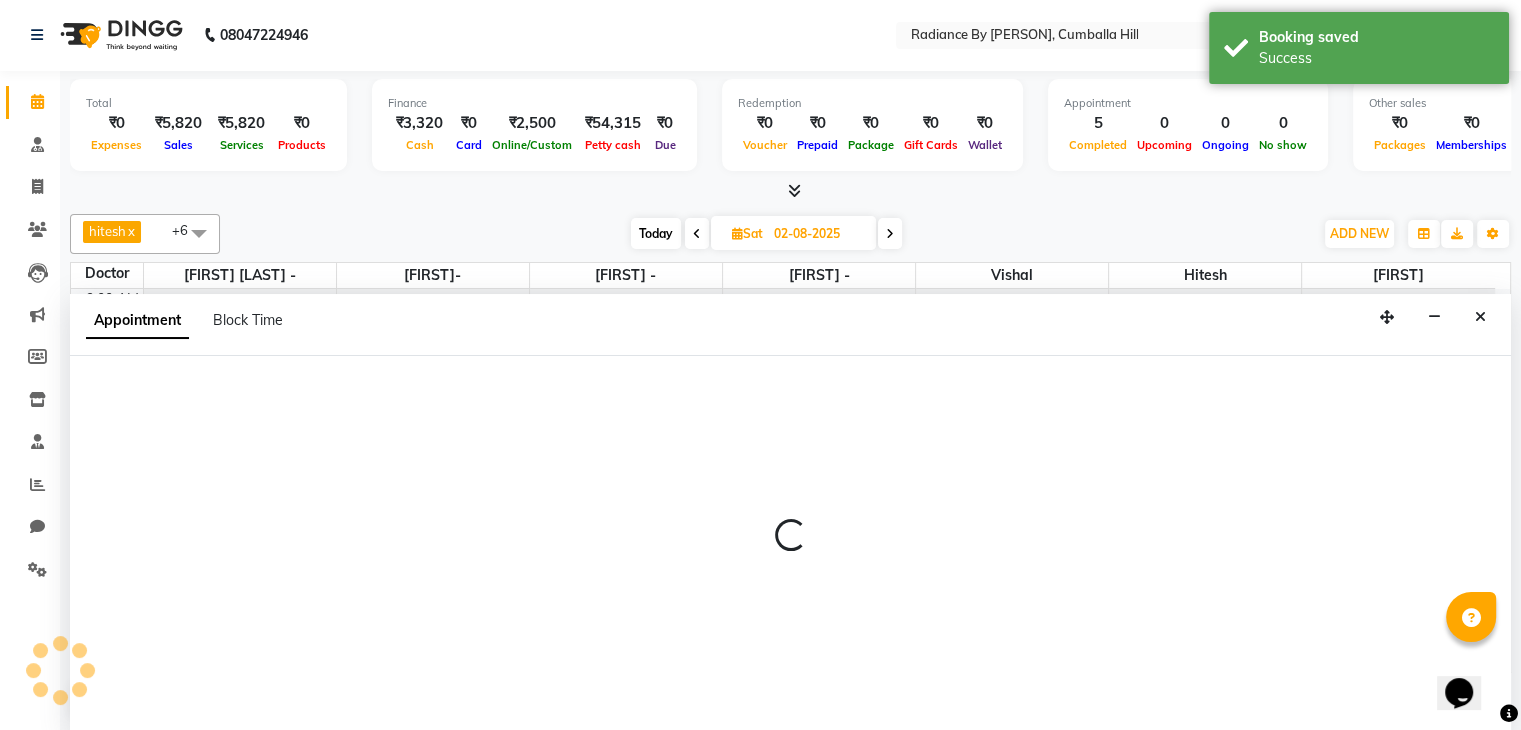 select on "86561" 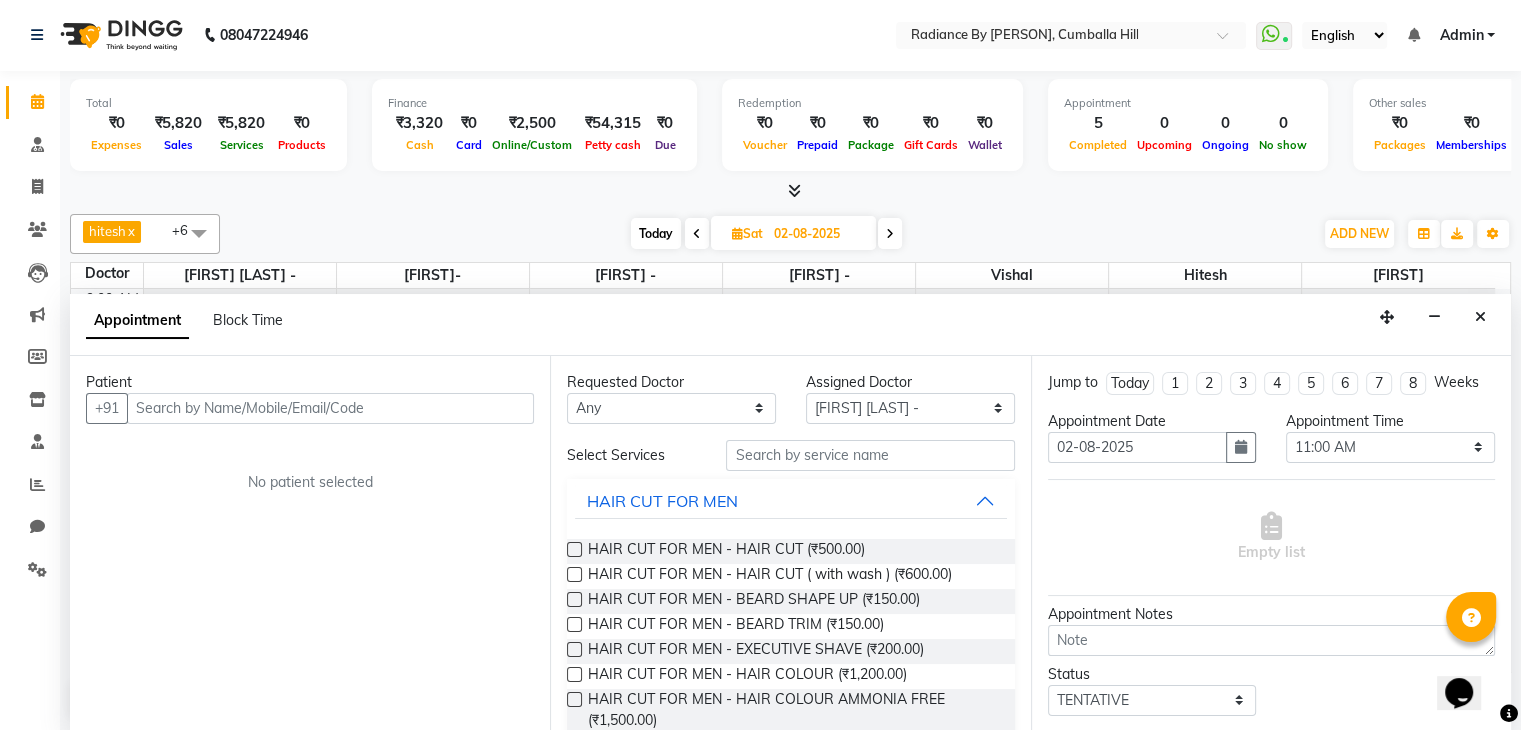 click on "No patient selected" at bounding box center (310, 482) 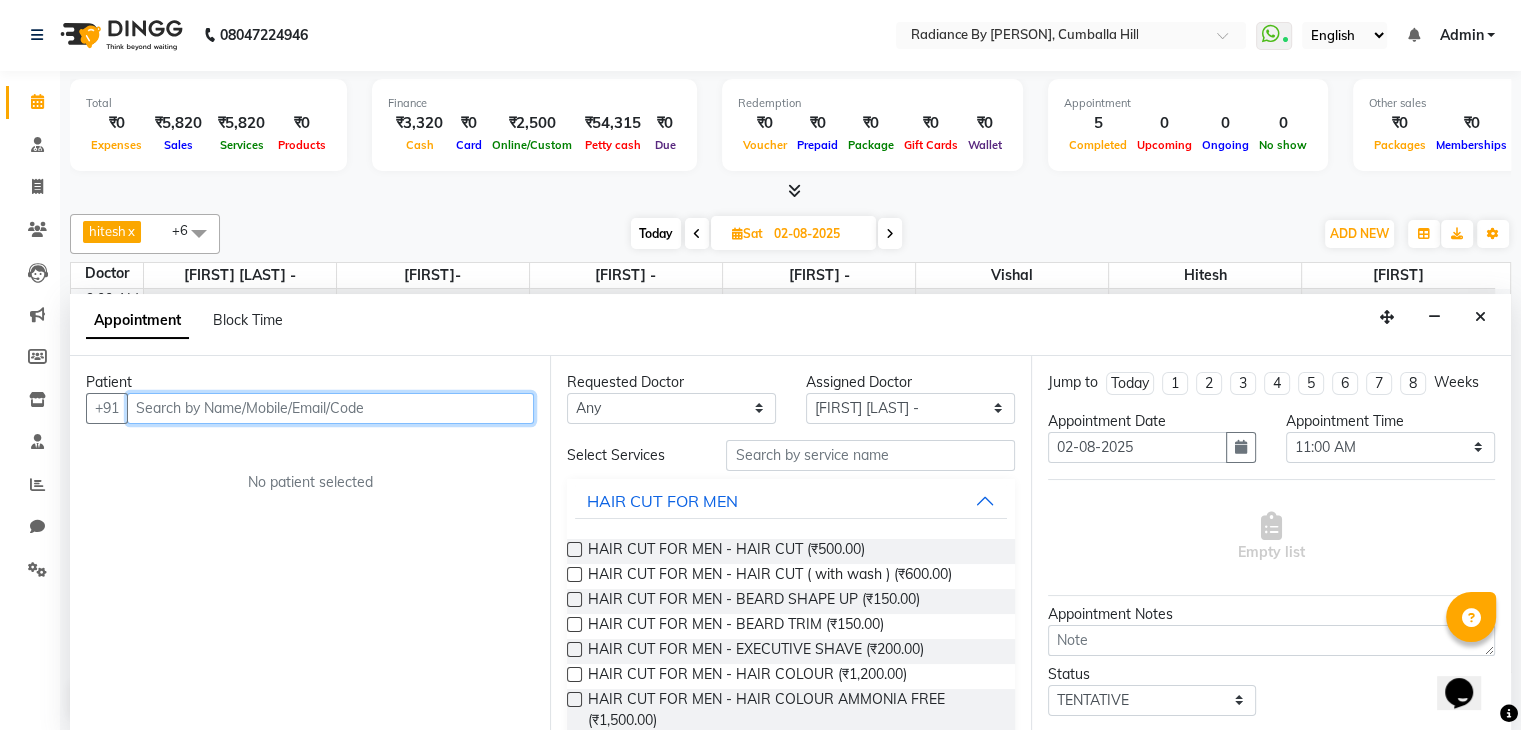 click at bounding box center [330, 408] 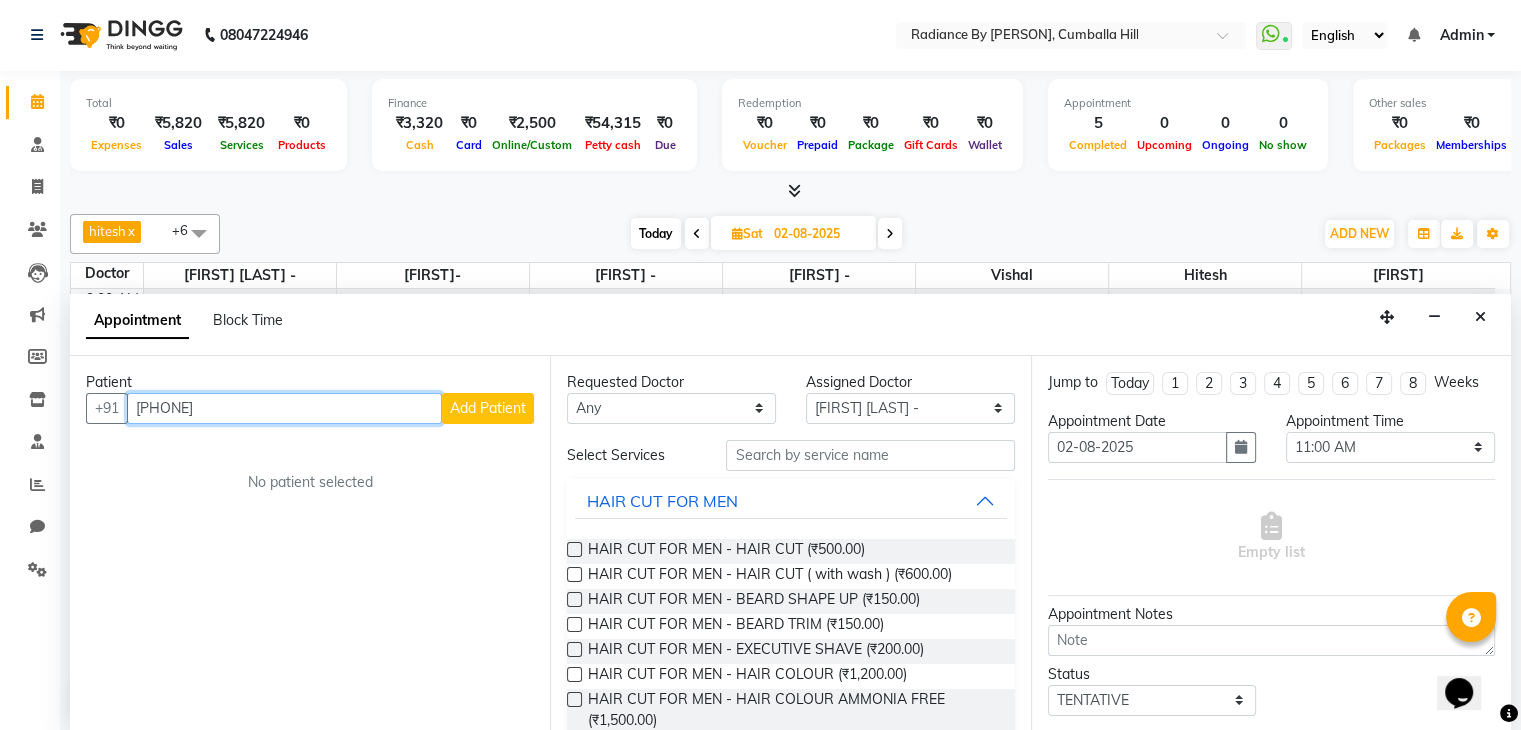 type on "[PHONE]" 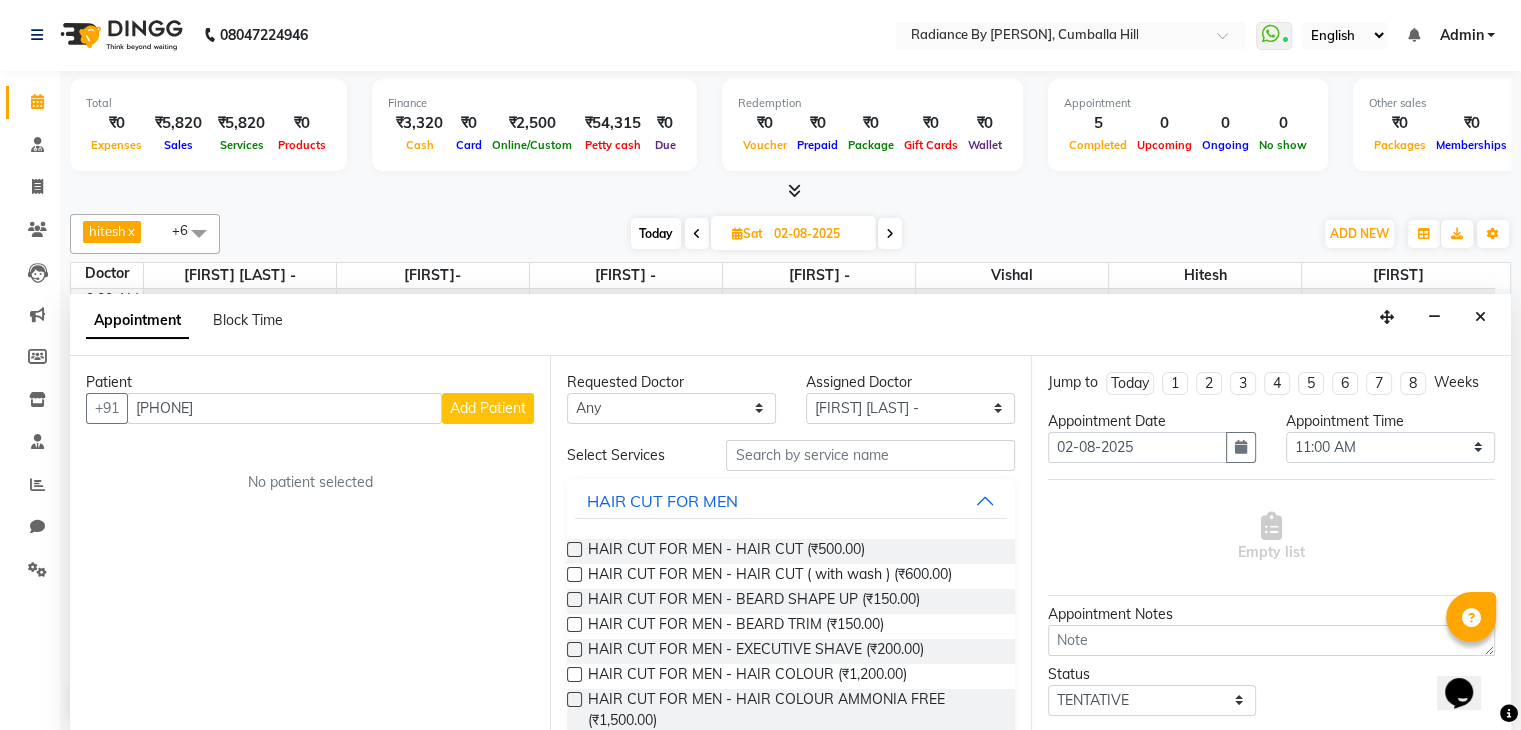 click on "Add Patient" at bounding box center [488, 408] 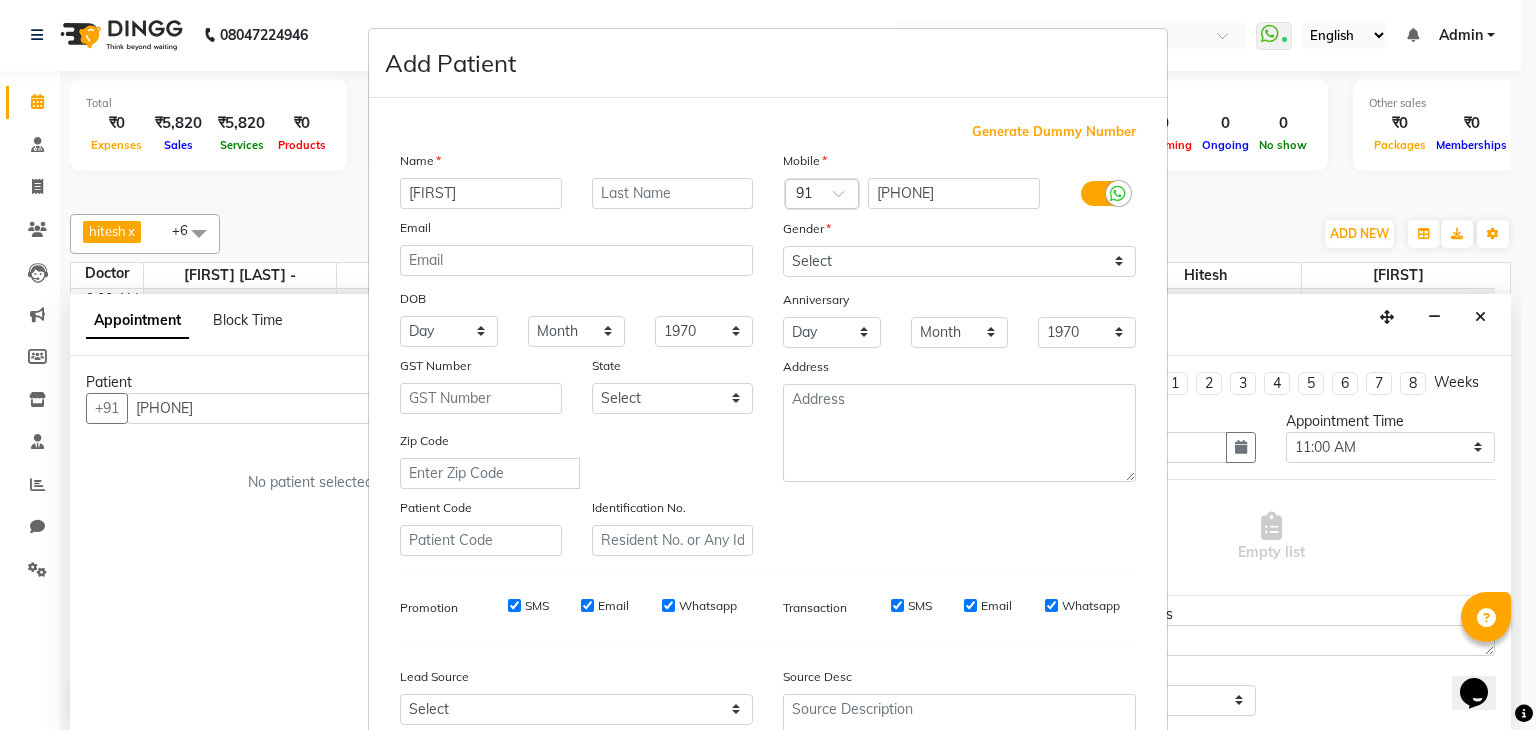 type on "[FIRST]" 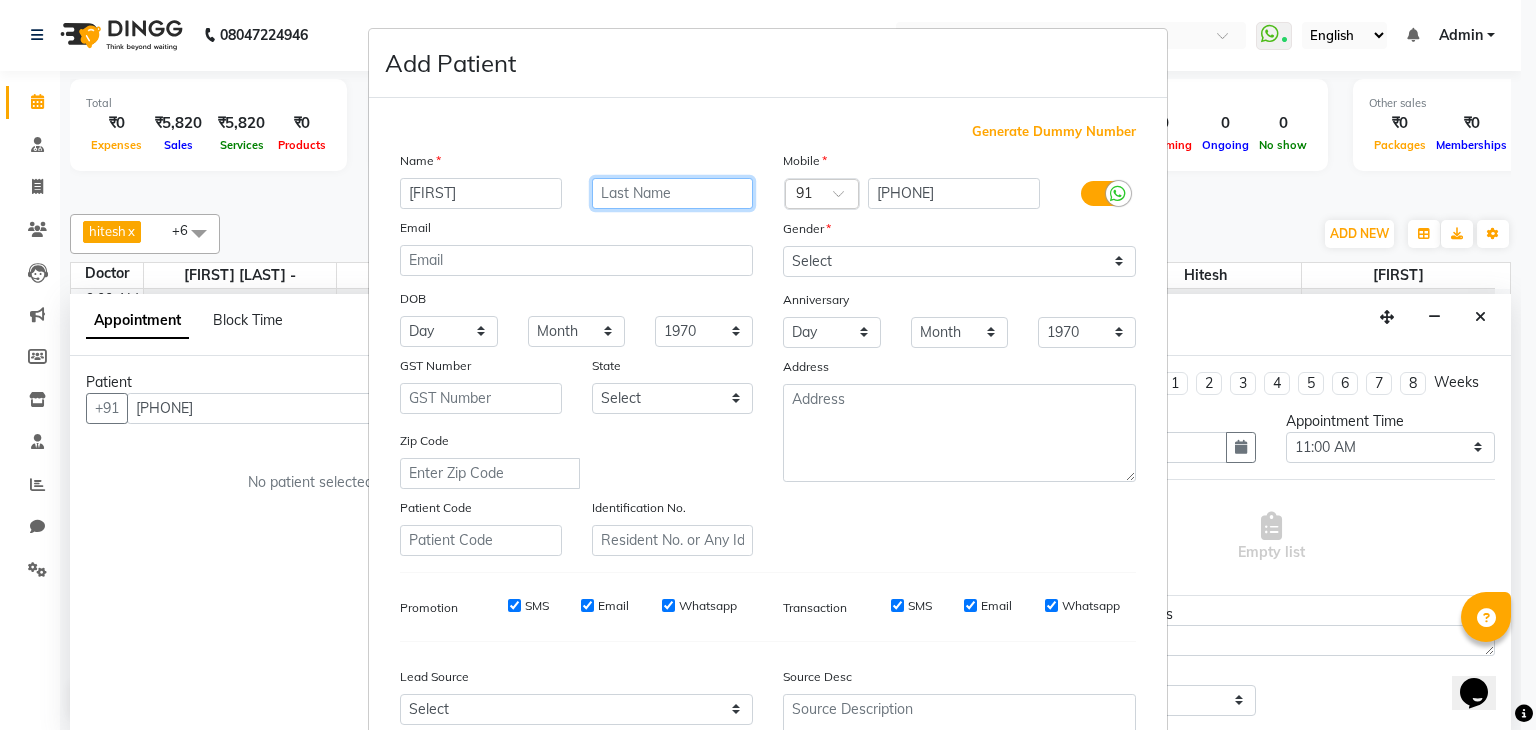 click at bounding box center (673, 193) 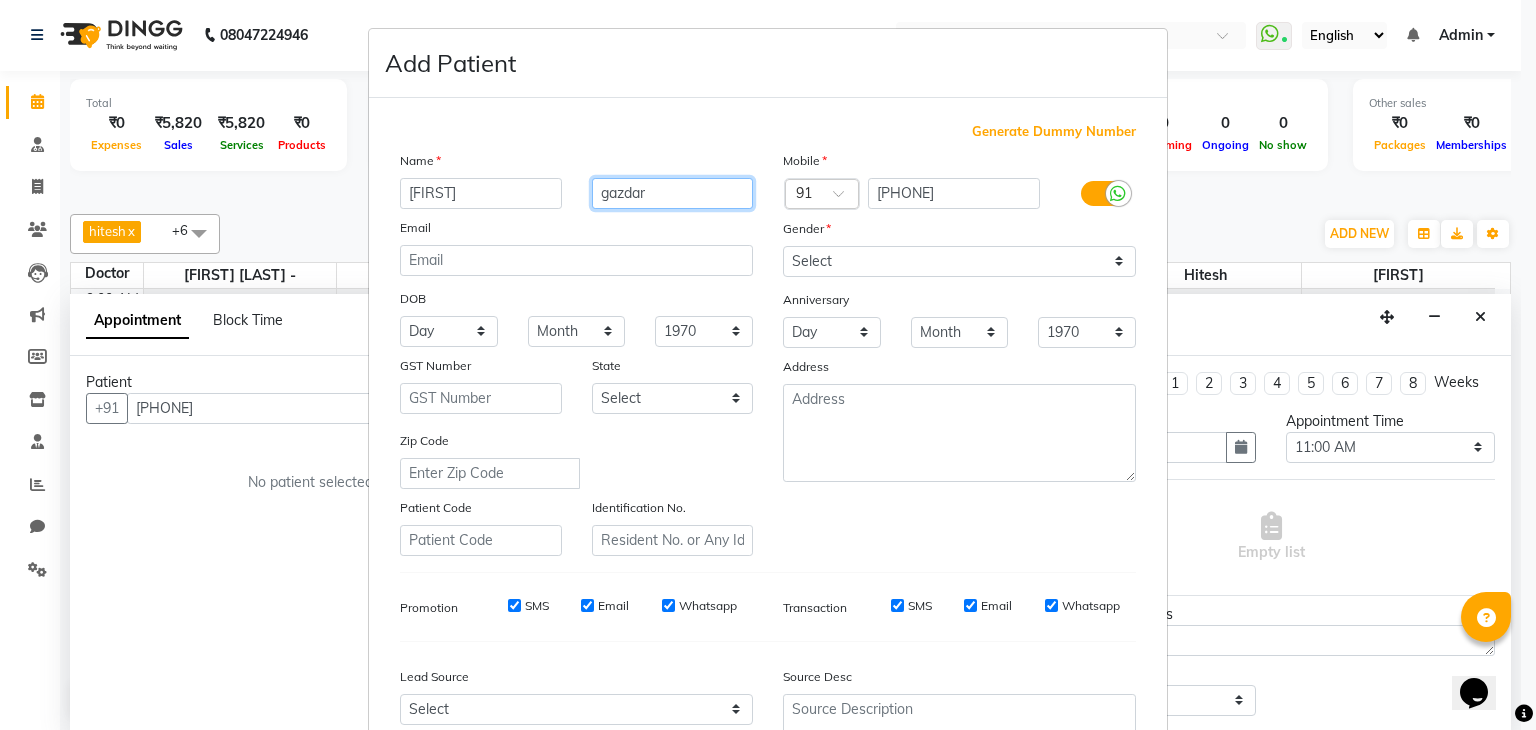 type on "gazdar" 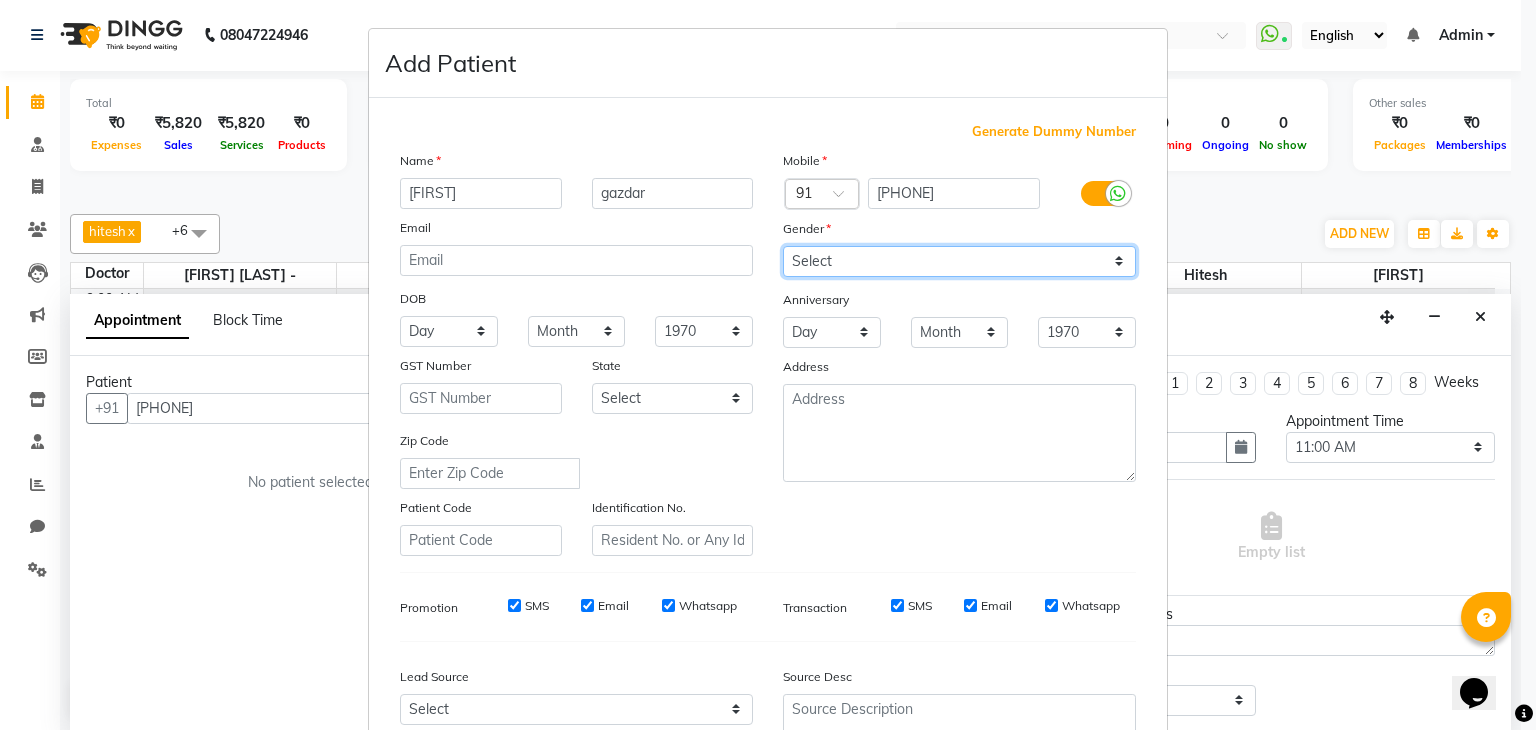 click on "Select Male Female Other Prefer Not To Say" at bounding box center (959, 261) 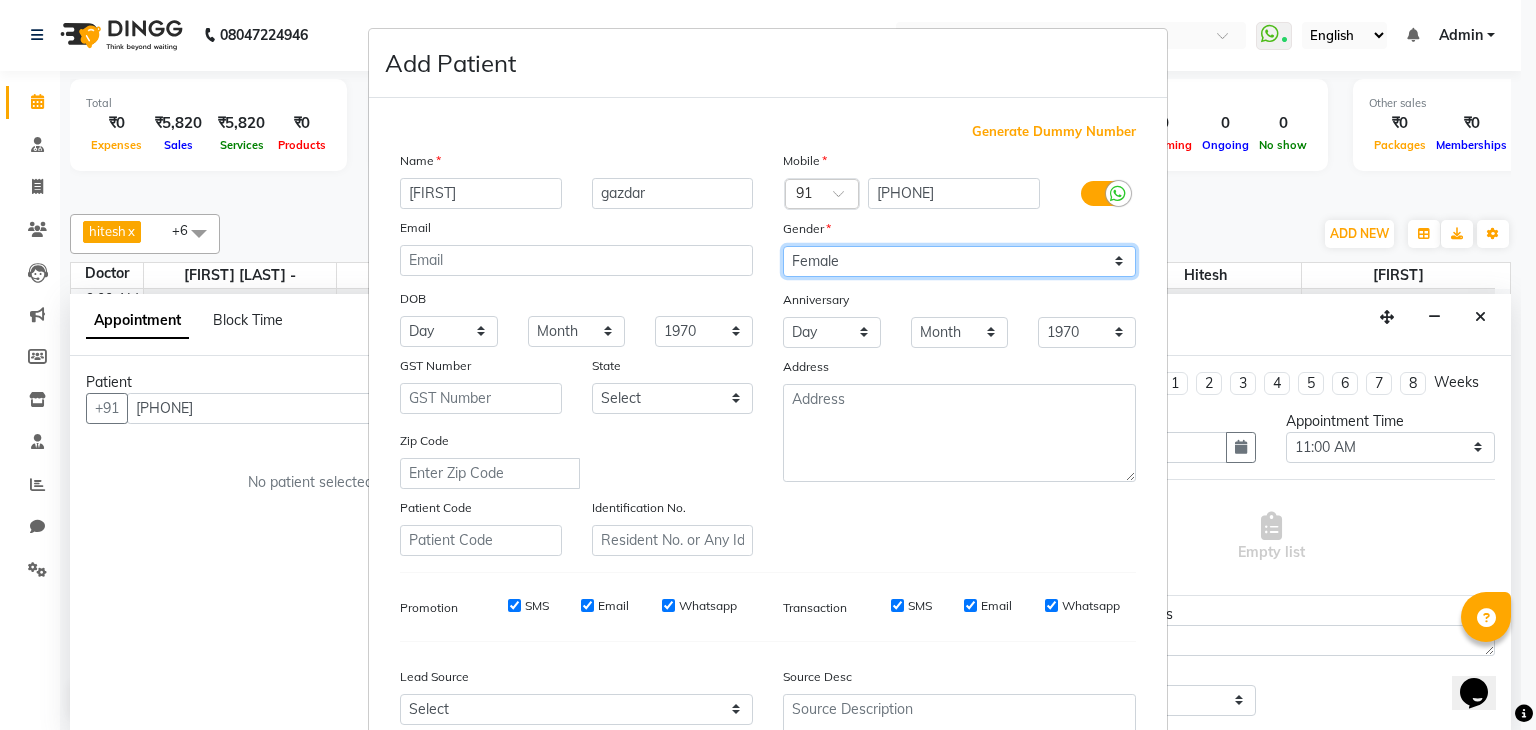 click on "Select Male Female Other Prefer Not To Say" at bounding box center (959, 261) 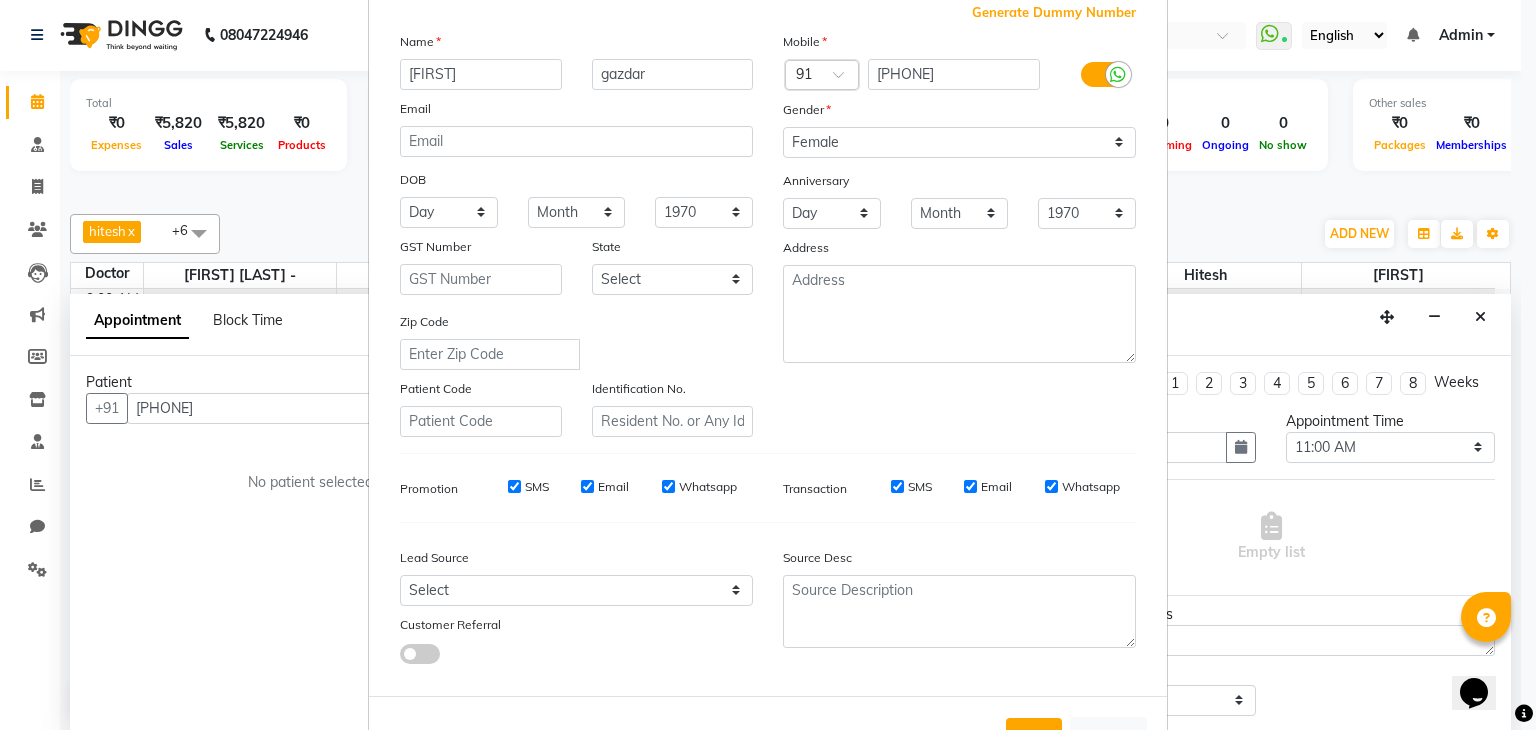 scroll, scrollTop: 120, scrollLeft: 0, axis: vertical 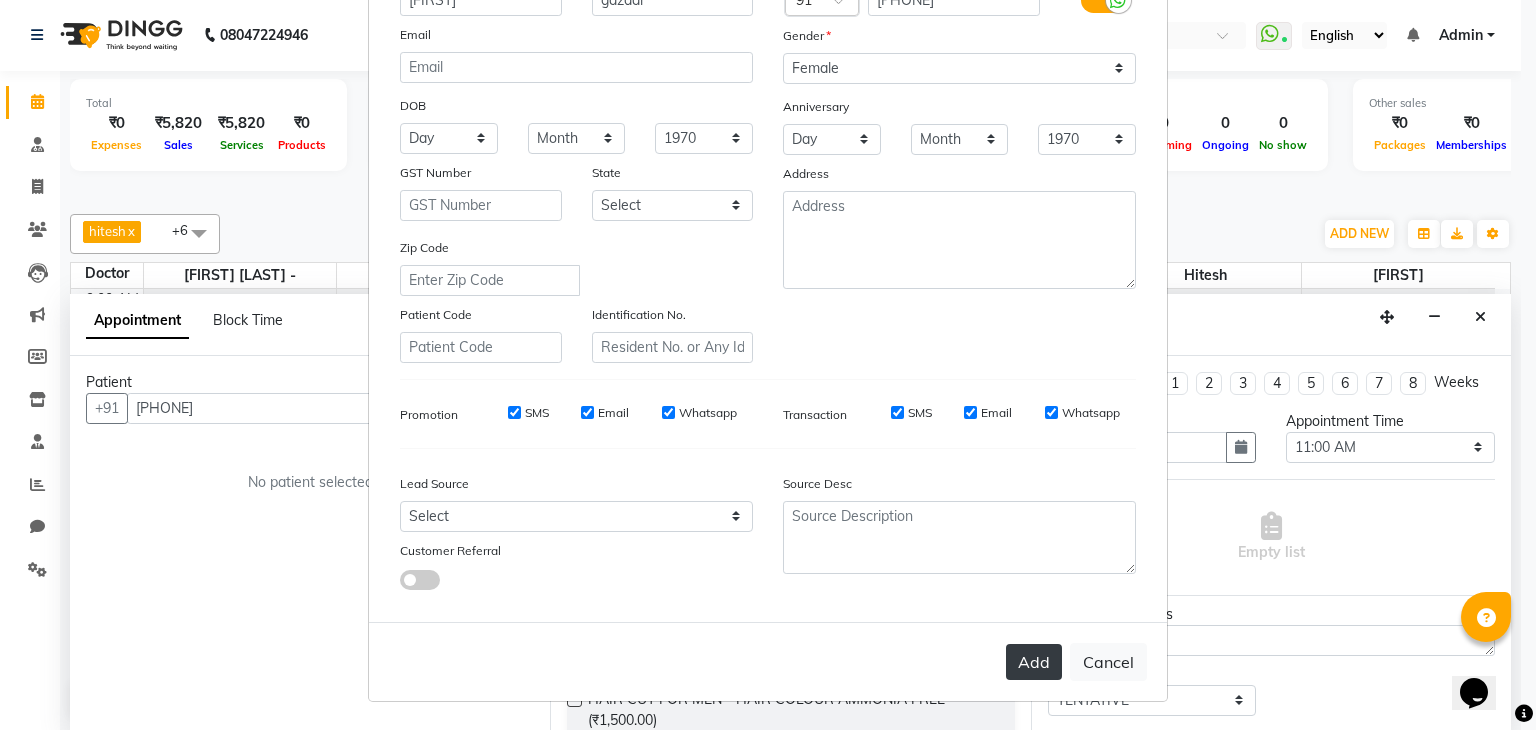 click on "Add" at bounding box center (1034, 662) 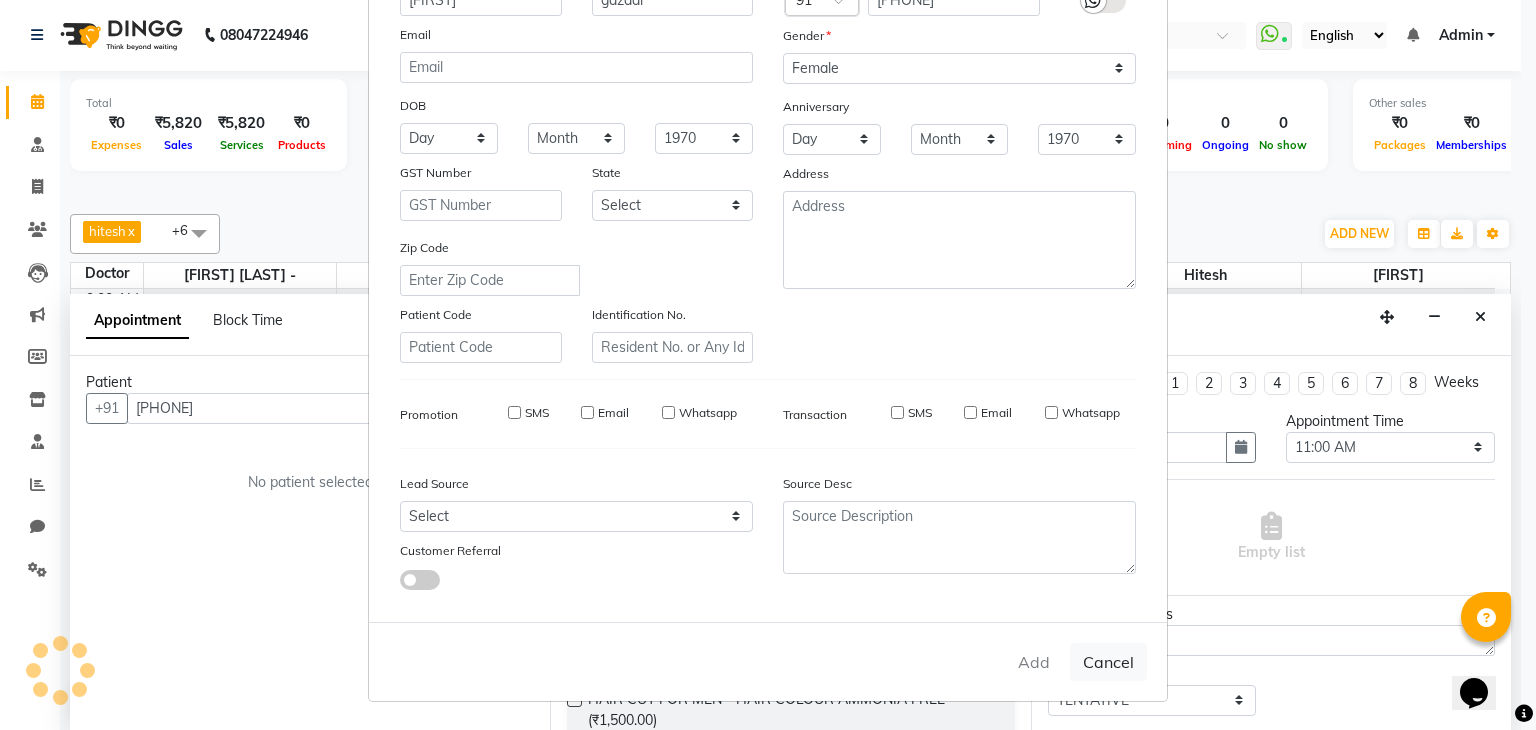 type 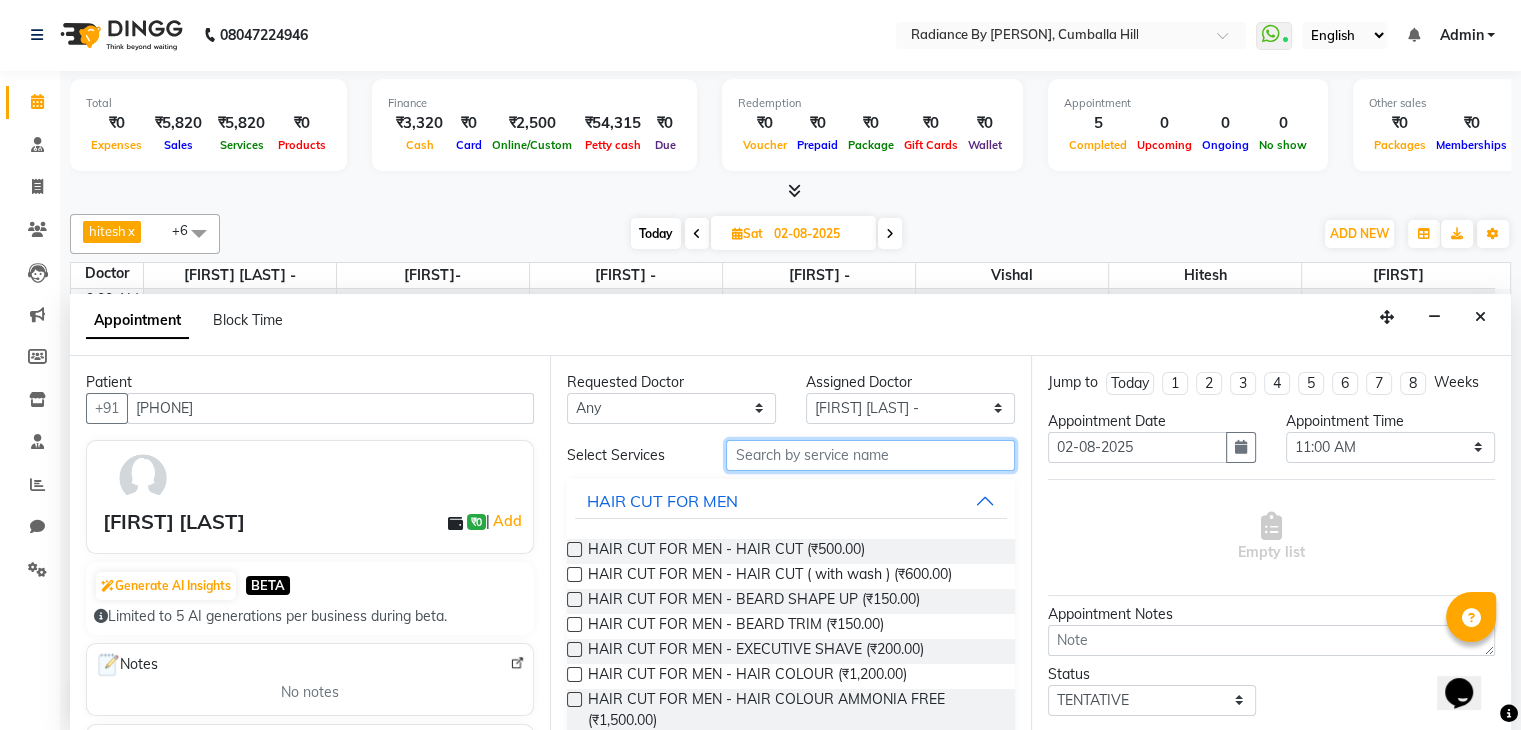click at bounding box center (870, 455) 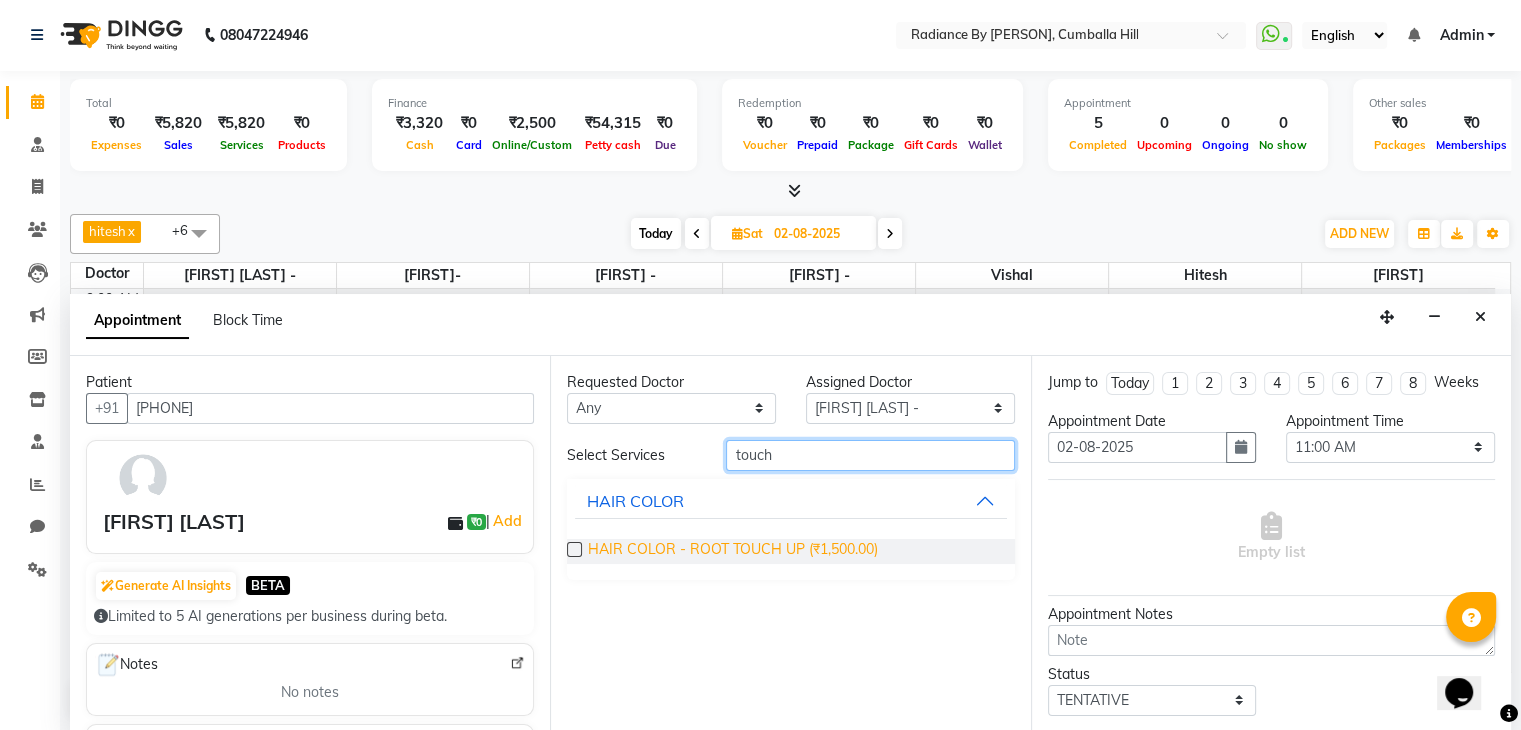 type on "touch" 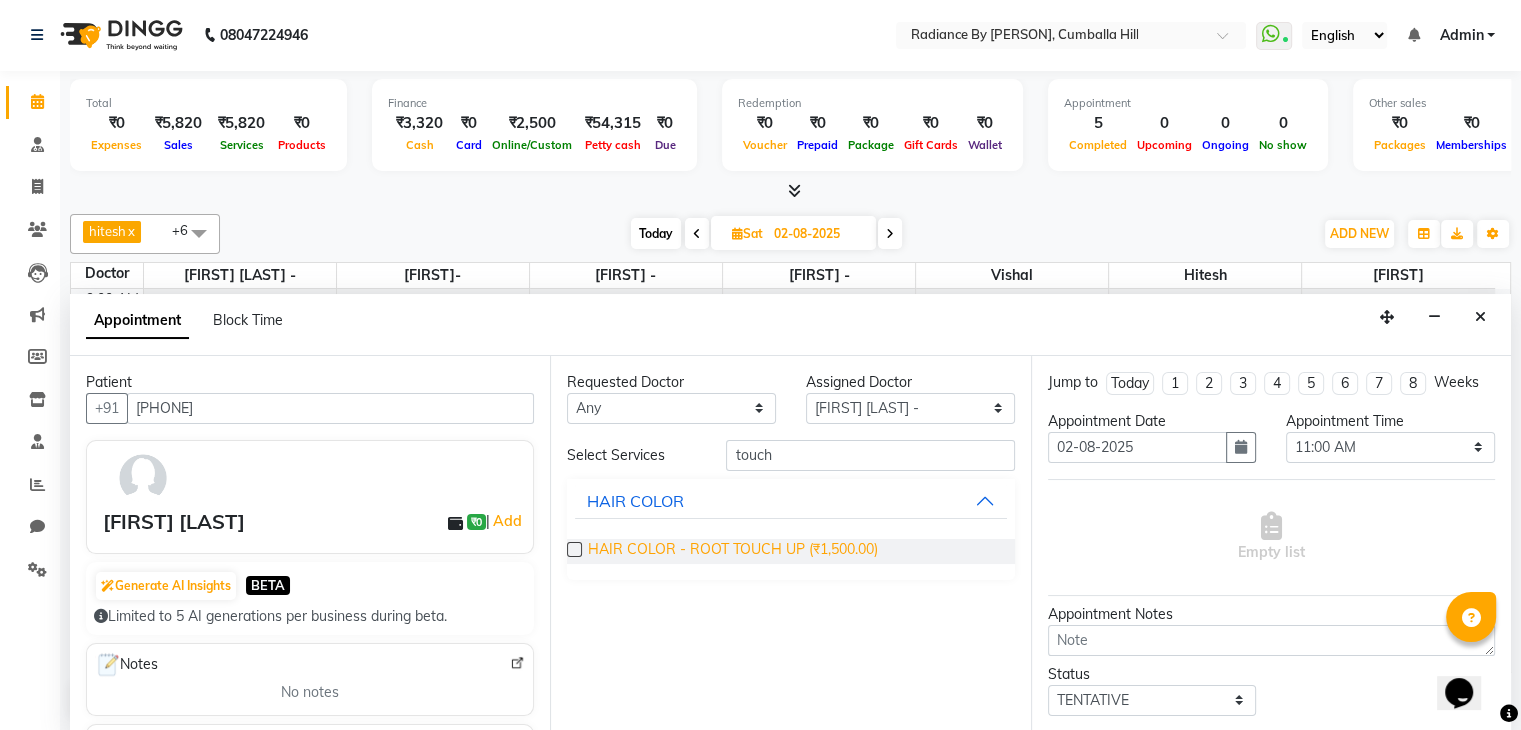 click on "HAIR COLOR - ROOT TOUCH UP (₹1,500.00)" at bounding box center (733, 551) 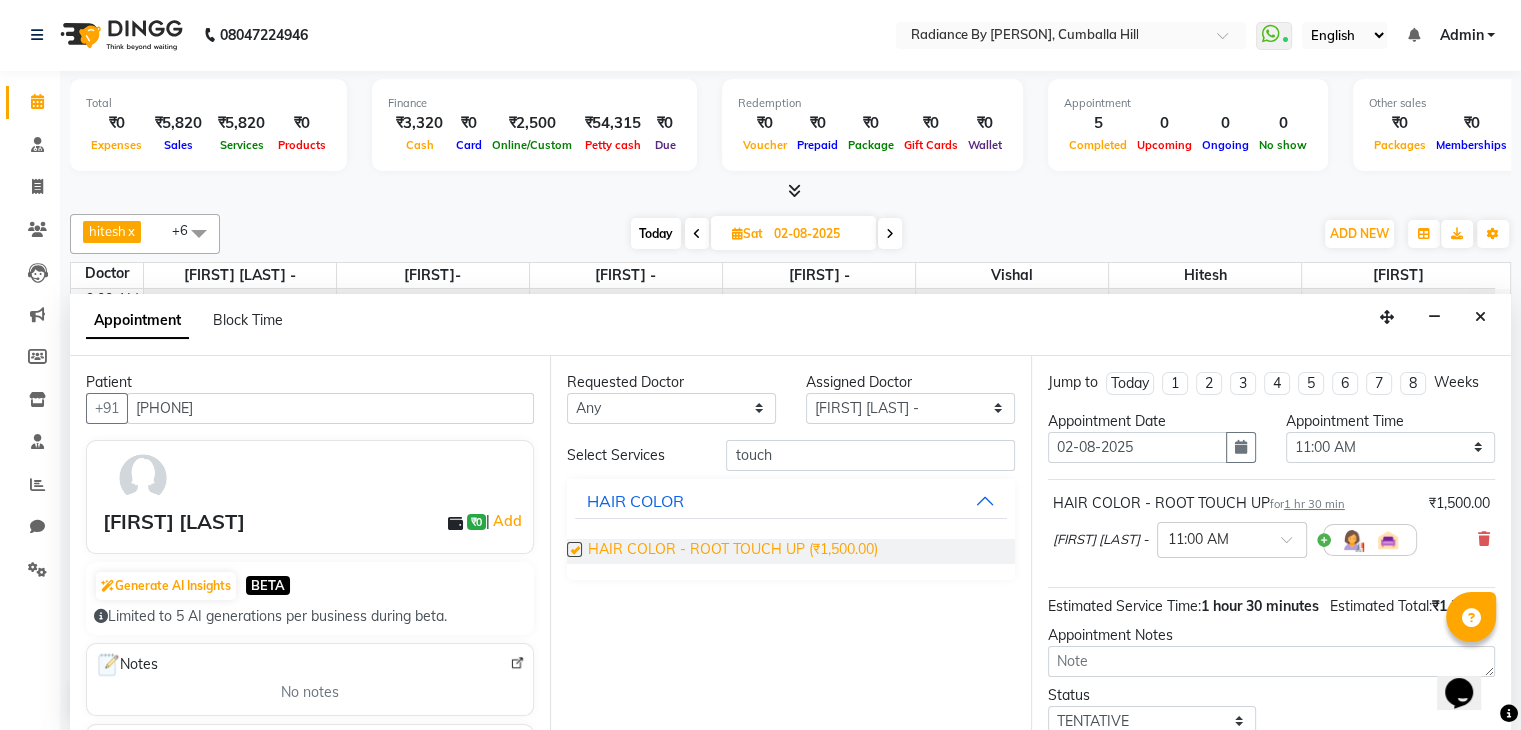 checkbox on "false" 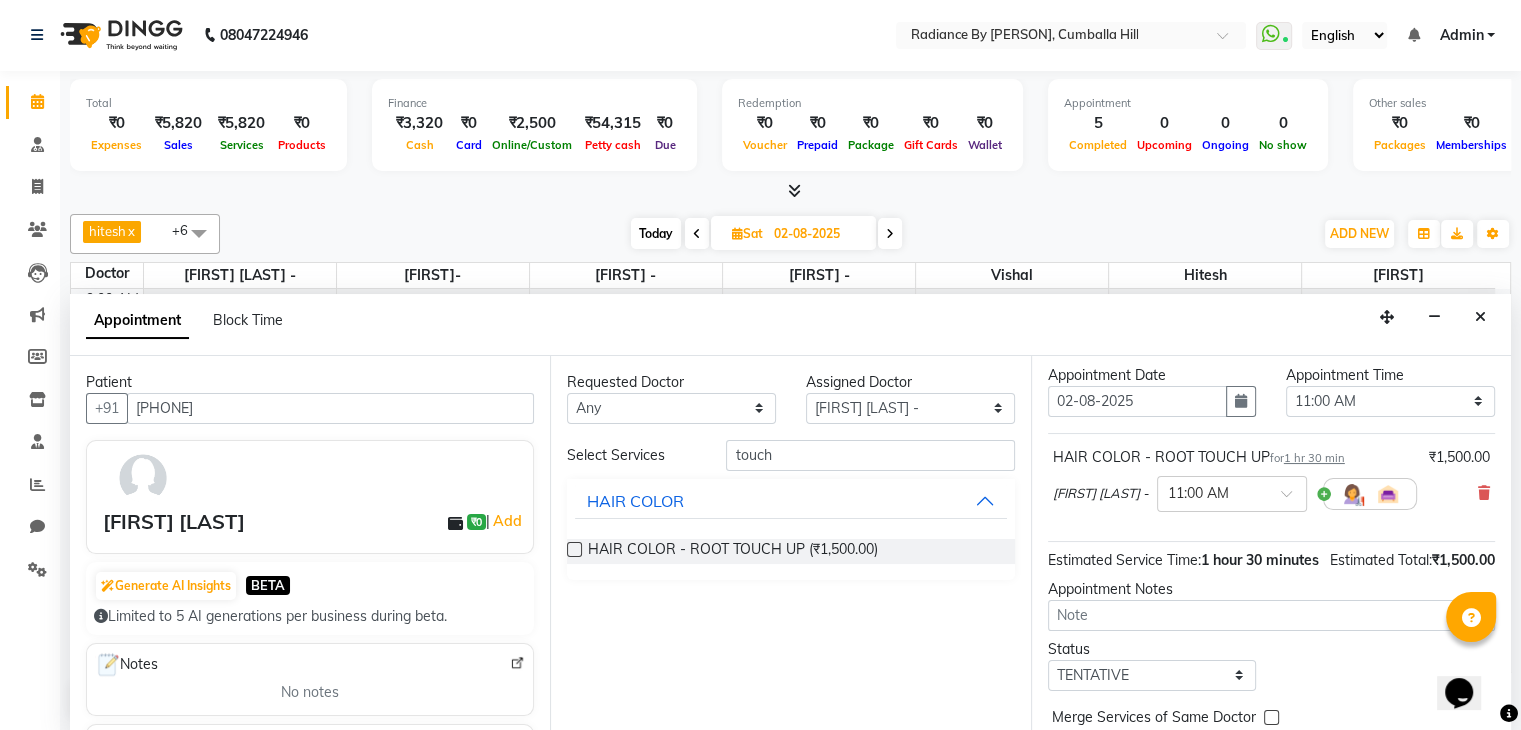 scroll, scrollTop: 64, scrollLeft: 0, axis: vertical 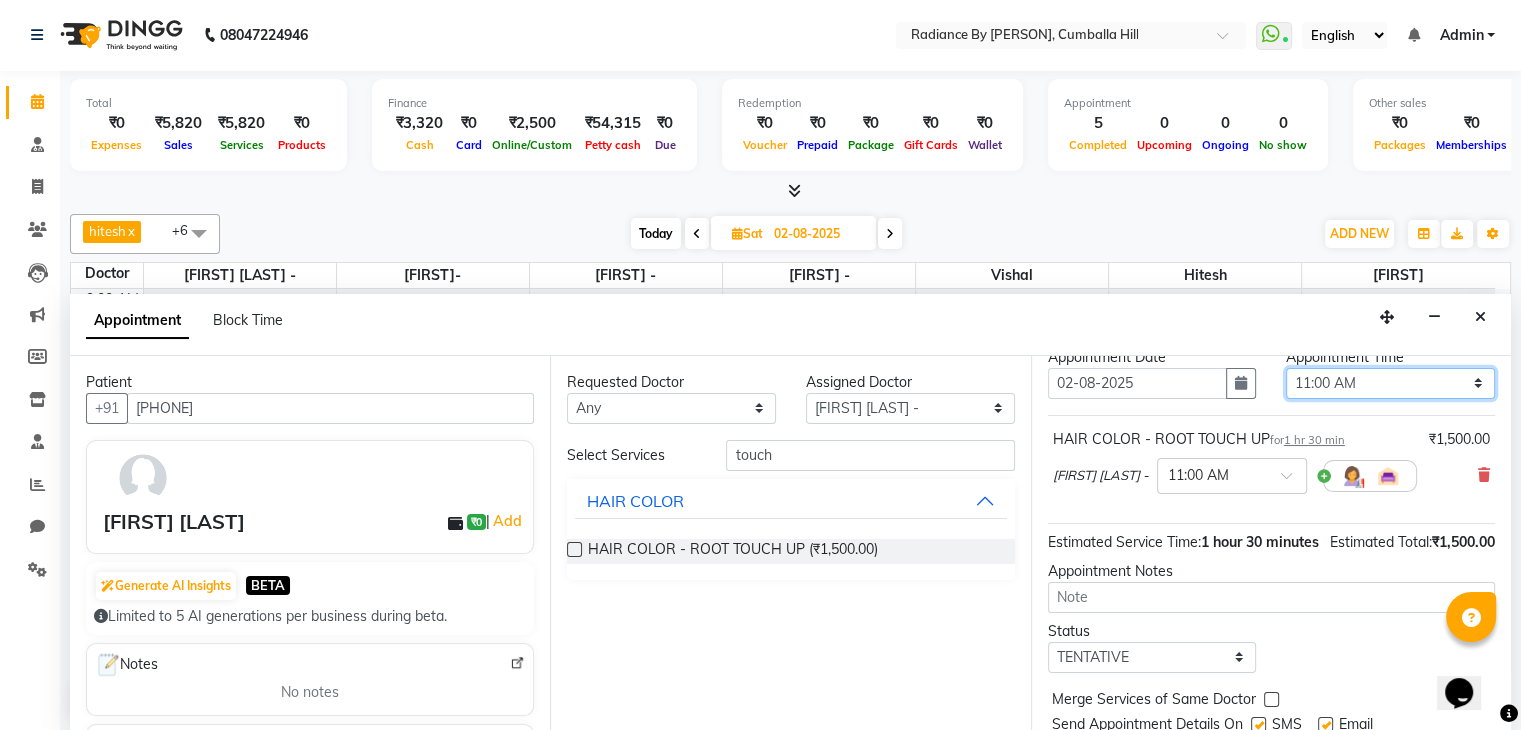 click on "Select 10:00 AM 10:15 AM 10:30 AM 10:45 AM 11:00 AM 11:15 AM 11:30 AM 11:45 AM 12:00 PM 12:15 PM 12:30 PM 12:45 PM 01:00 PM 01:15 PM 01:30 PM 01:45 PM 02:00 PM 02:15 PM 02:30 PM 02:45 PM 03:00 PM 03:15 PM 03:30 PM 03:45 PM 04:00 PM 04:15 PM 04:30 PM 04:45 PM 05:00 PM 05:15 PM 05:30 PM 05:45 PM 06:00 PM 06:15 PM 06:30 PM 06:45 PM 07:00 PM 07:15 PM 07:30 PM 07:45 PM 08:00 PM" at bounding box center [1390, 383] 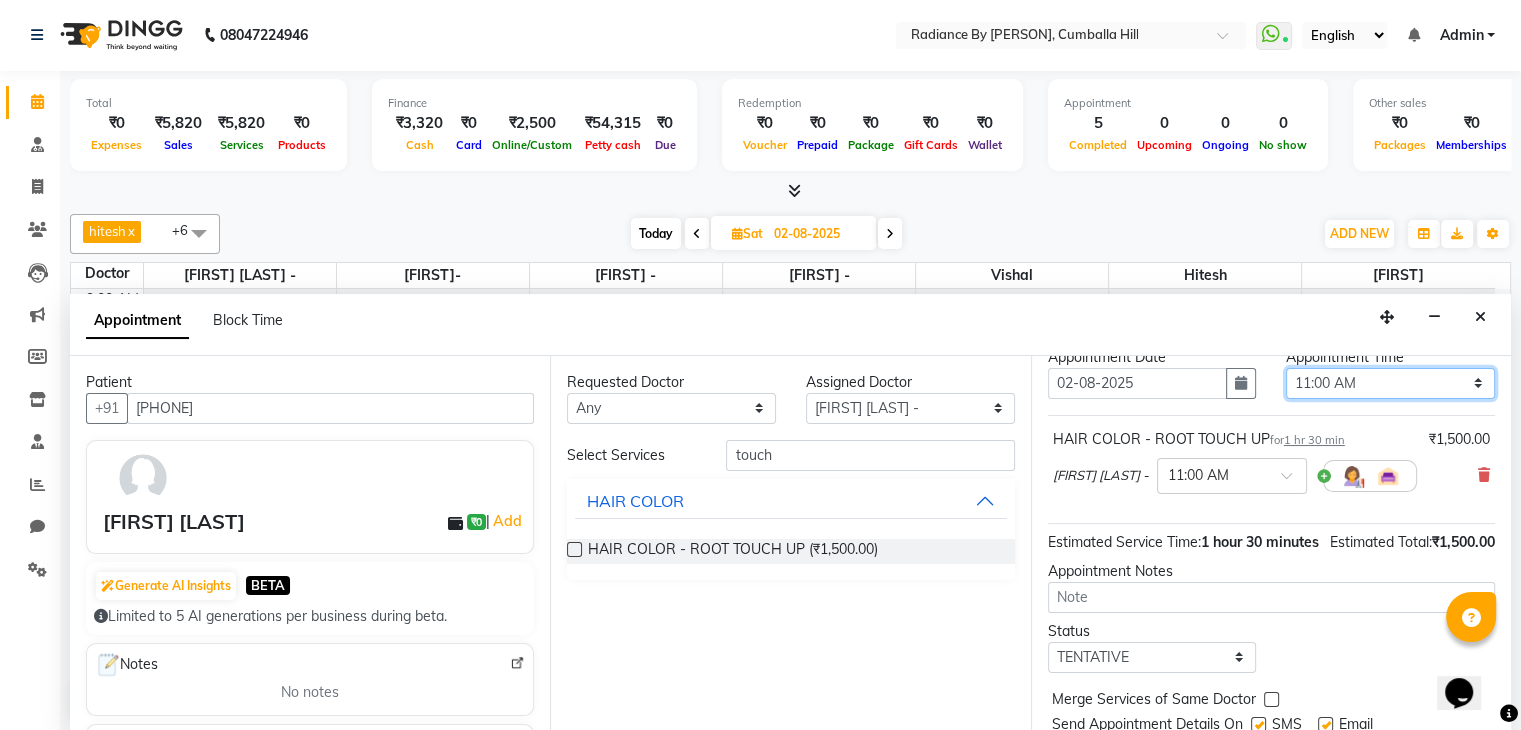 select on "960" 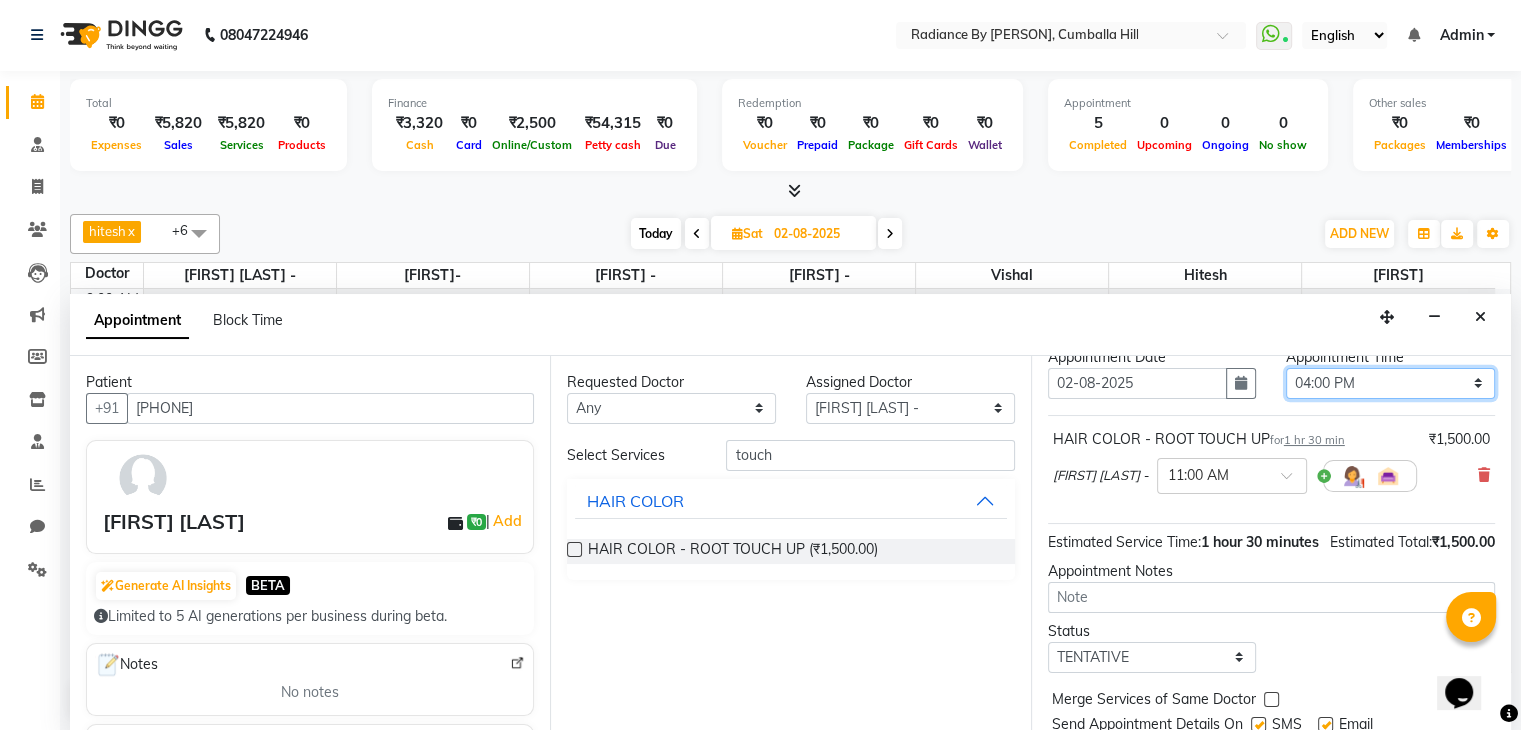 click on "Select 10:00 AM 10:15 AM 10:30 AM 10:45 AM 11:00 AM 11:15 AM 11:30 AM 11:45 AM 12:00 PM 12:15 PM 12:30 PM 12:45 PM 01:00 PM 01:15 PM 01:30 PM 01:45 PM 02:00 PM 02:15 PM 02:30 PM 02:45 PM 03:00 PM 03:15 PM 03:30 PM 03:45 PM 04:00 PM 04:15 PM 04:30 PM 04:45 PM 05:00 PM 05:15 PM 05:30 PM 05:45 PM 06:00 PM 06:15 PM 06:30 PM 06:45 PM 07:00 PM 07:15 PM 07:30 PM 07:45 PM 08:00 PM" at bounding box center (1390, 383) 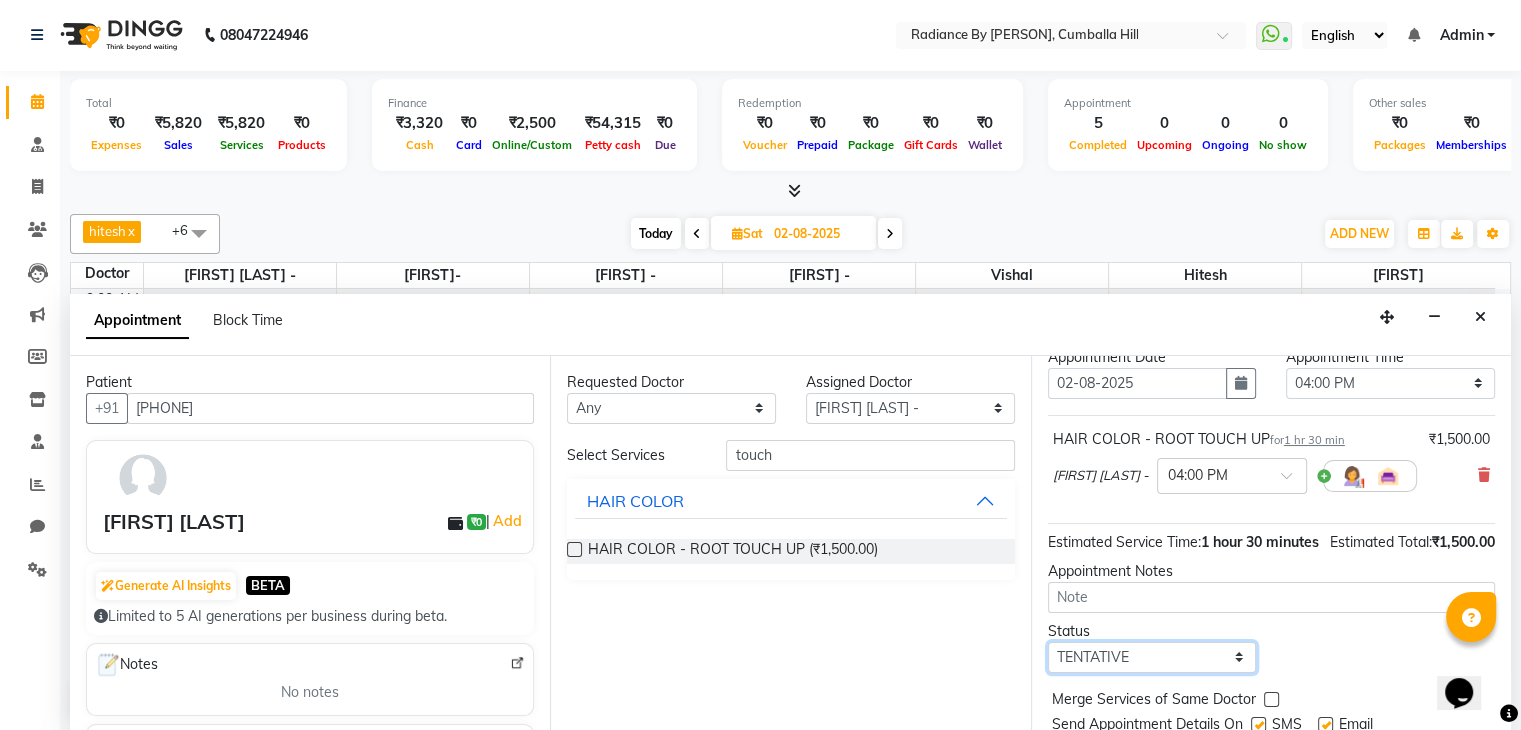 click on "Select TENTATIVE CONFIRM UPCOMING" at bounding box center (1152, 657) 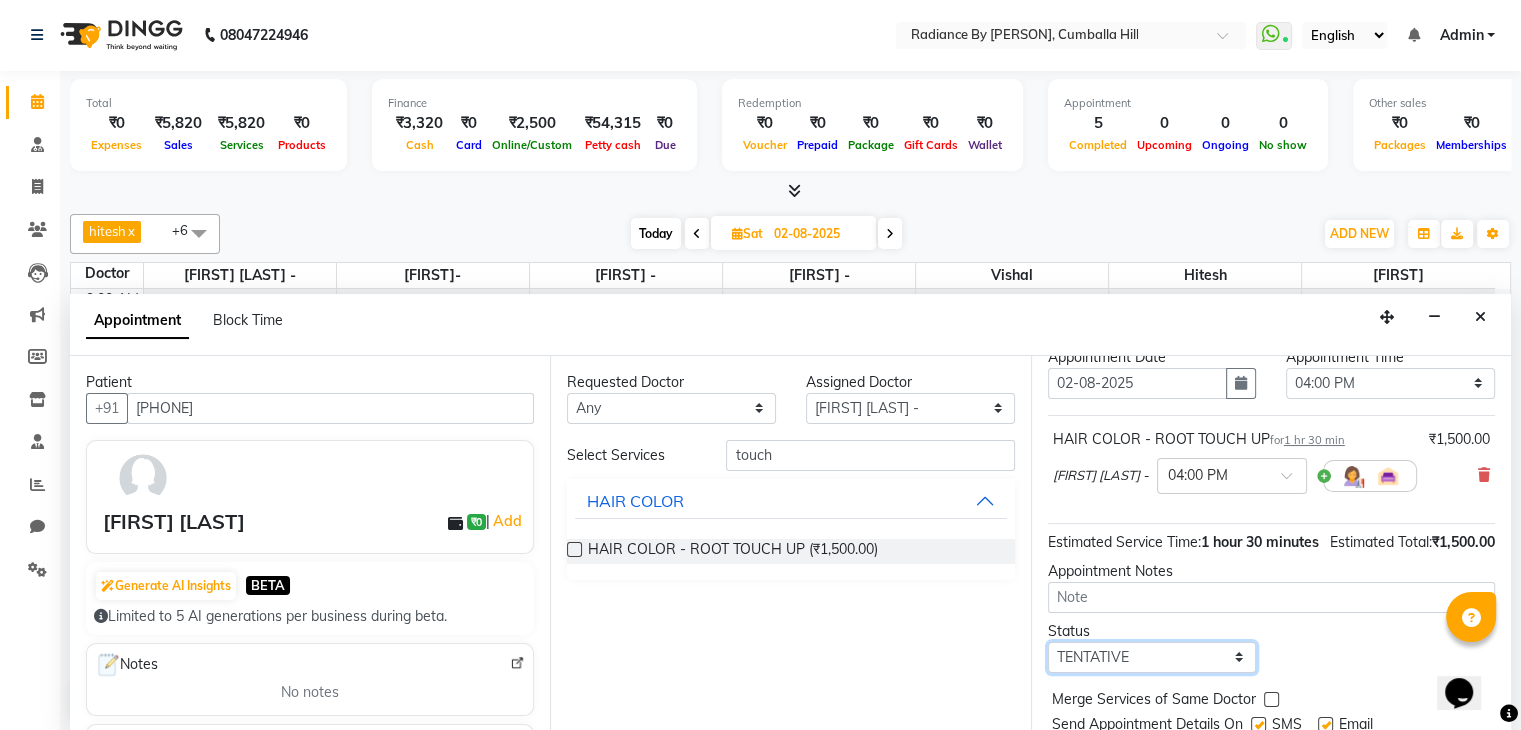select on "confirm booking" 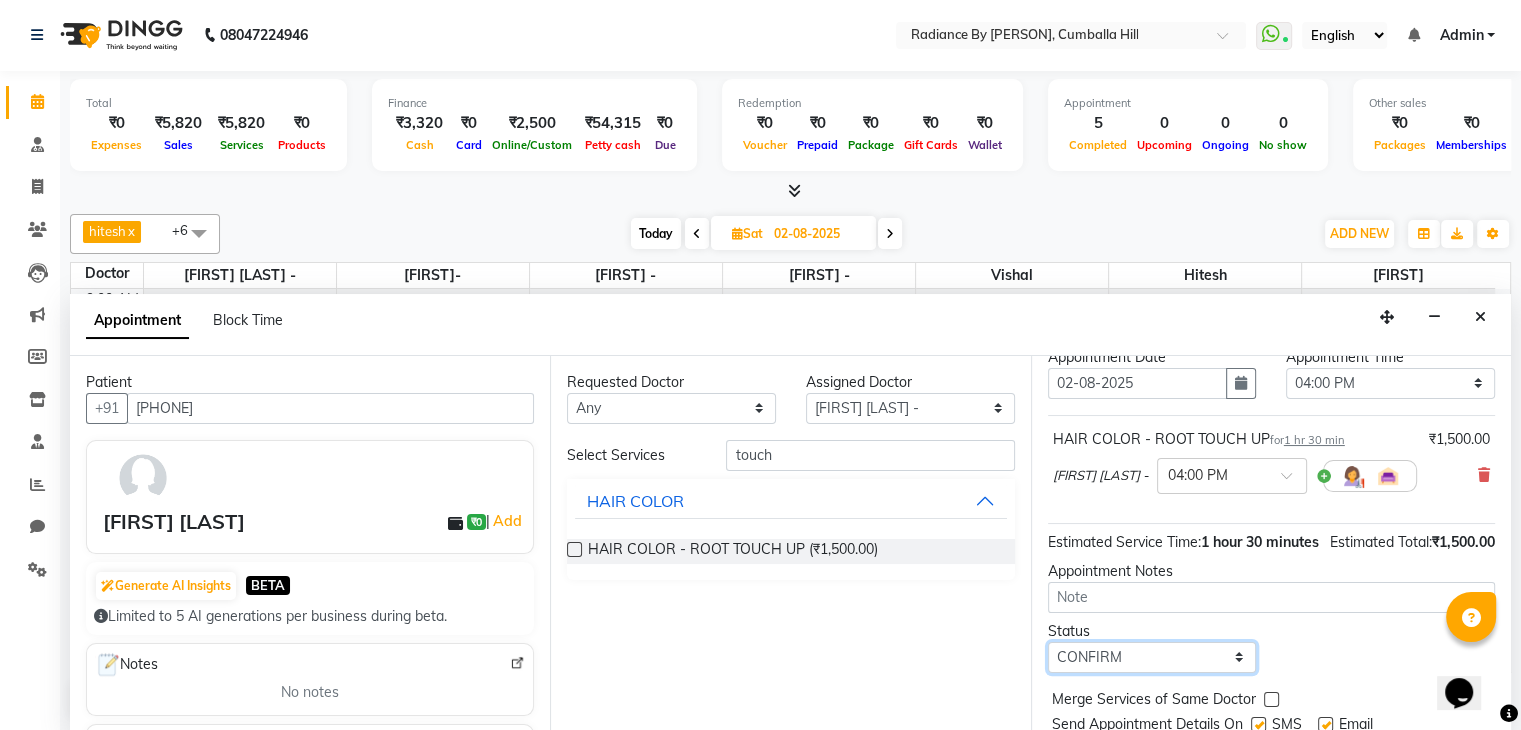click on "Select TENTATIVE CONFIRM UPCOMING" at bounding box center (1152, 657) 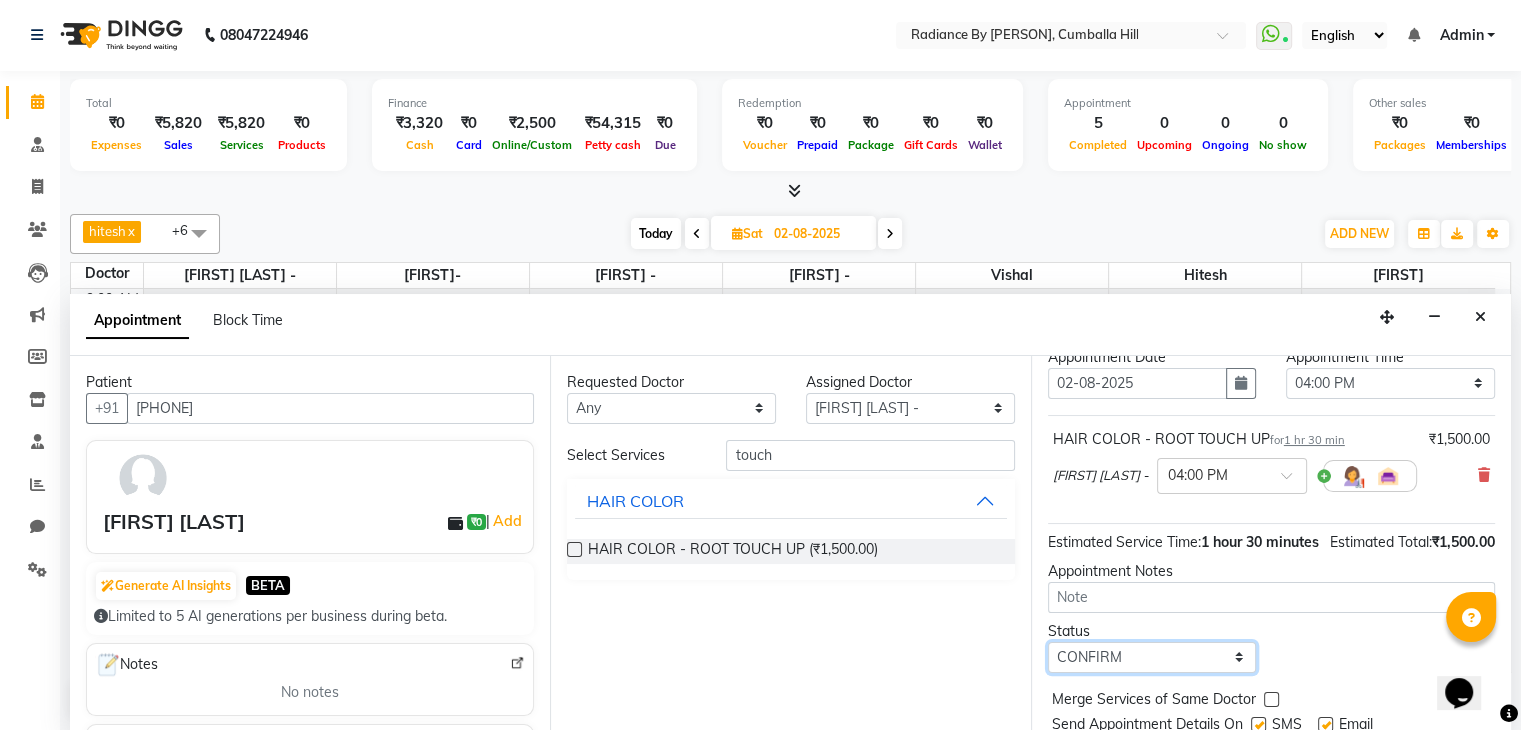 scroll, scrollTop: 151, scrollLeft: 0, axis: vertical 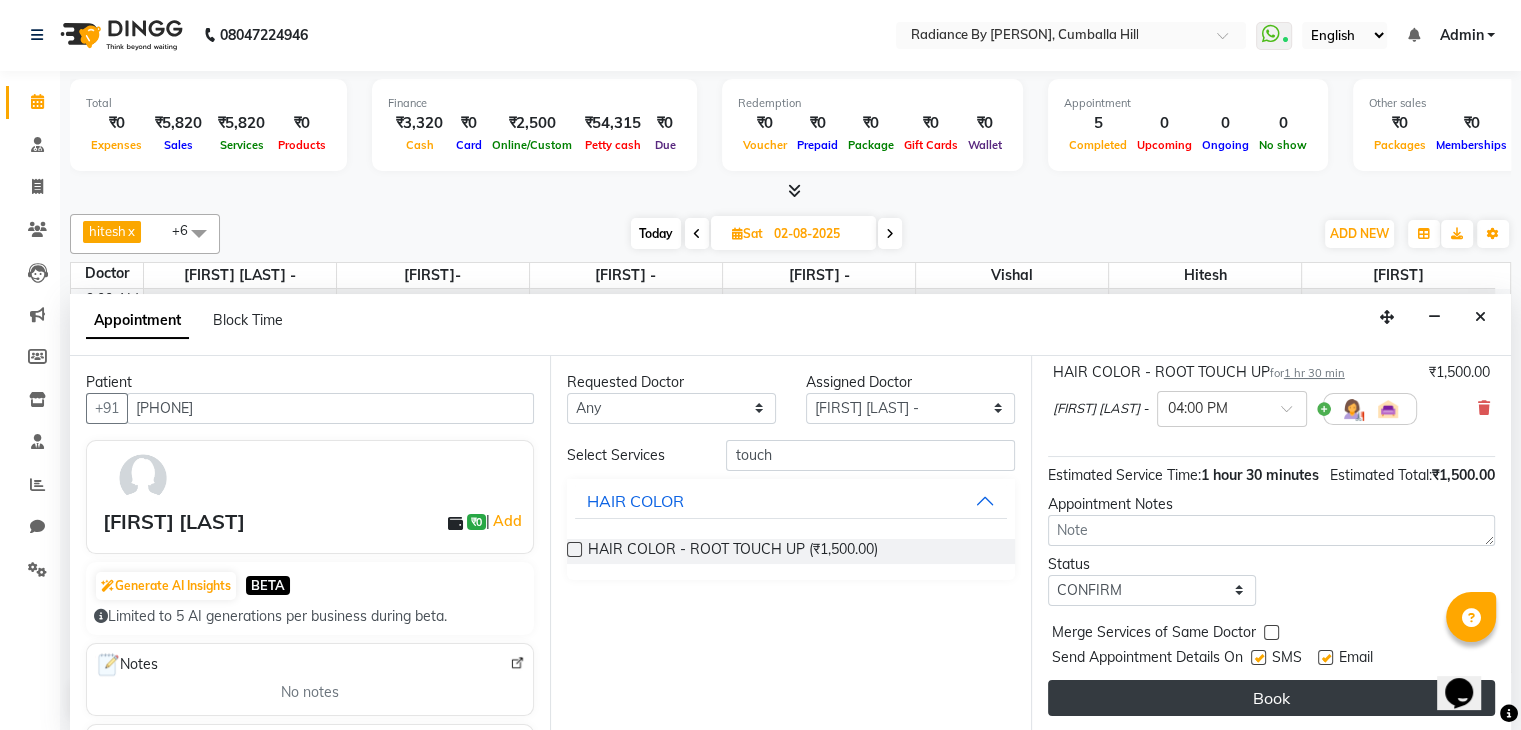 click on "Book" at bounding box center (1271, 698) 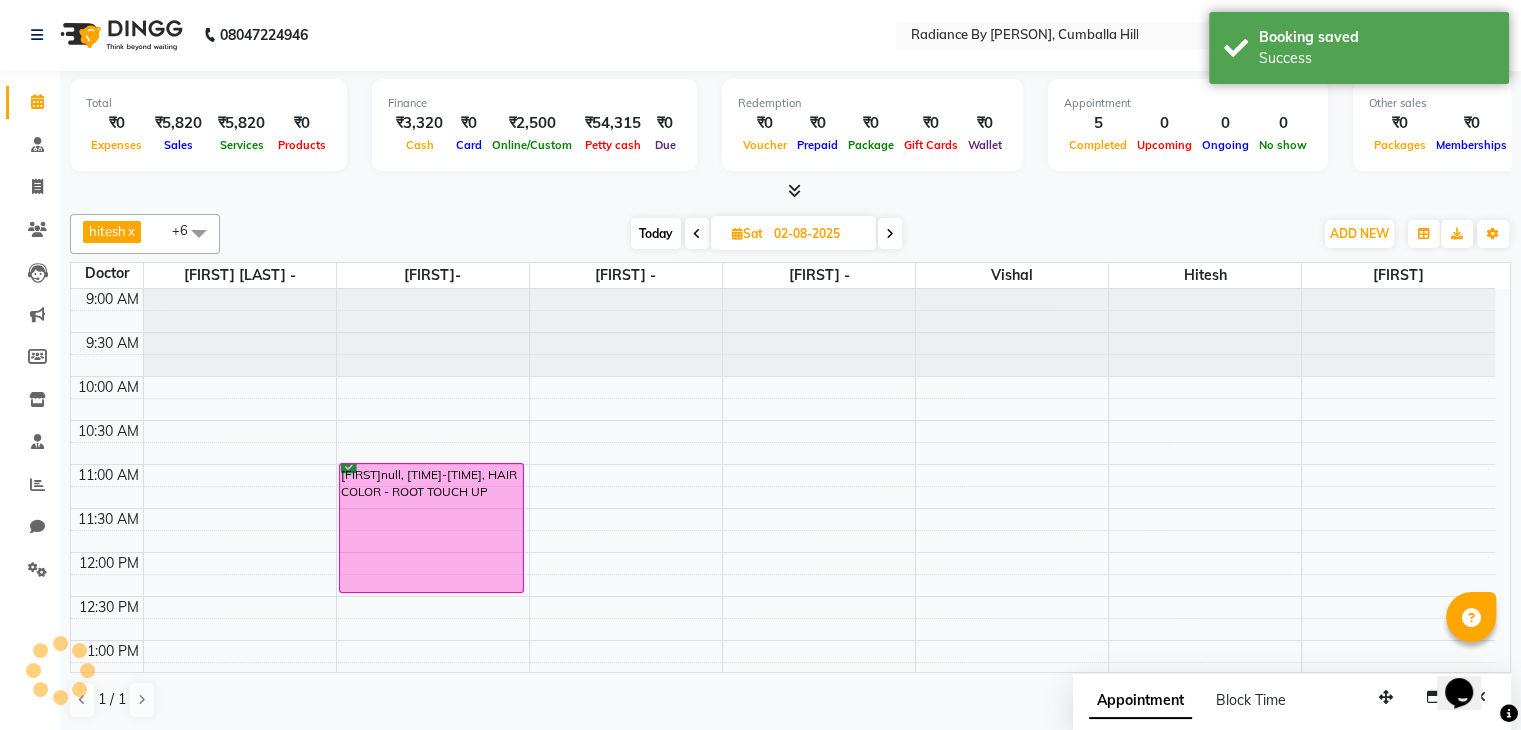 scroll, scrollTop: 0, scrollLeft: 0, axis: both 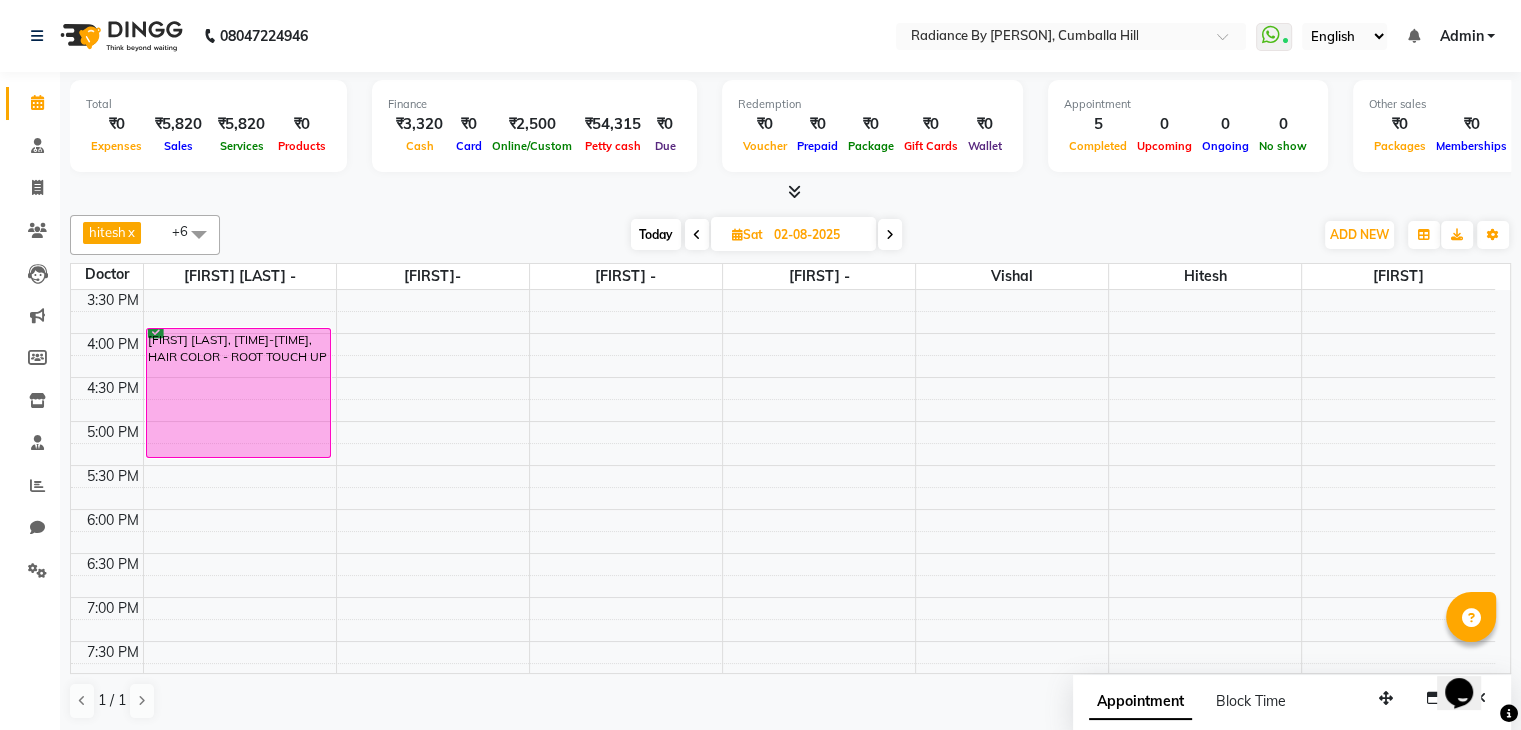 click on "[FIRST] [LAST], [TIME]-[TIME], HAIR COLOR - ROOT TOUCH UP     [FIRST]null, [TIME]-[TIME], HAIR COLOR - ROOT TOUCH UP" at bounding box center (783, 245) 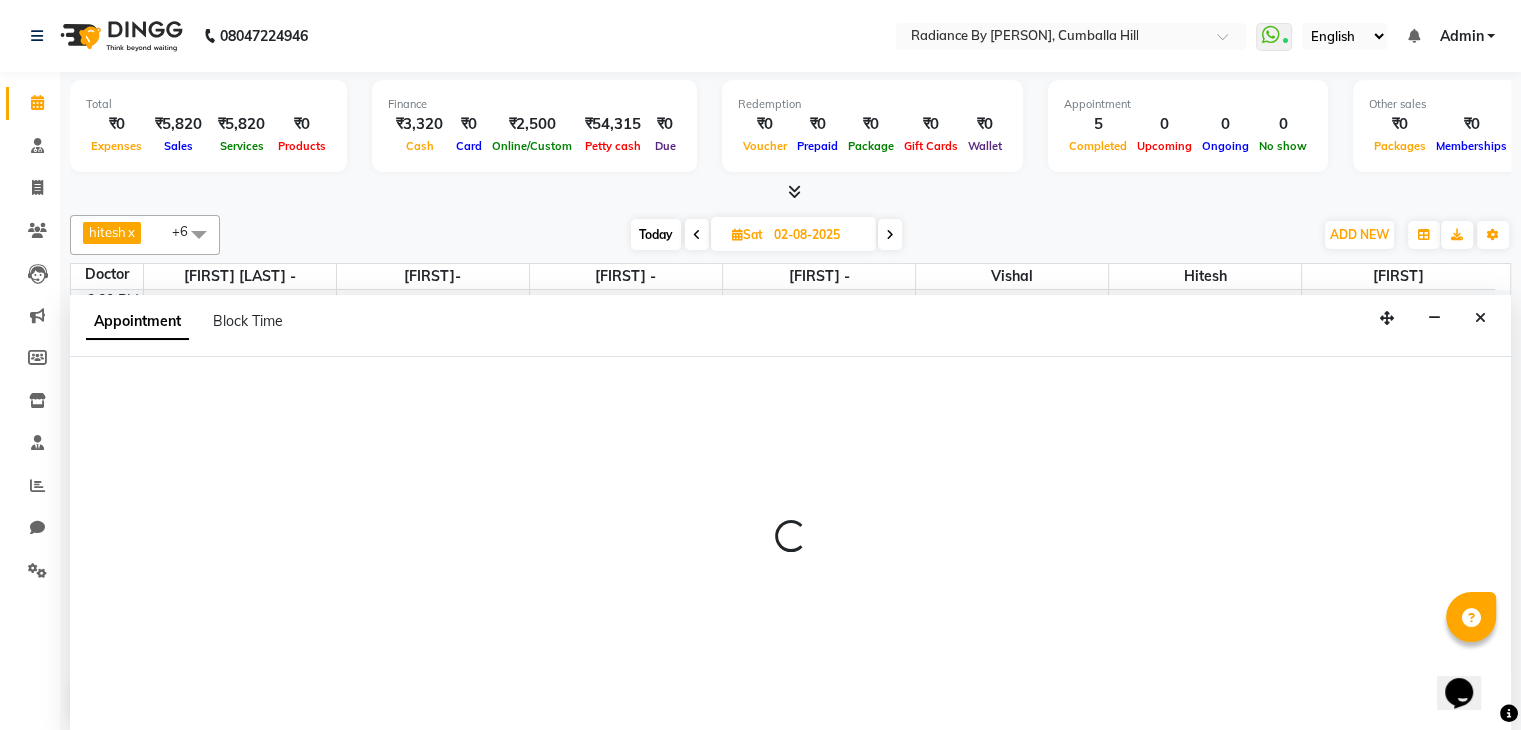 scroll, scrollTop: 1, scrollLeft: 0, axis: vertical 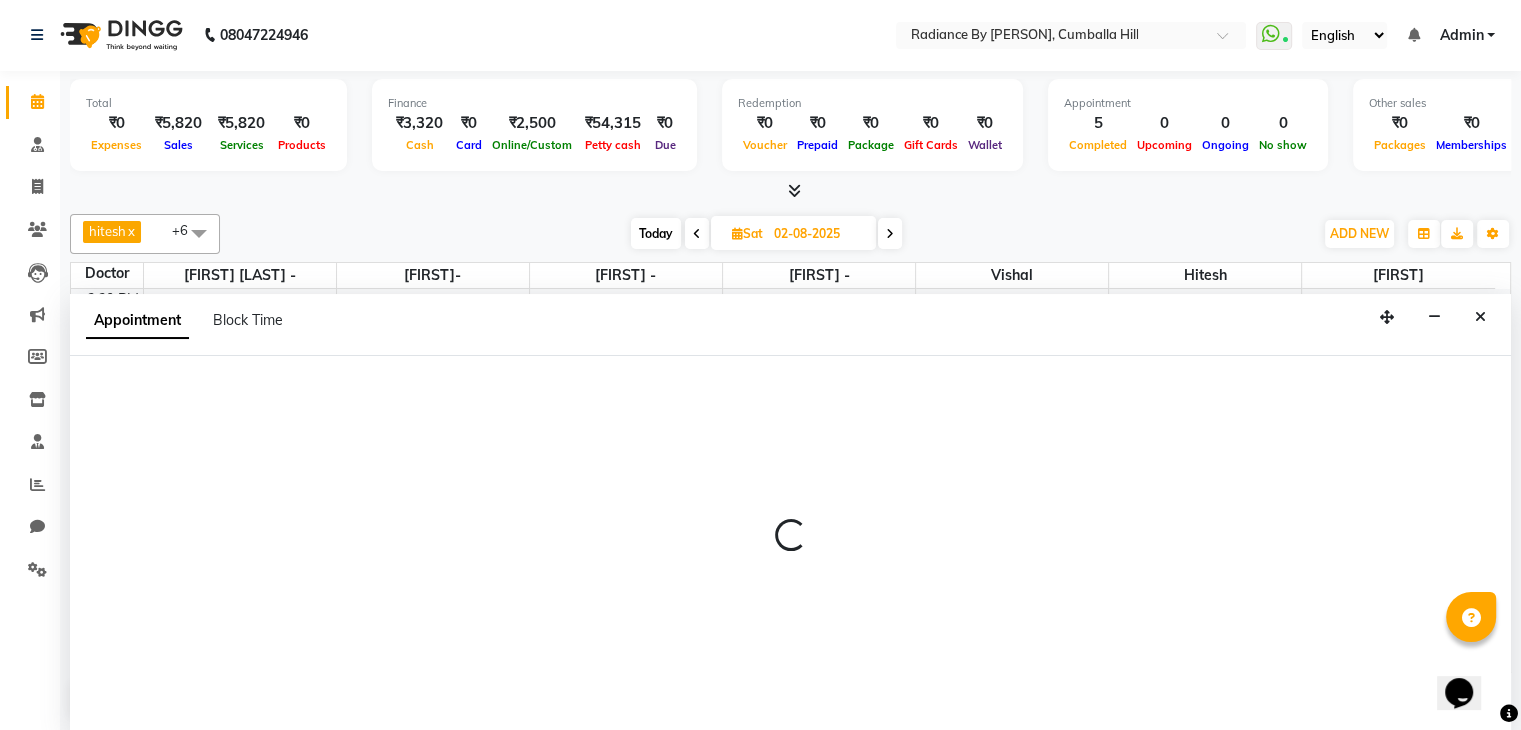 select on "86883" 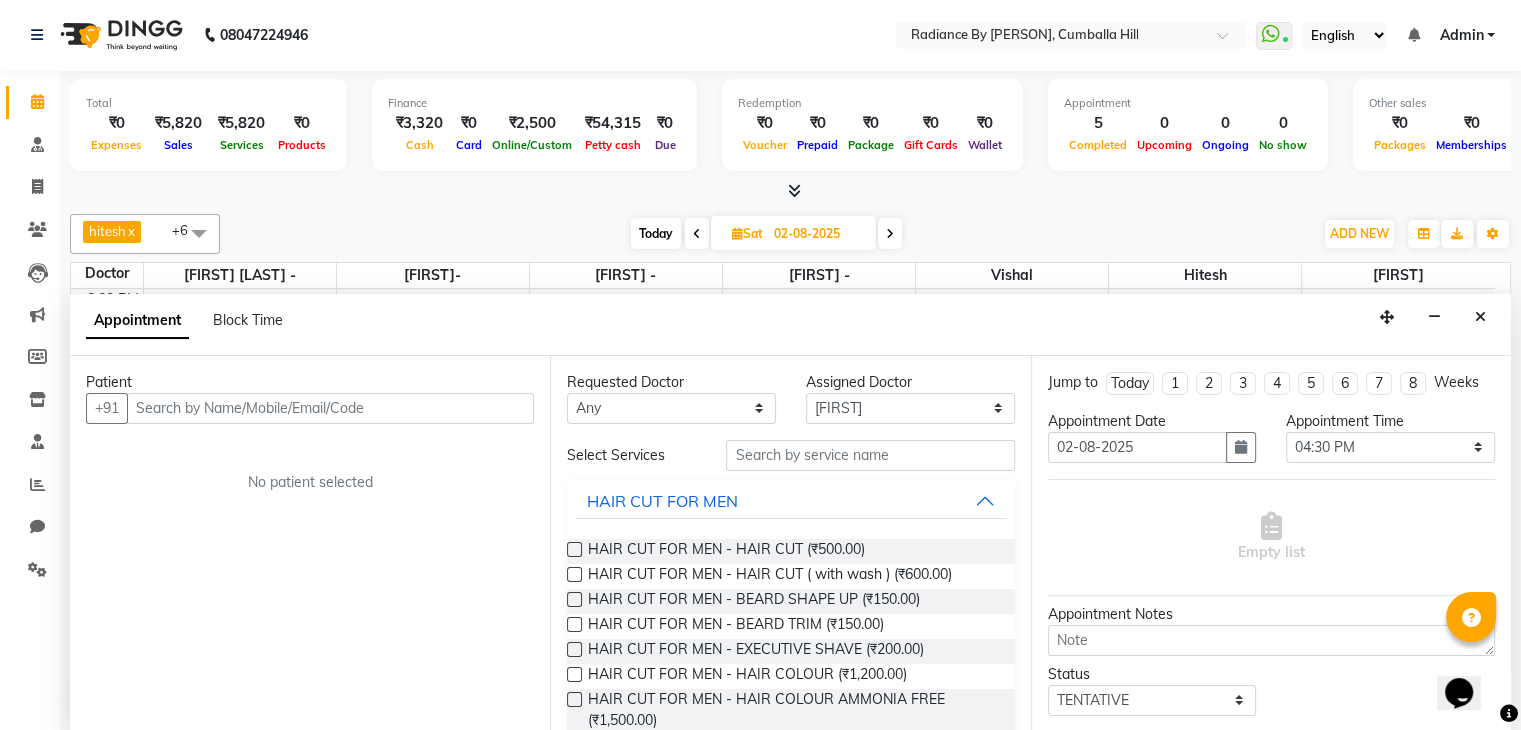 click at bounding box center (330, 408) 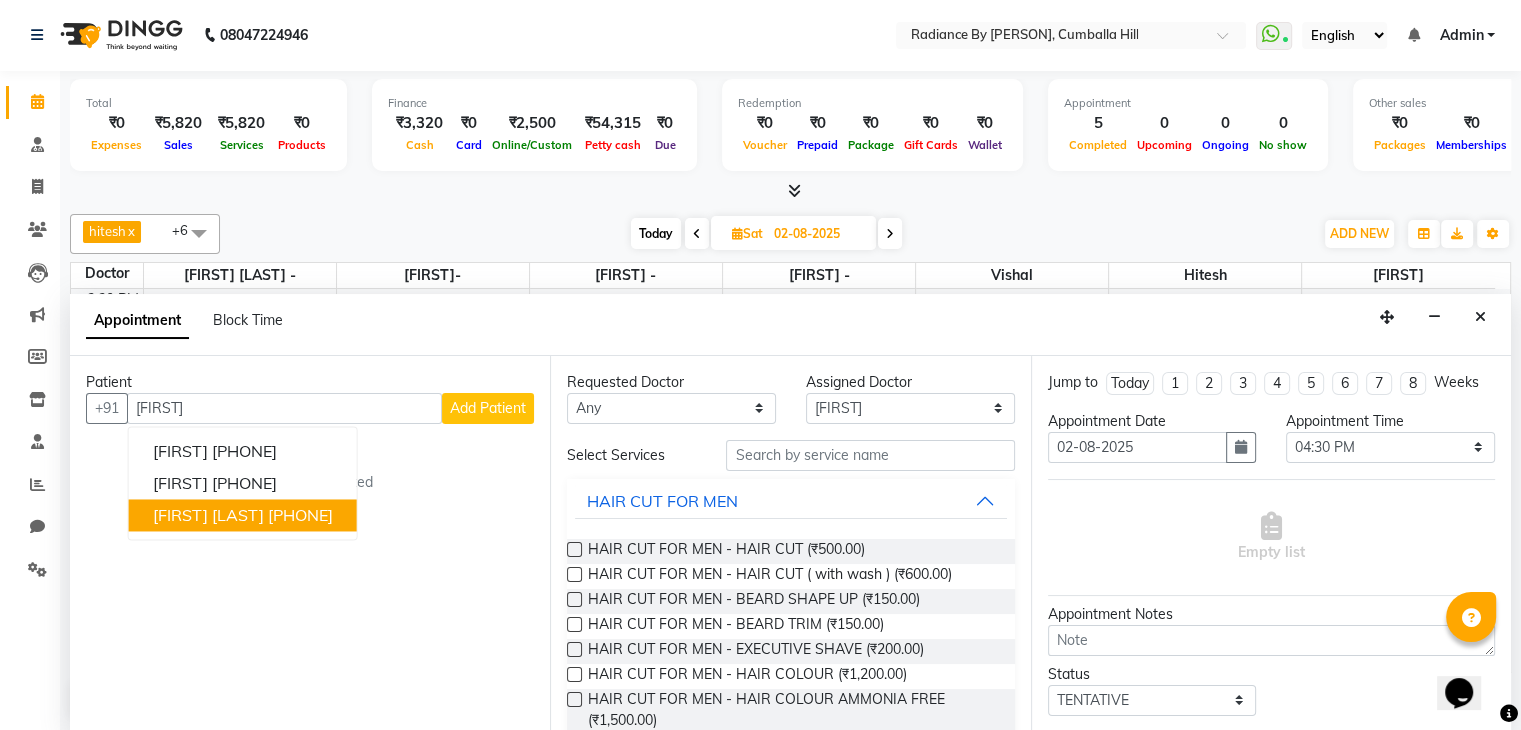 click on "[FIRST] [LAST]" at bounding box center [208, 515] 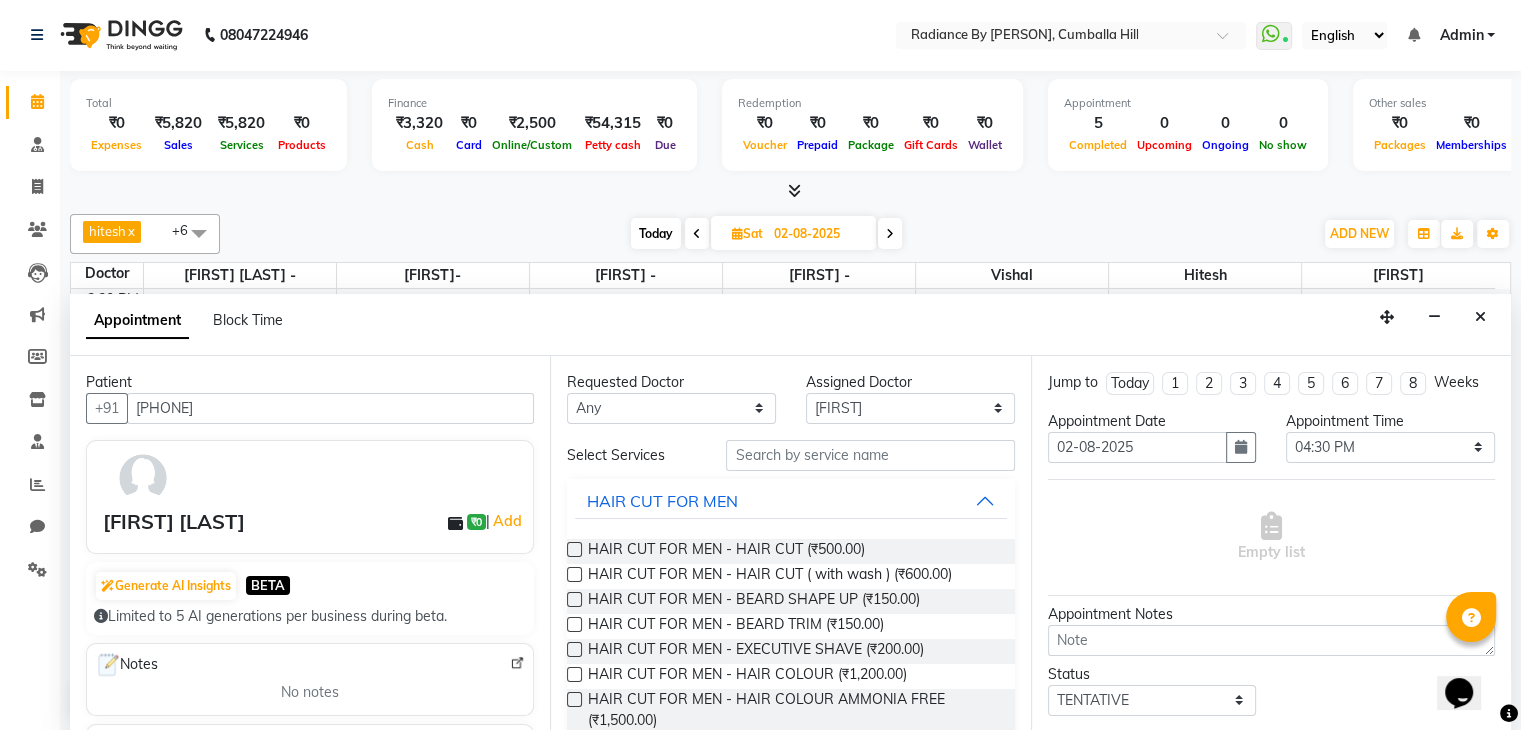 type on "[PHONE]" 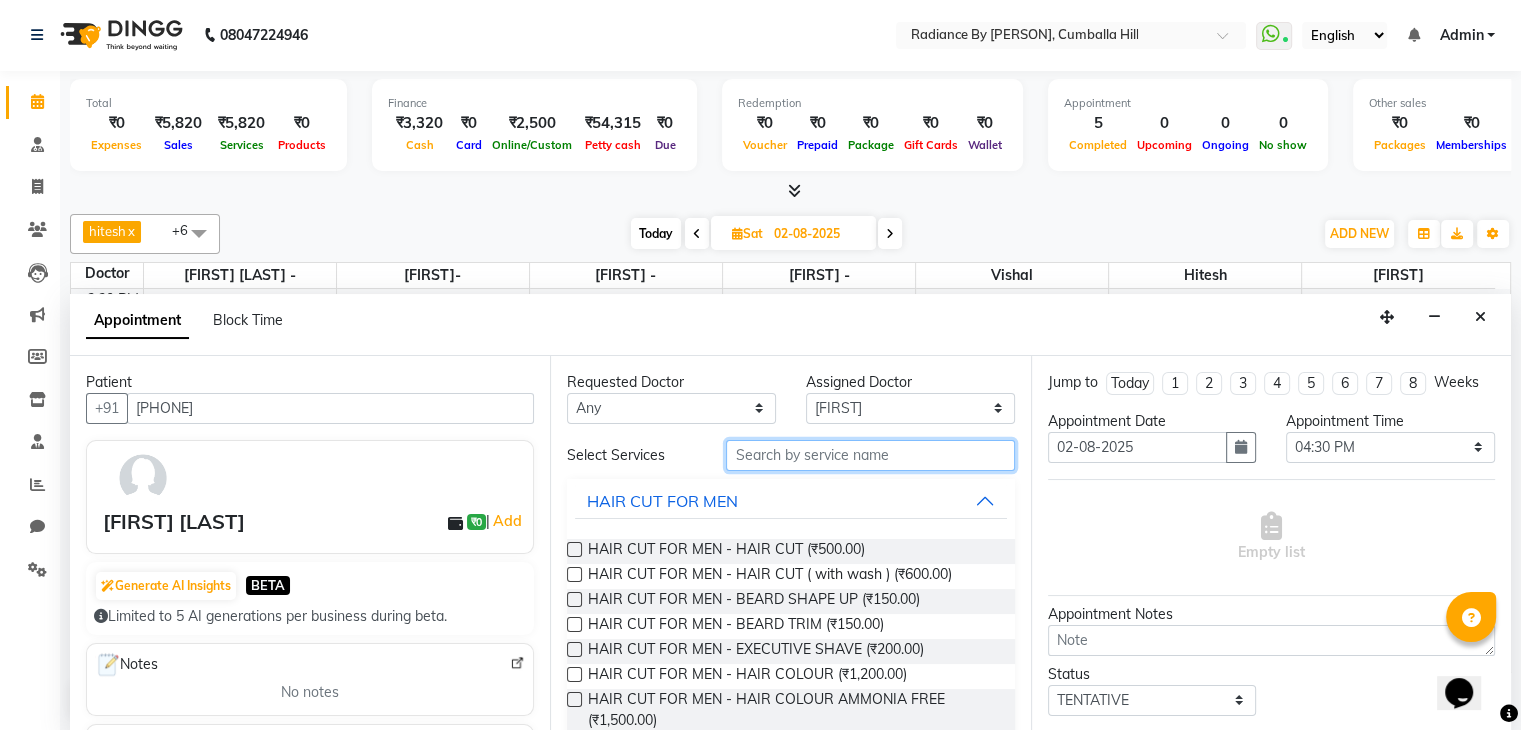 click at bounding box center (870, 455) 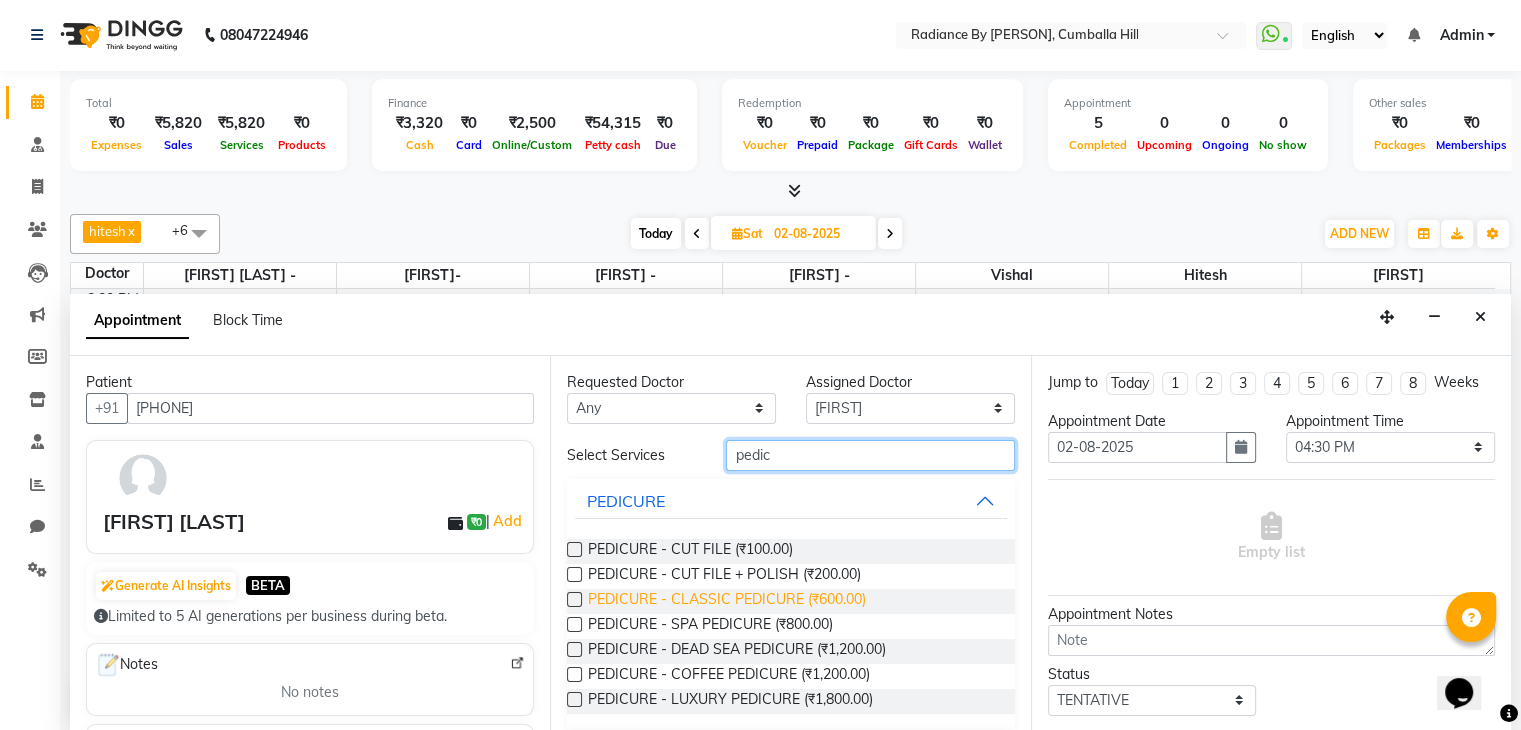 type on "pedic" 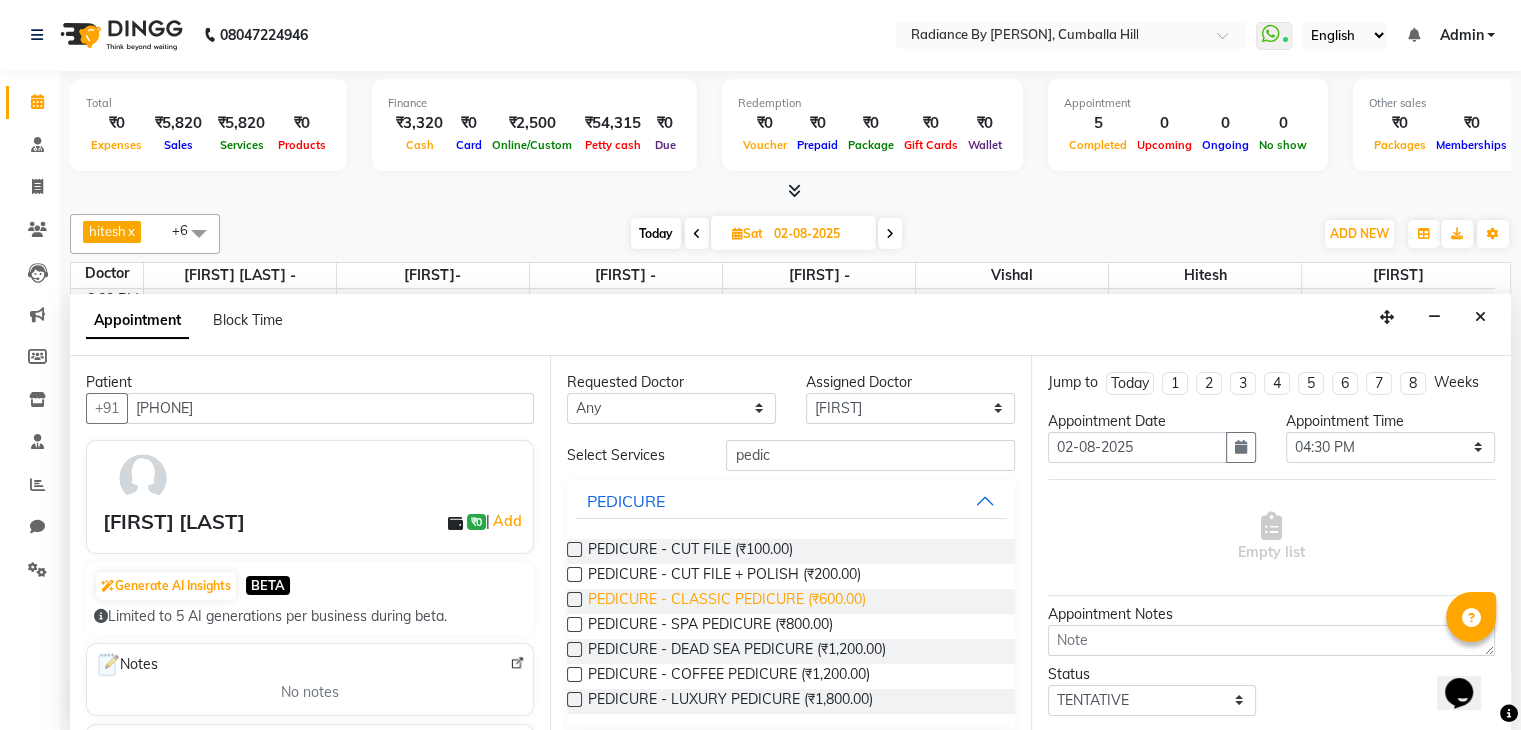 click on "PEDICURE - CLASSIC PEDICURE (₹600.00)" at bounding box center (727, 601) 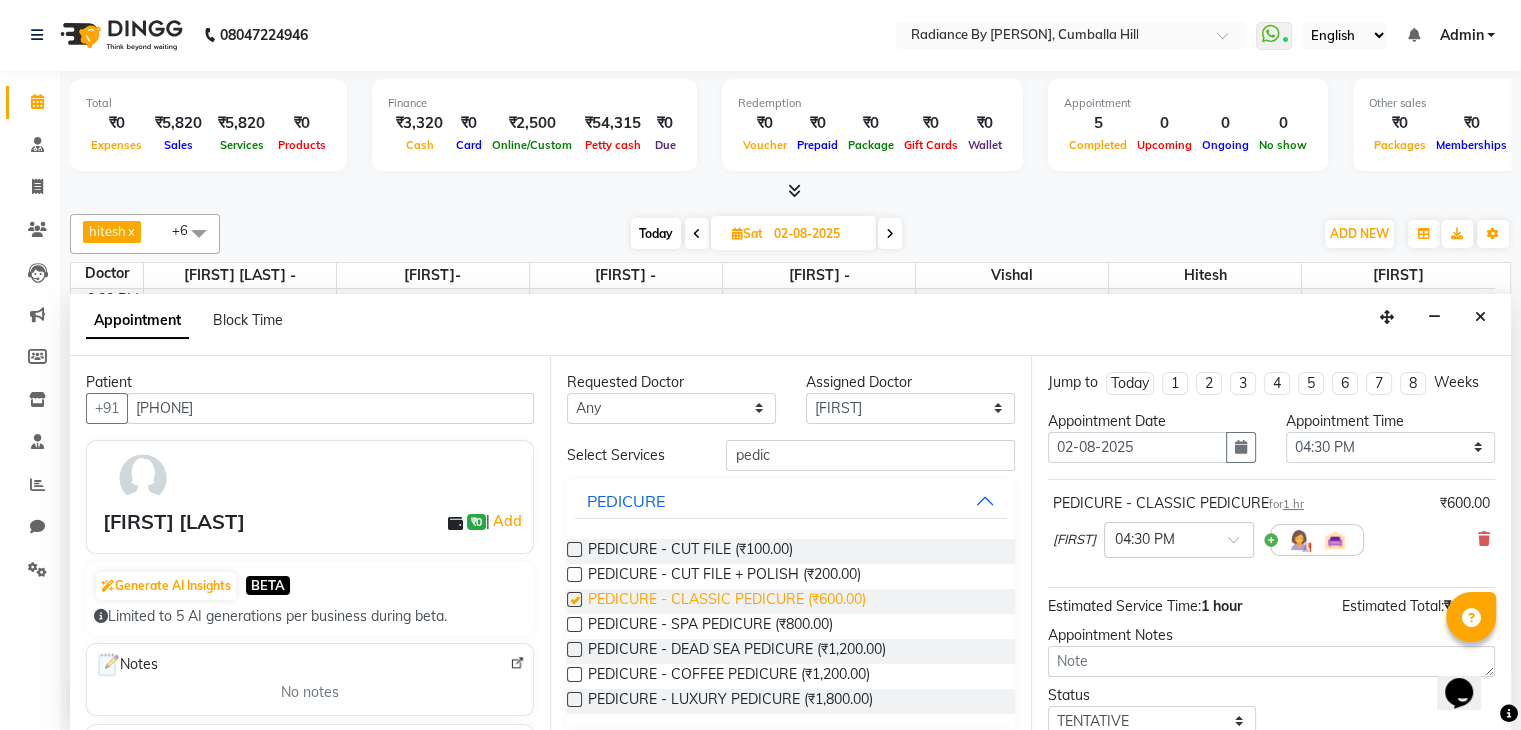 checkbox on "false" 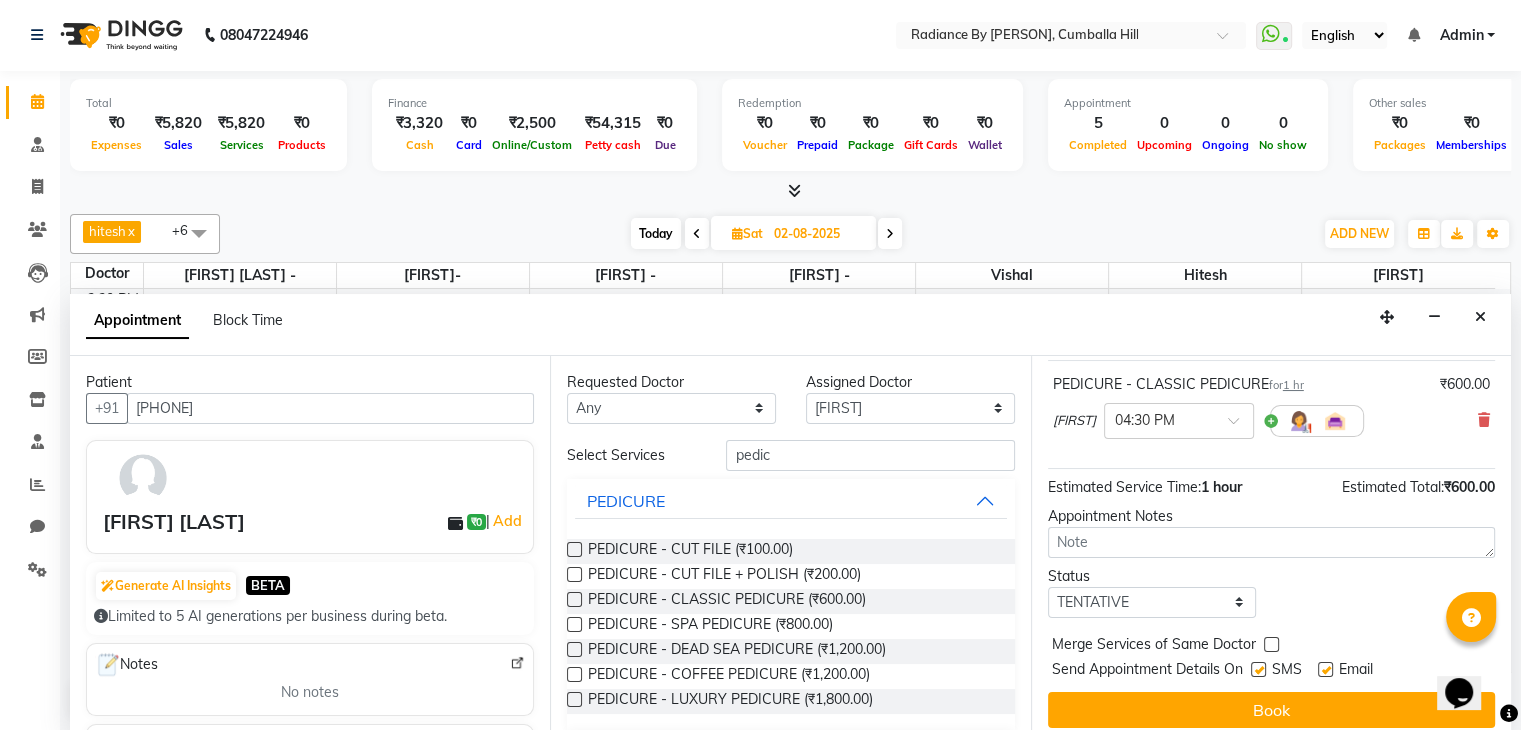 scroll, scrollTop: 130, scrollLeft: 0, axis: vertical 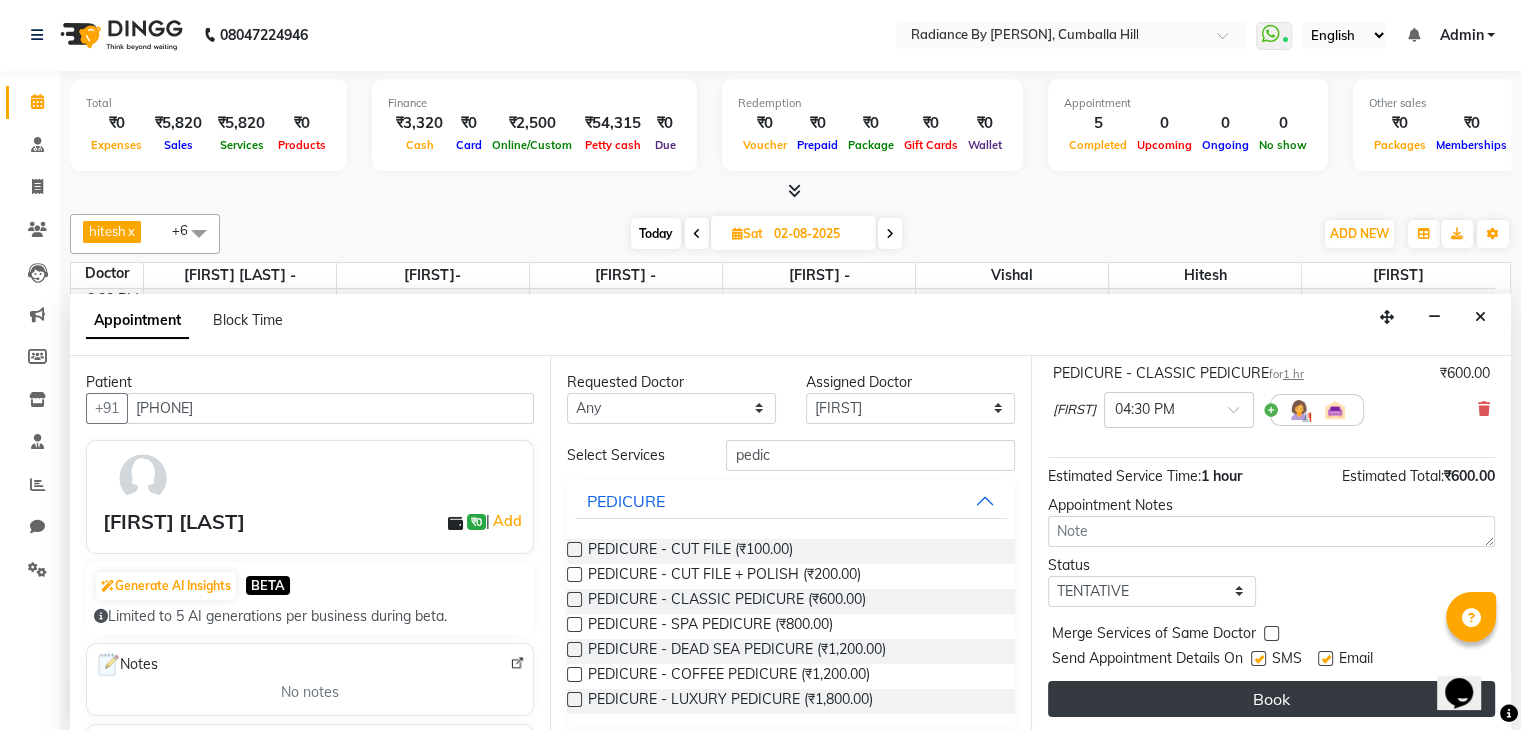 click on "Book" at bounding box center [1271, 699] 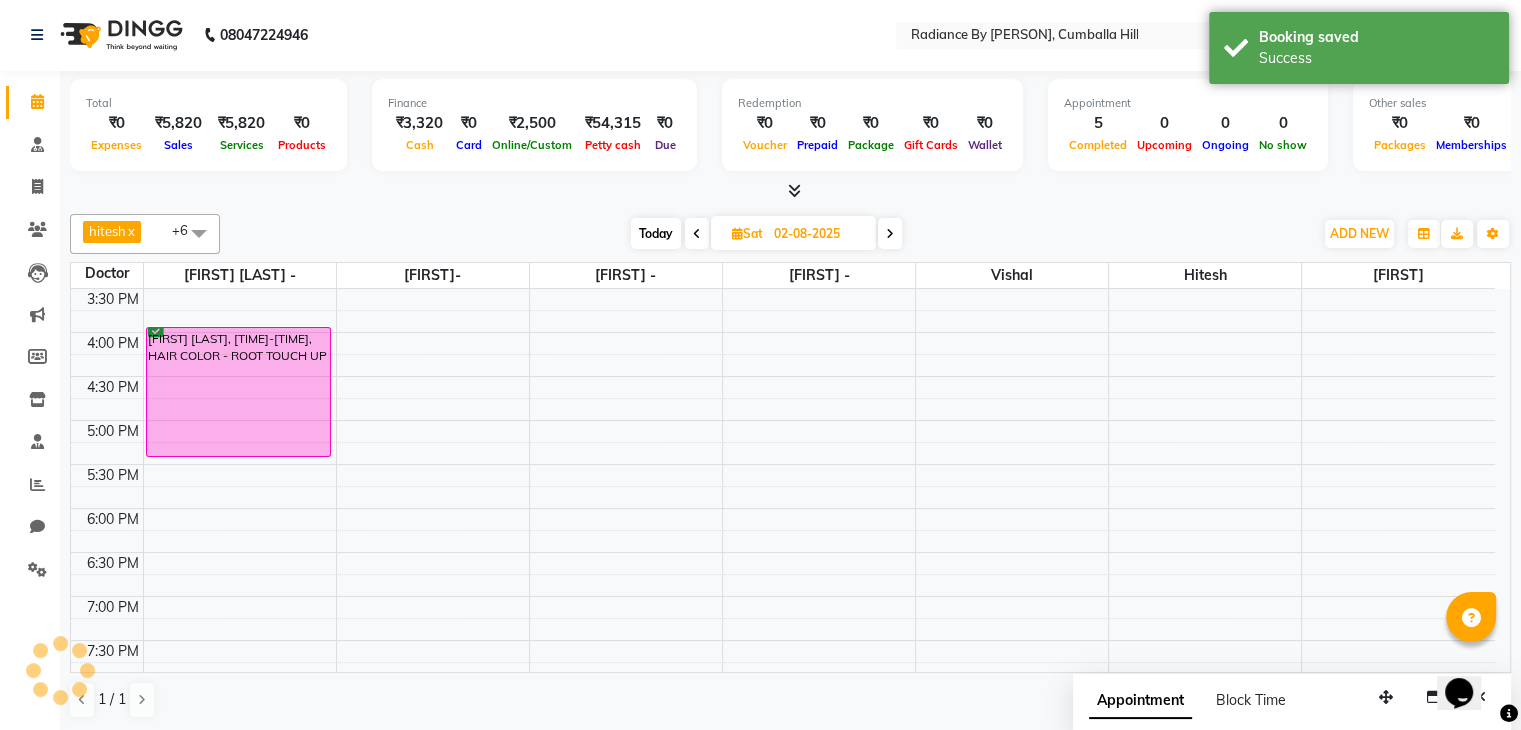 scroll, scrollTop: 0, scrollLeft: 0, axis: both 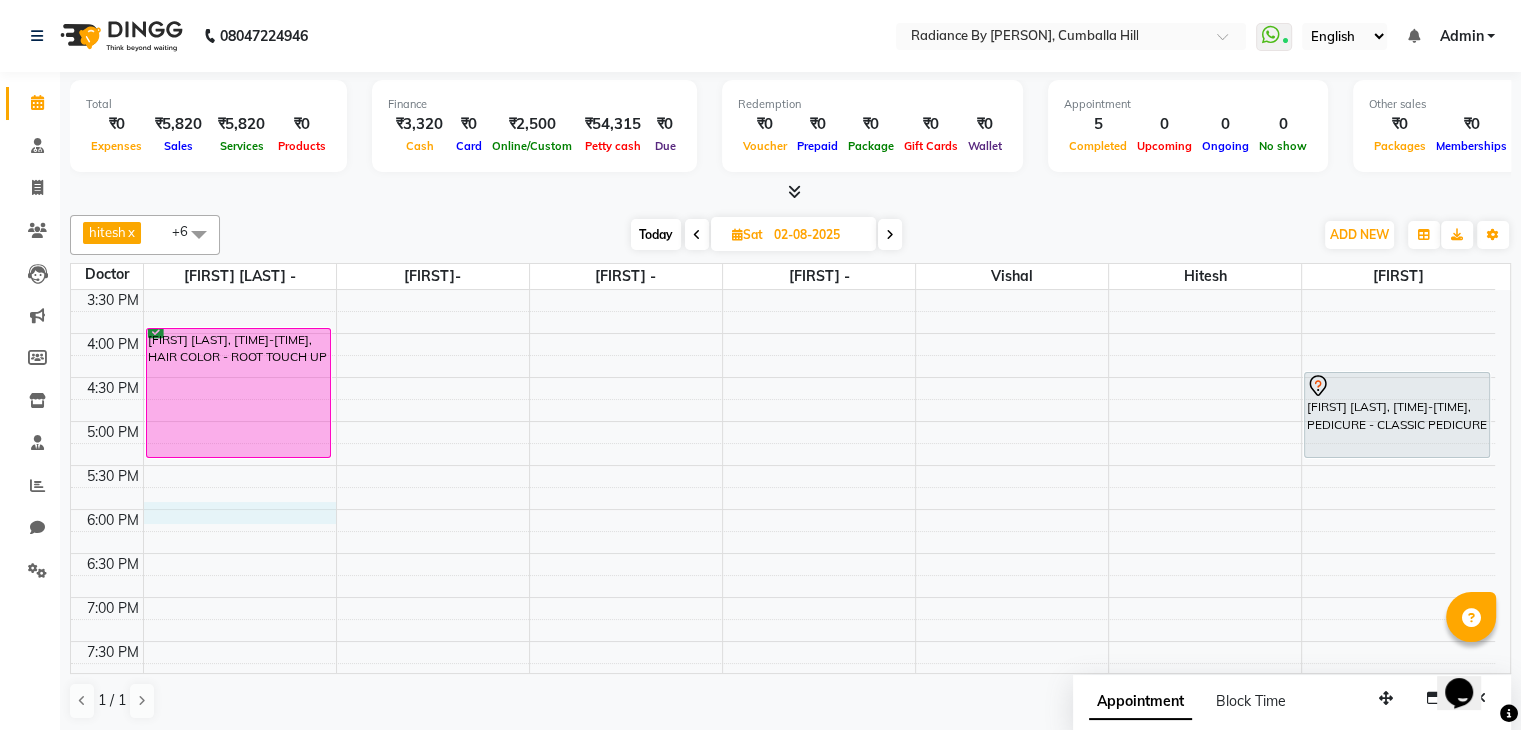 click on "[FIRST] [LAST], [TIME]-[TIME], HAIR COLOR - ROOT TOUCH UP     [FIRST]null, [TIME]-[TIME], HAIR COLOR - ROOT TOUCH UP             [FIRST] [LAST], [TIME]-[TIME], PEDICURE - CLASSIC PEDICURE" at bounding box center (783, 245) 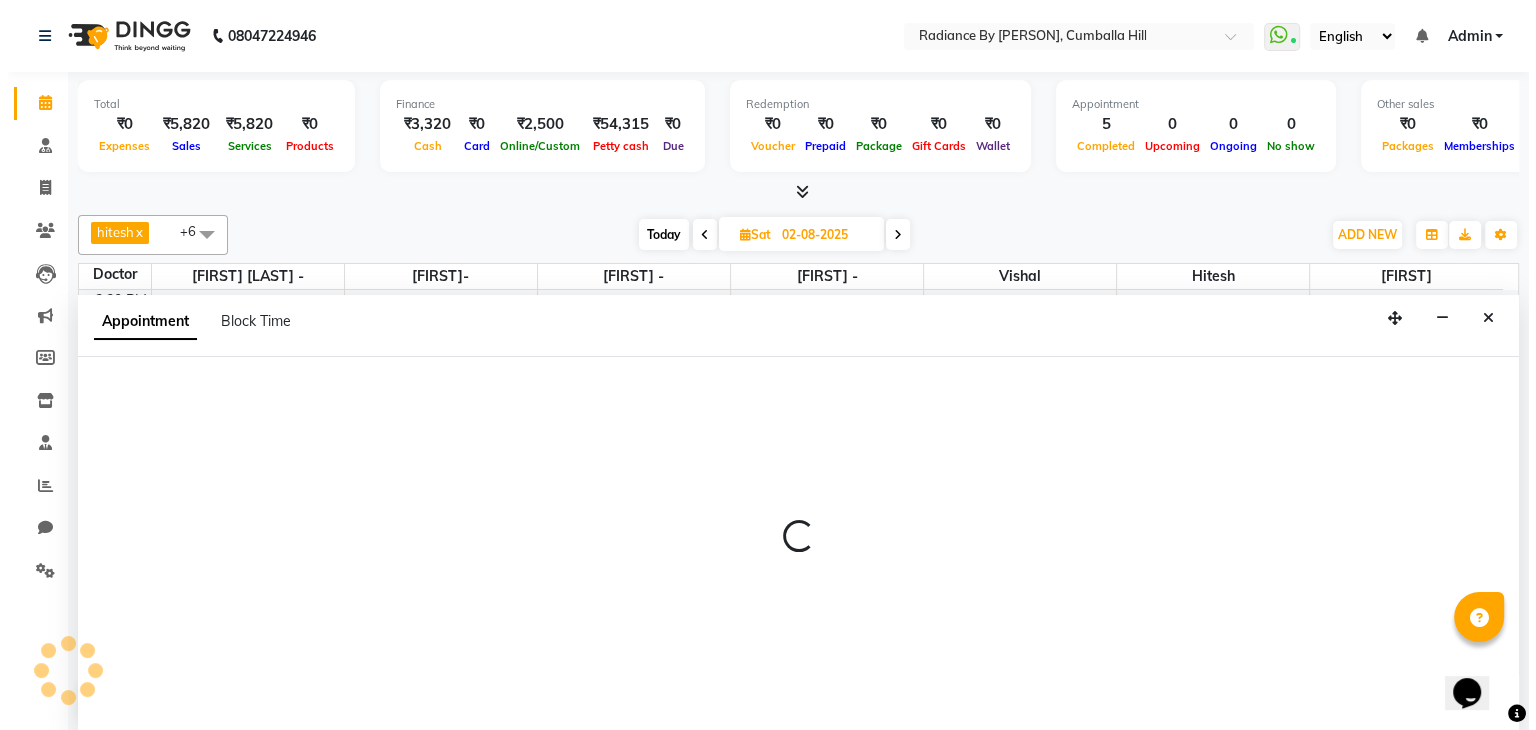 scroll, scrollTop: 1, scrollLeft: 0, axis: vertical 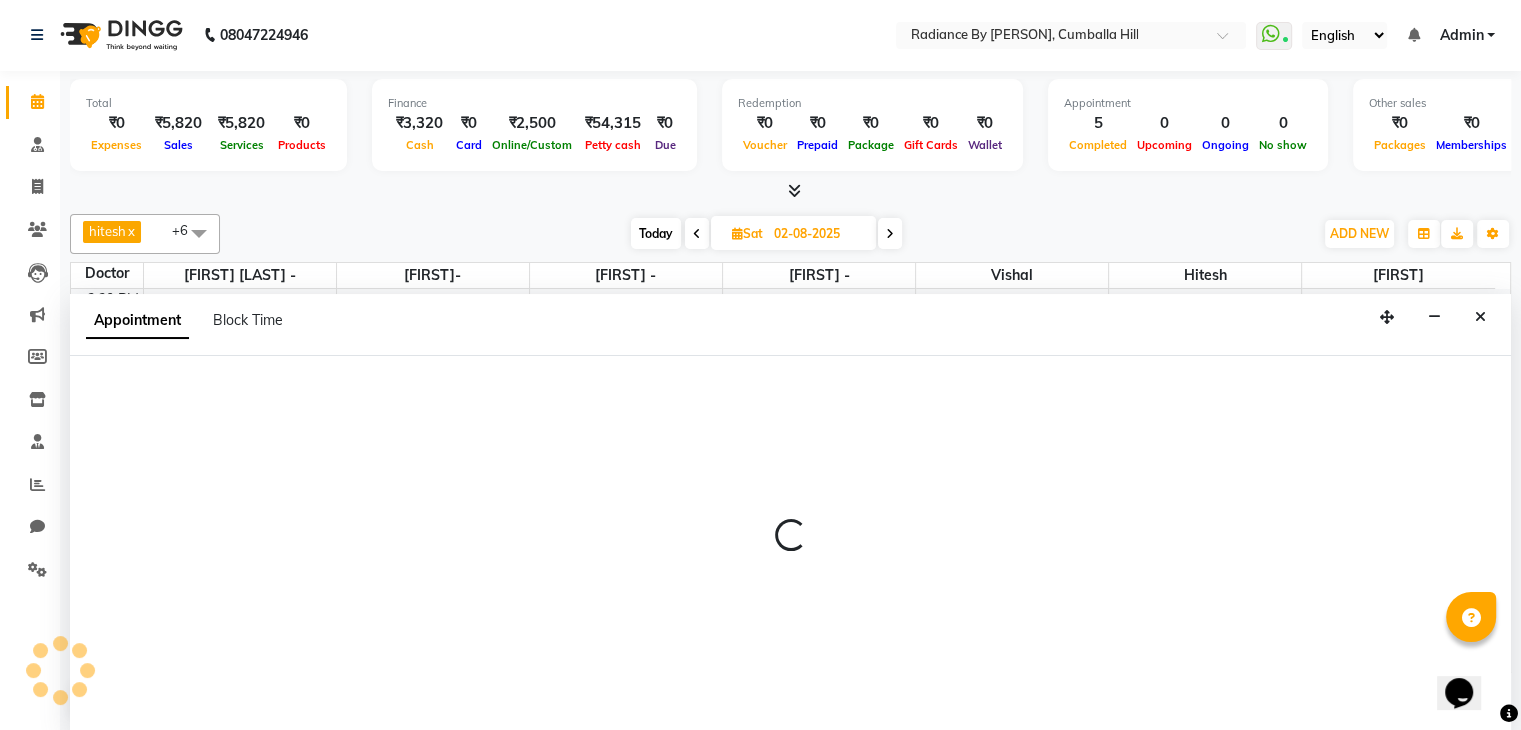 select on "86561" 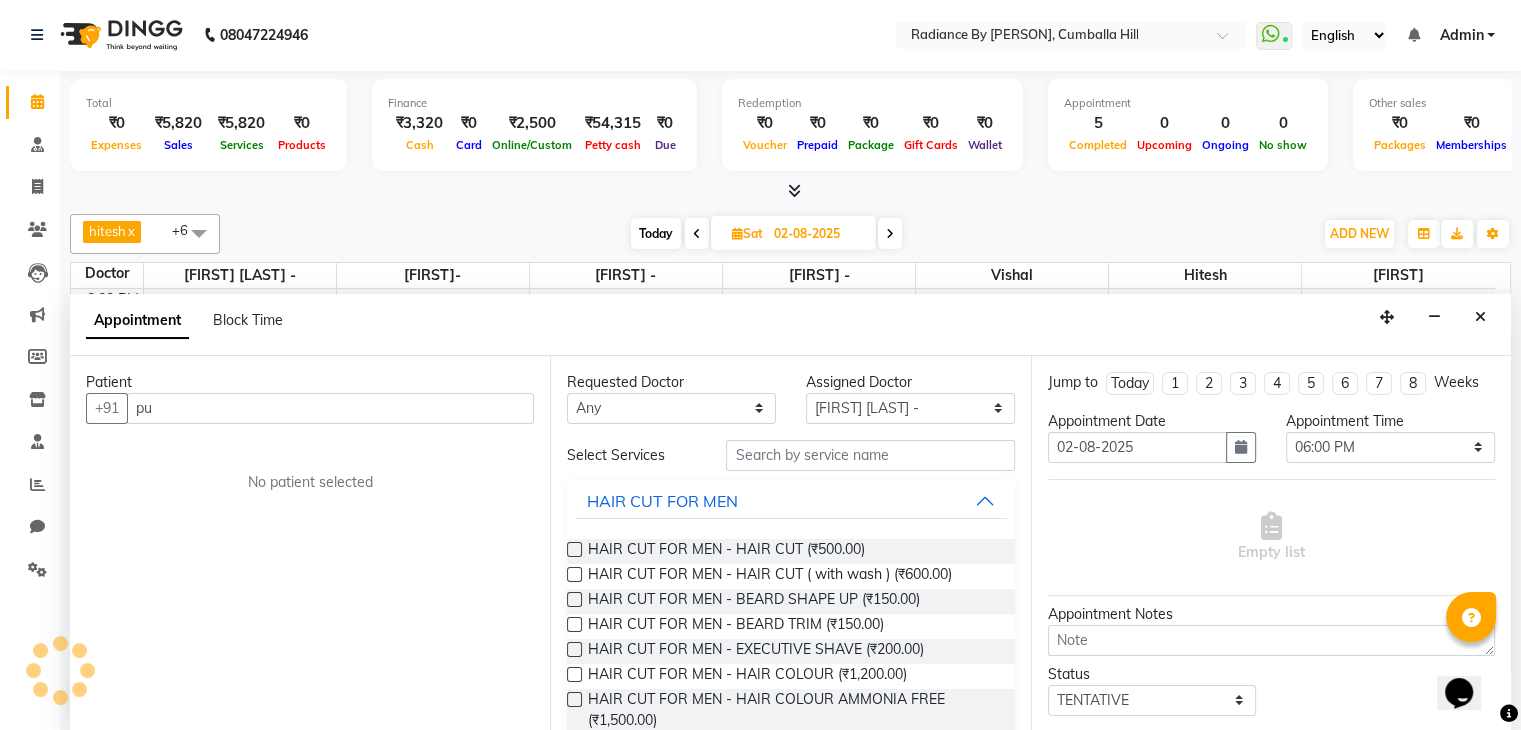 type on "p" 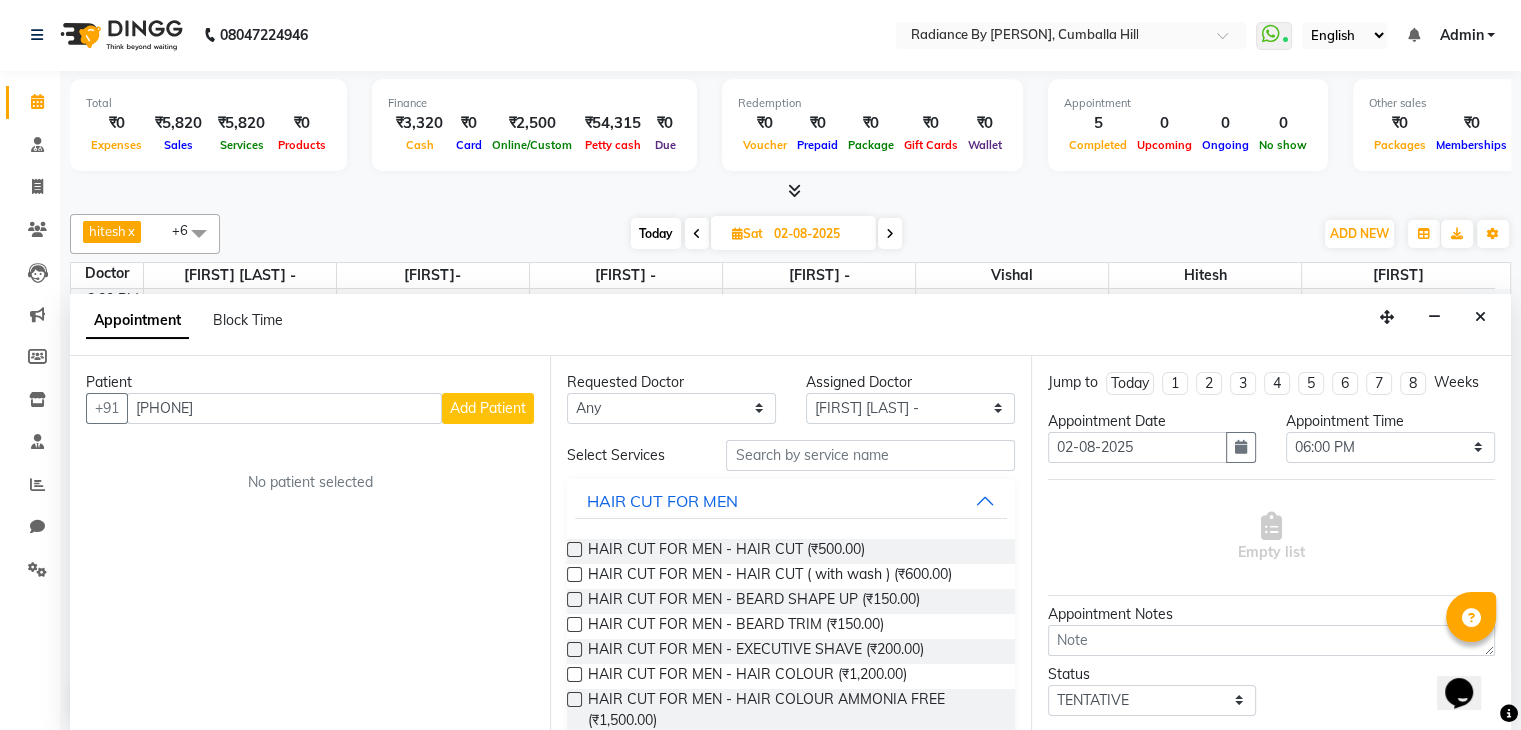 type on "[PHONE]" 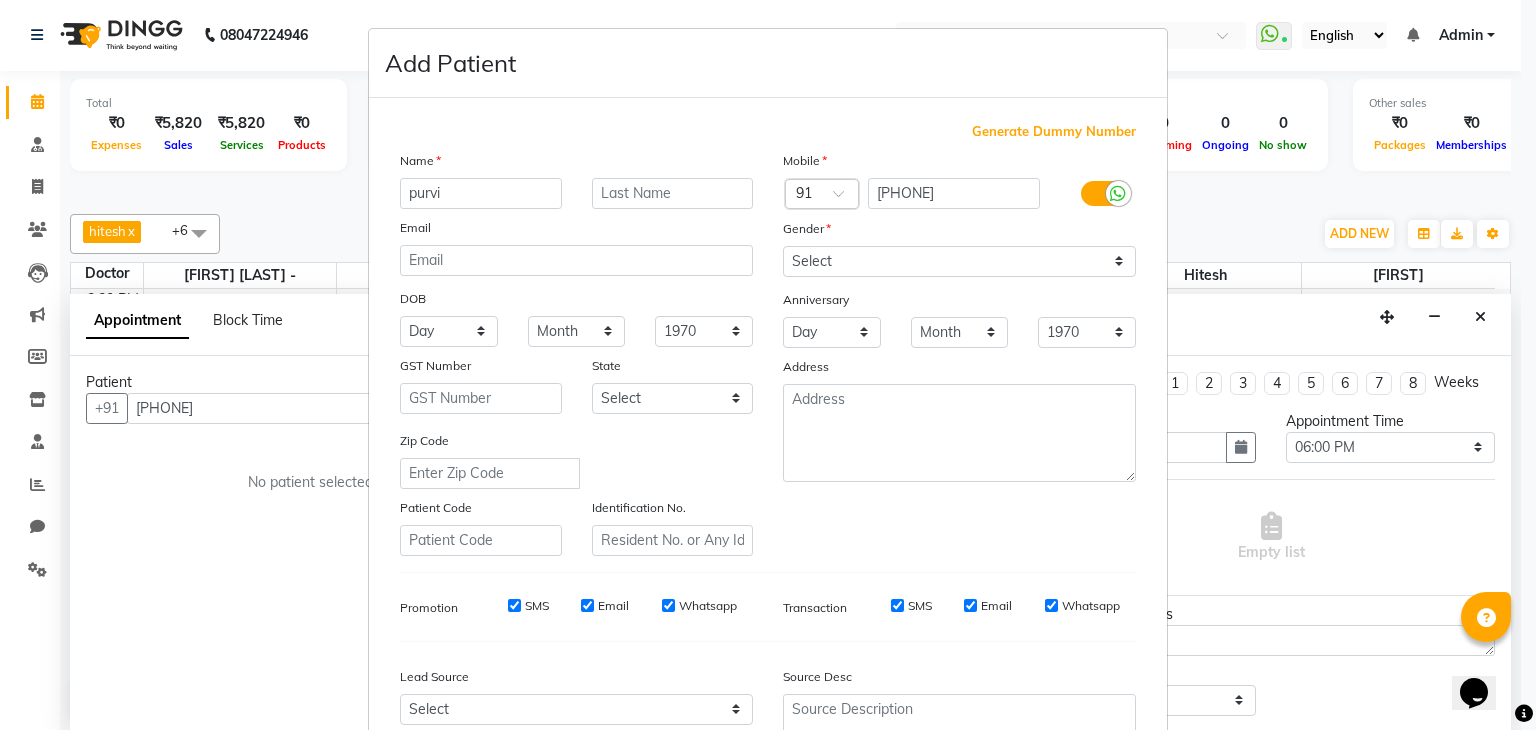 type on "purvi" 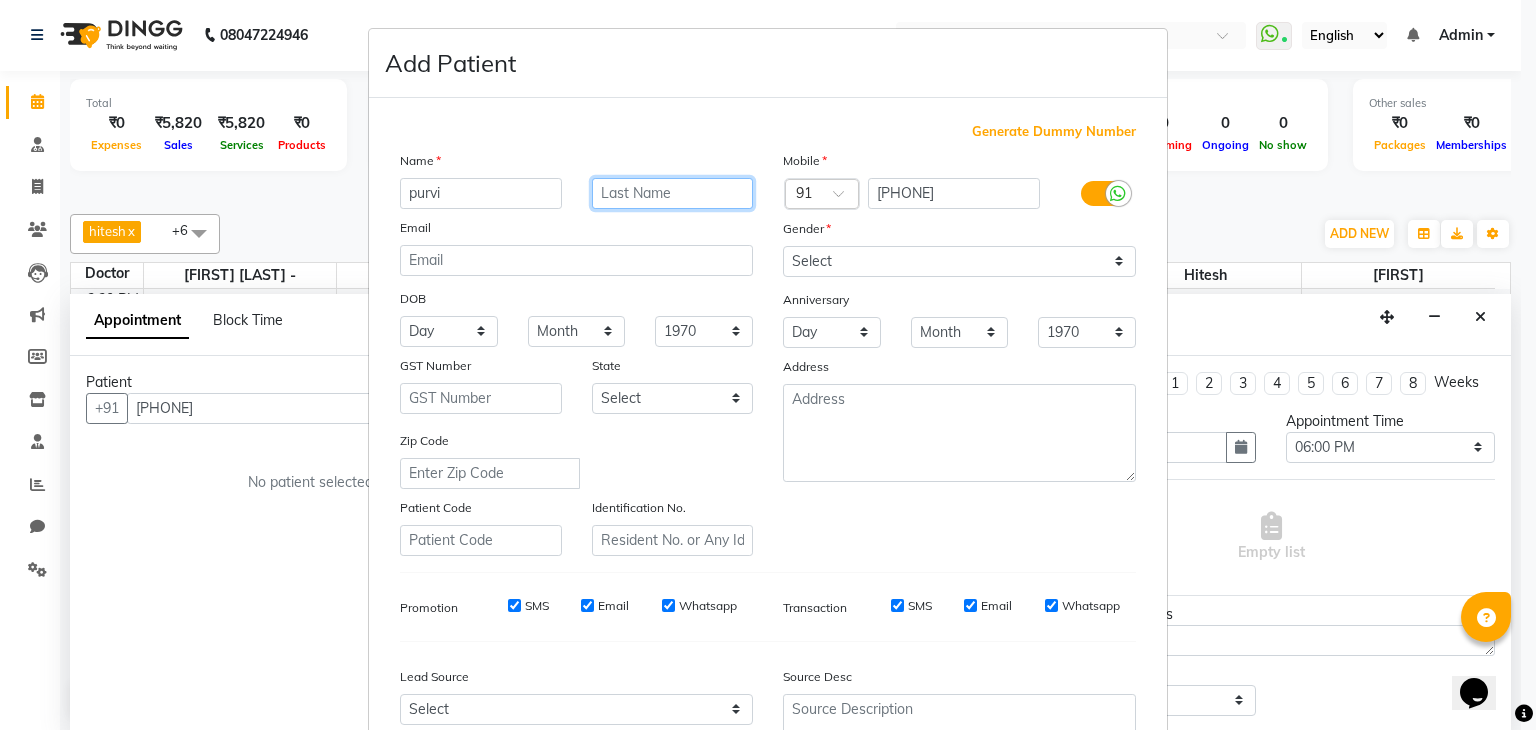 click at bounding box center (673, 193) 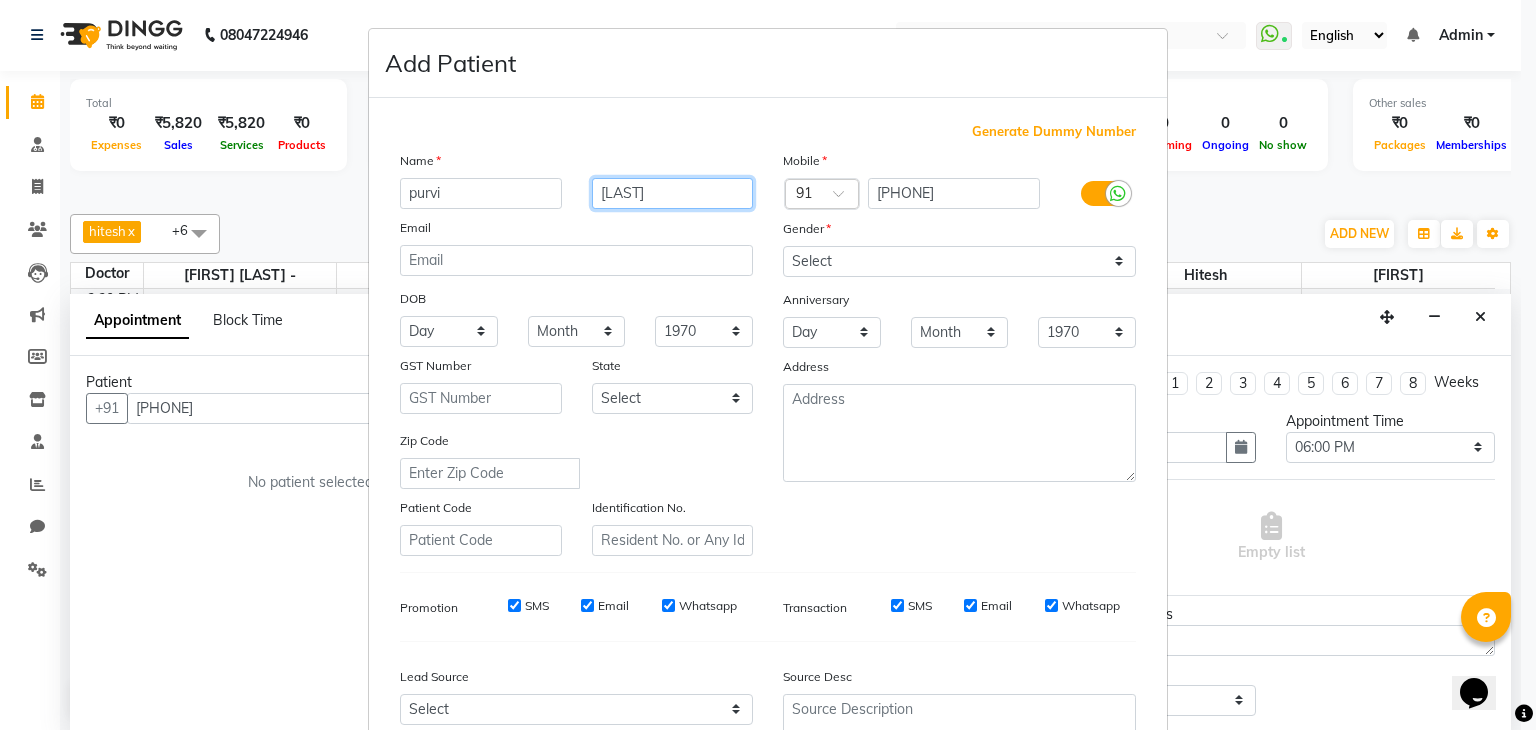 type on "[LAST]" 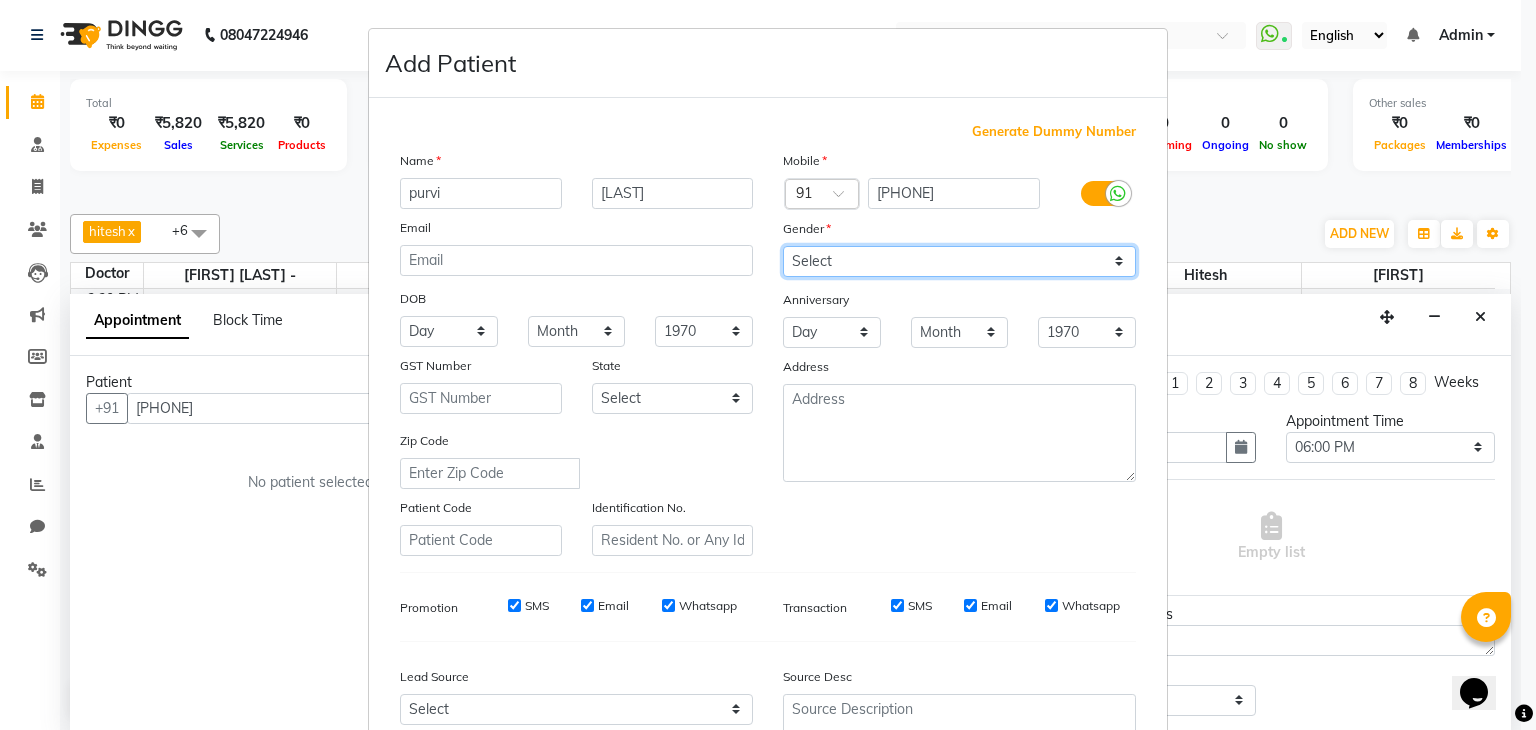 click on "Select Male Female Other Prefer Not To Say" at bounding box center (959, 261) 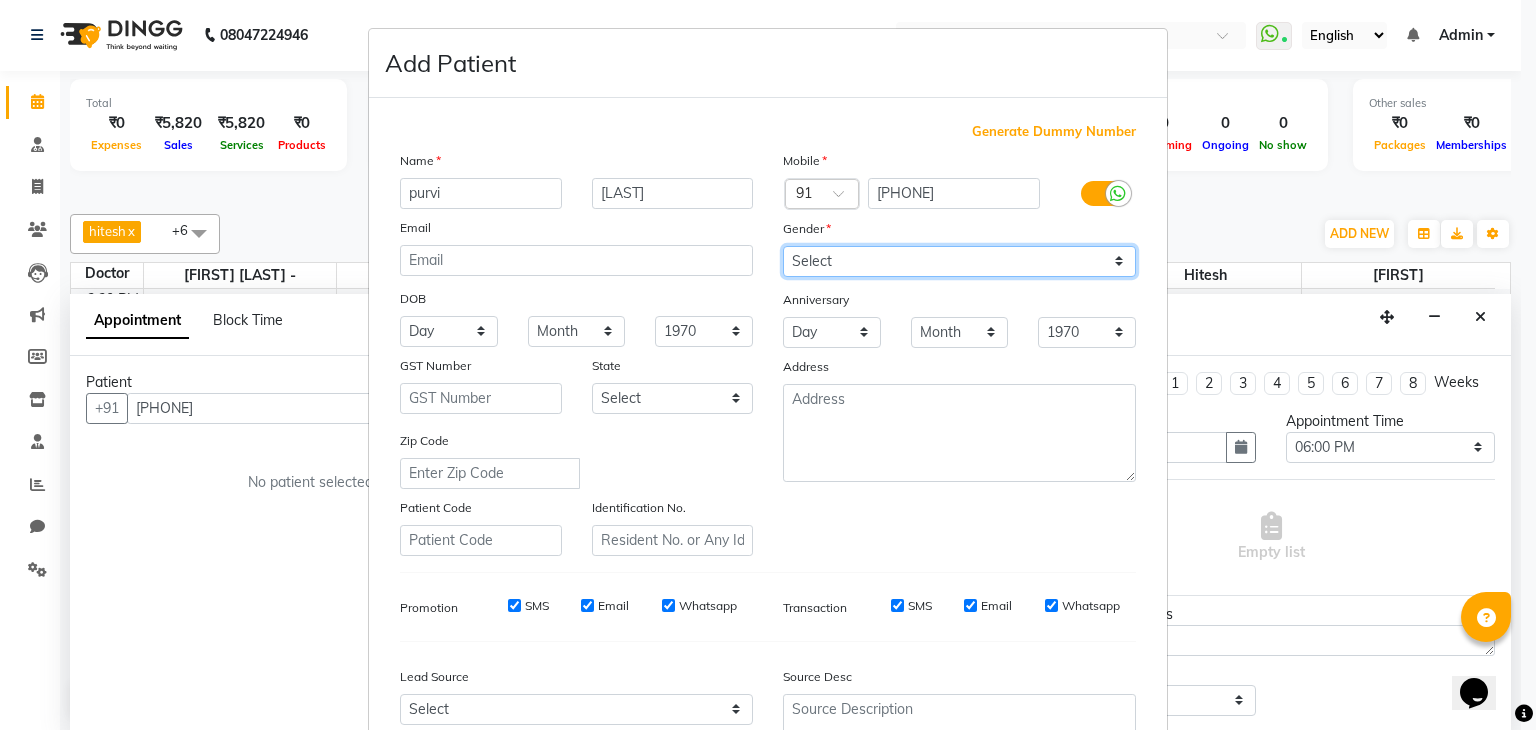 select on "female" 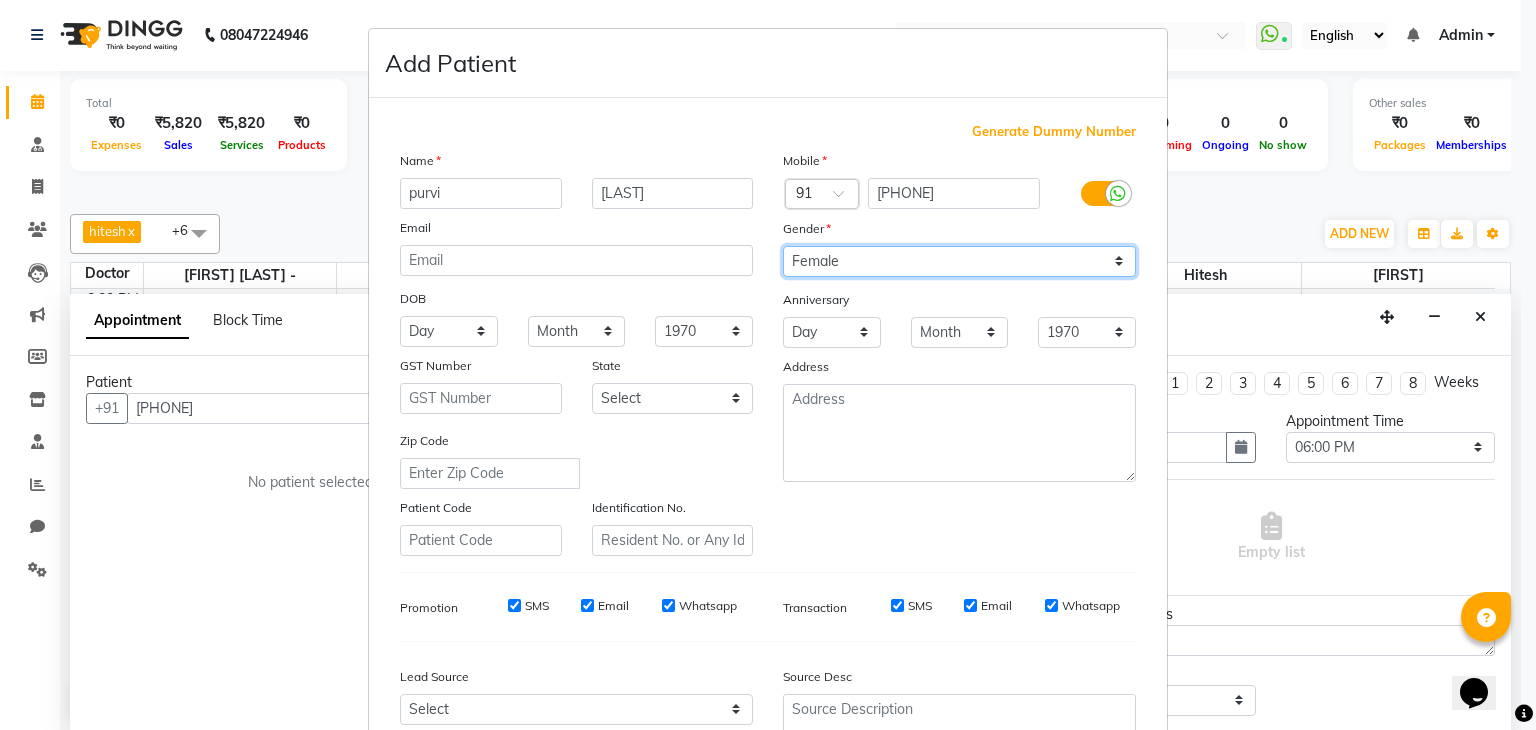 click on "Select Male Female Other Prefer Not To Say" at bounding box center (959, 261) 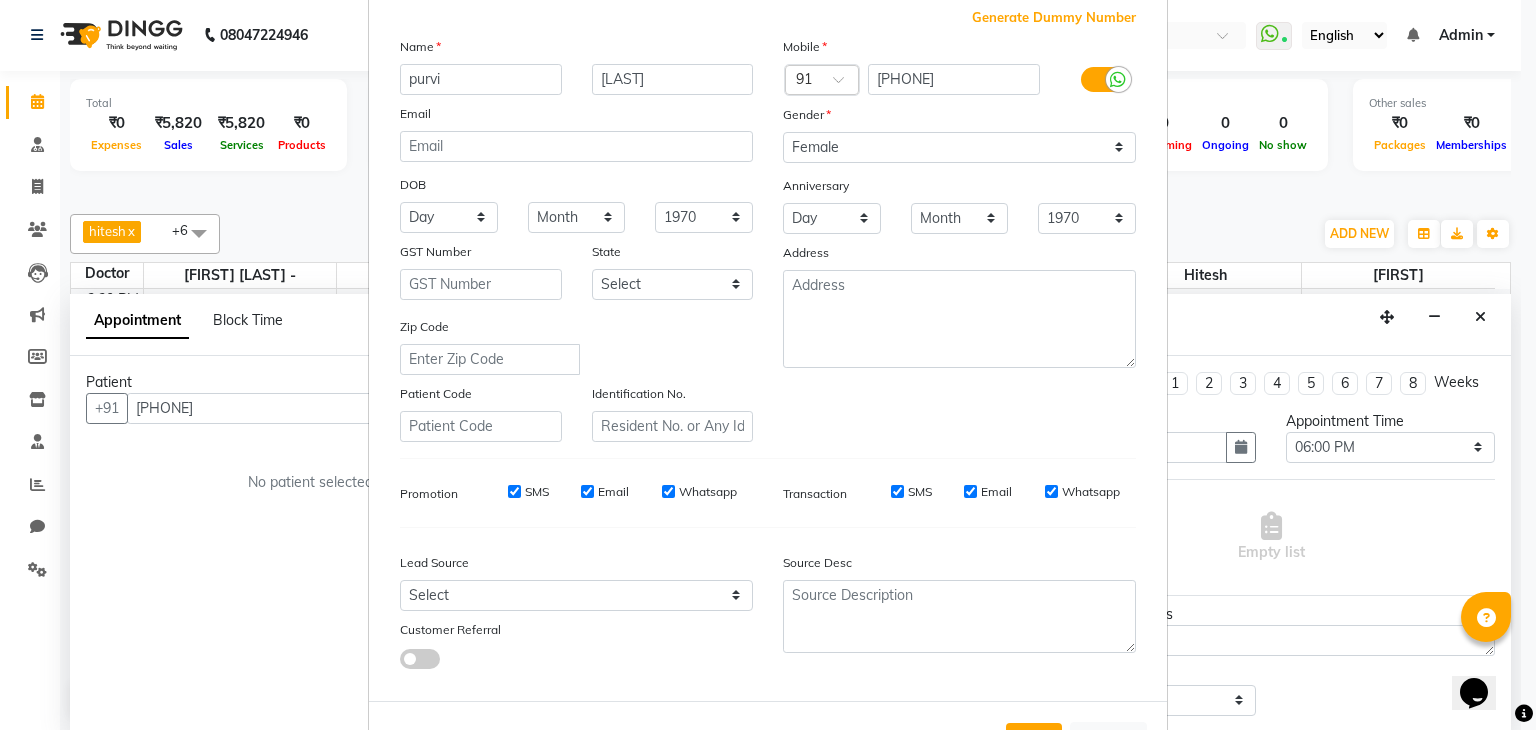 scroll, scrollTop: 116, scrollLeft: 0, axis: vertical 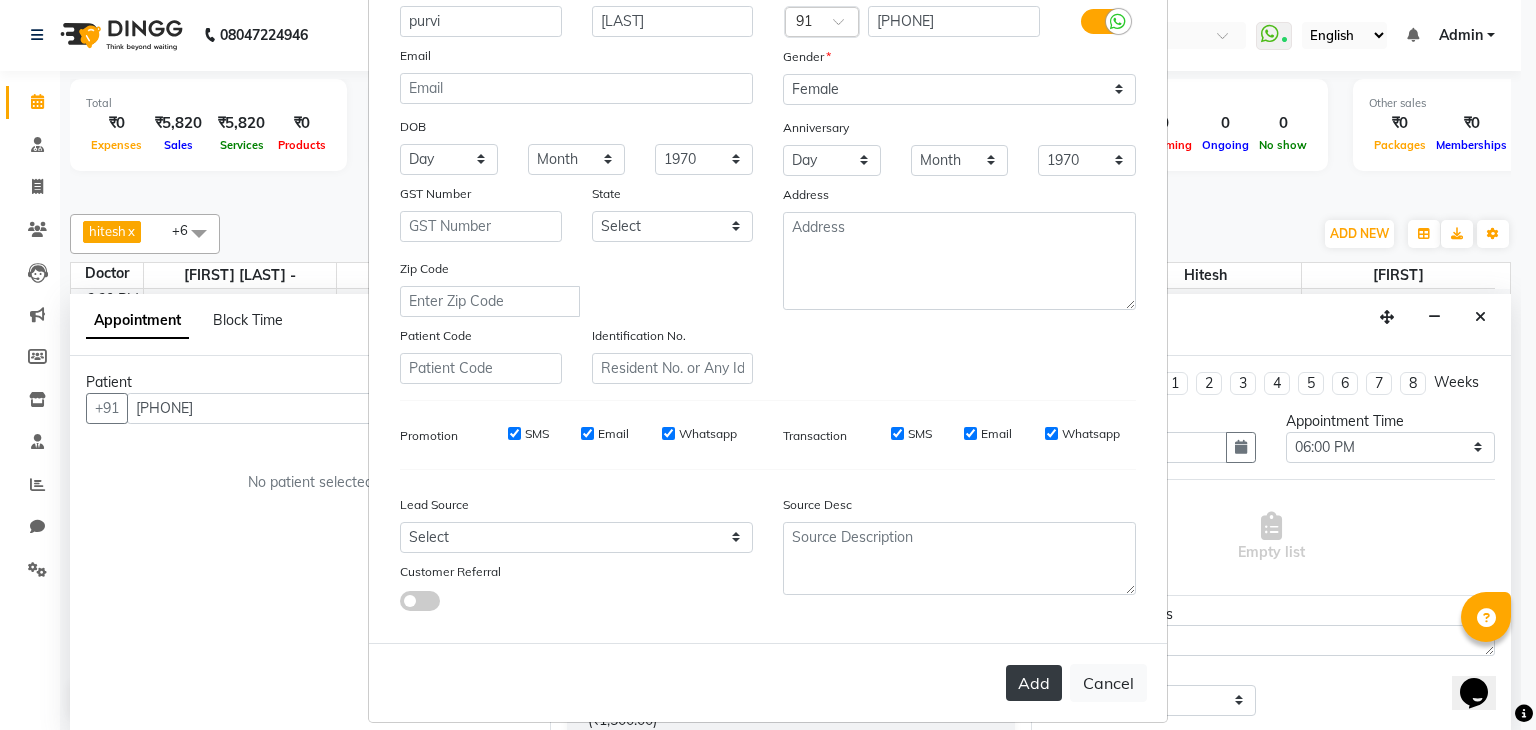 click on "Add" at bounding box center (1034, 683) 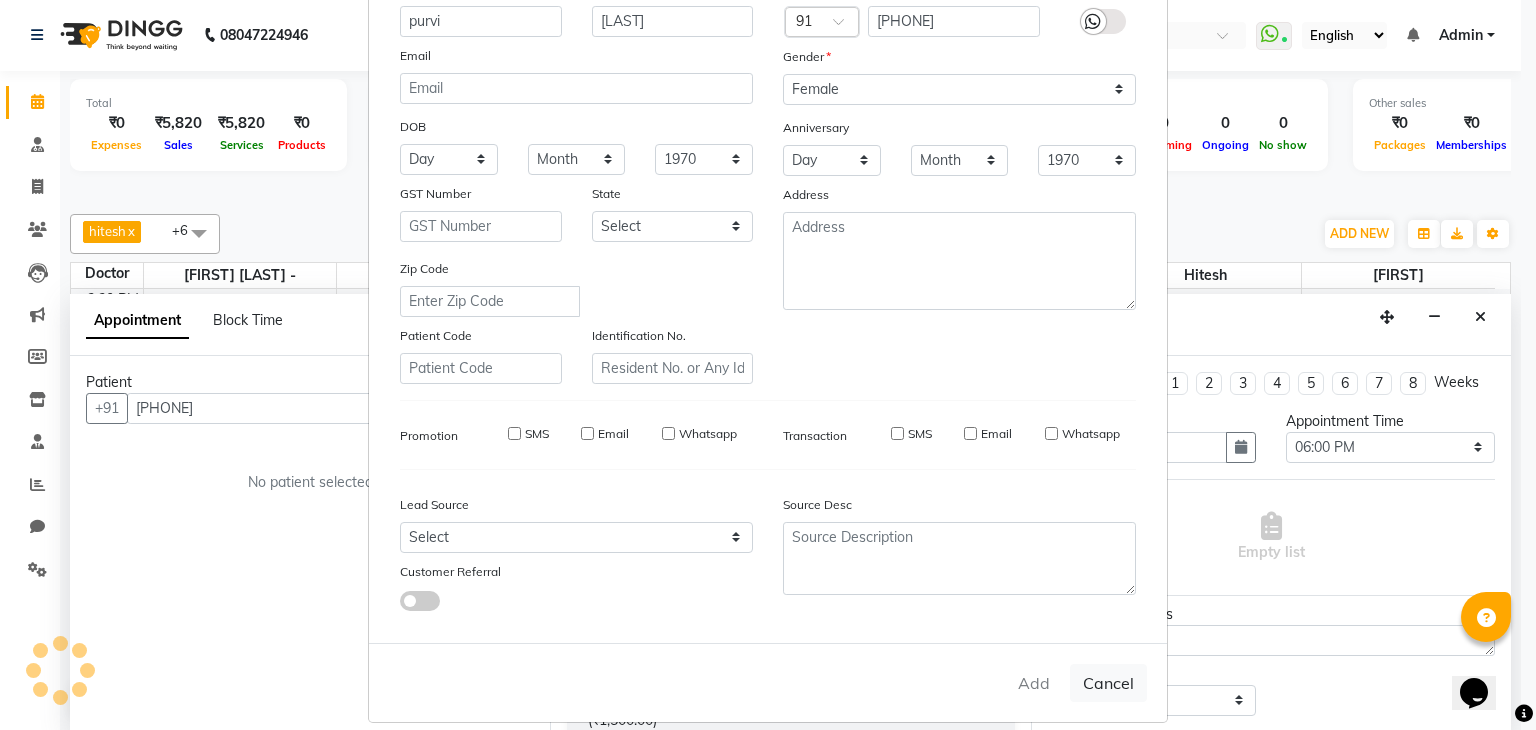 type 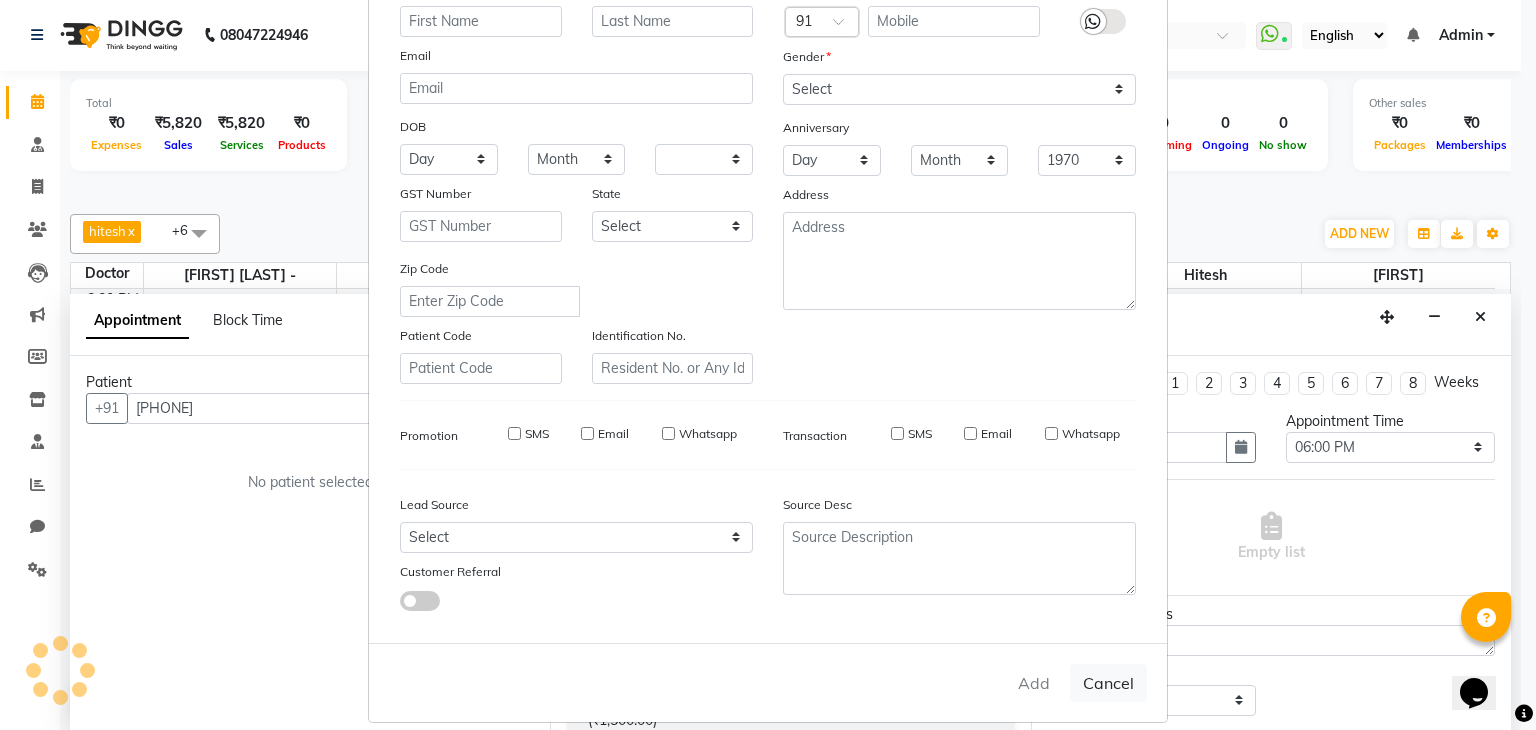 select 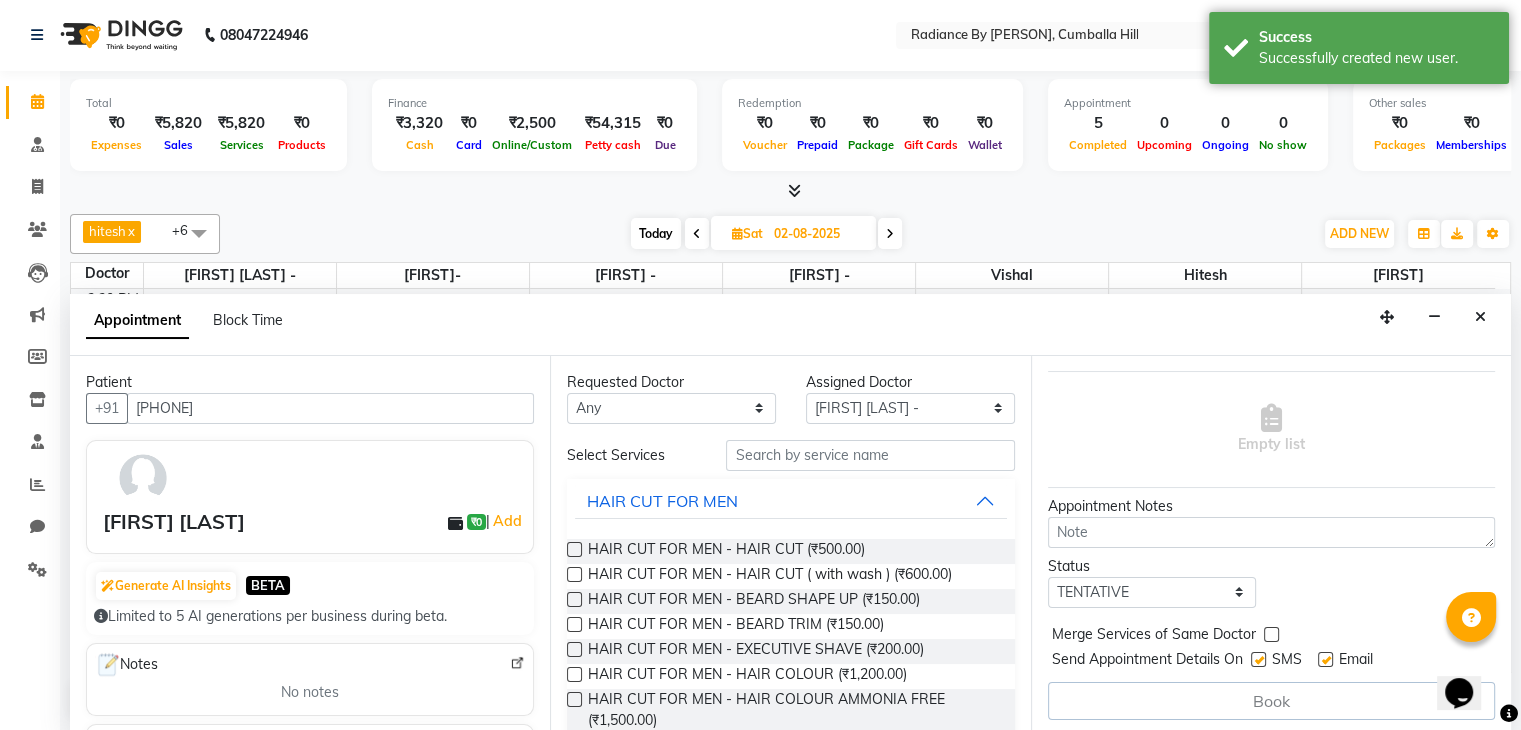 scroll, scrollTop: 109, scrollLeft: 0, axis: vertical 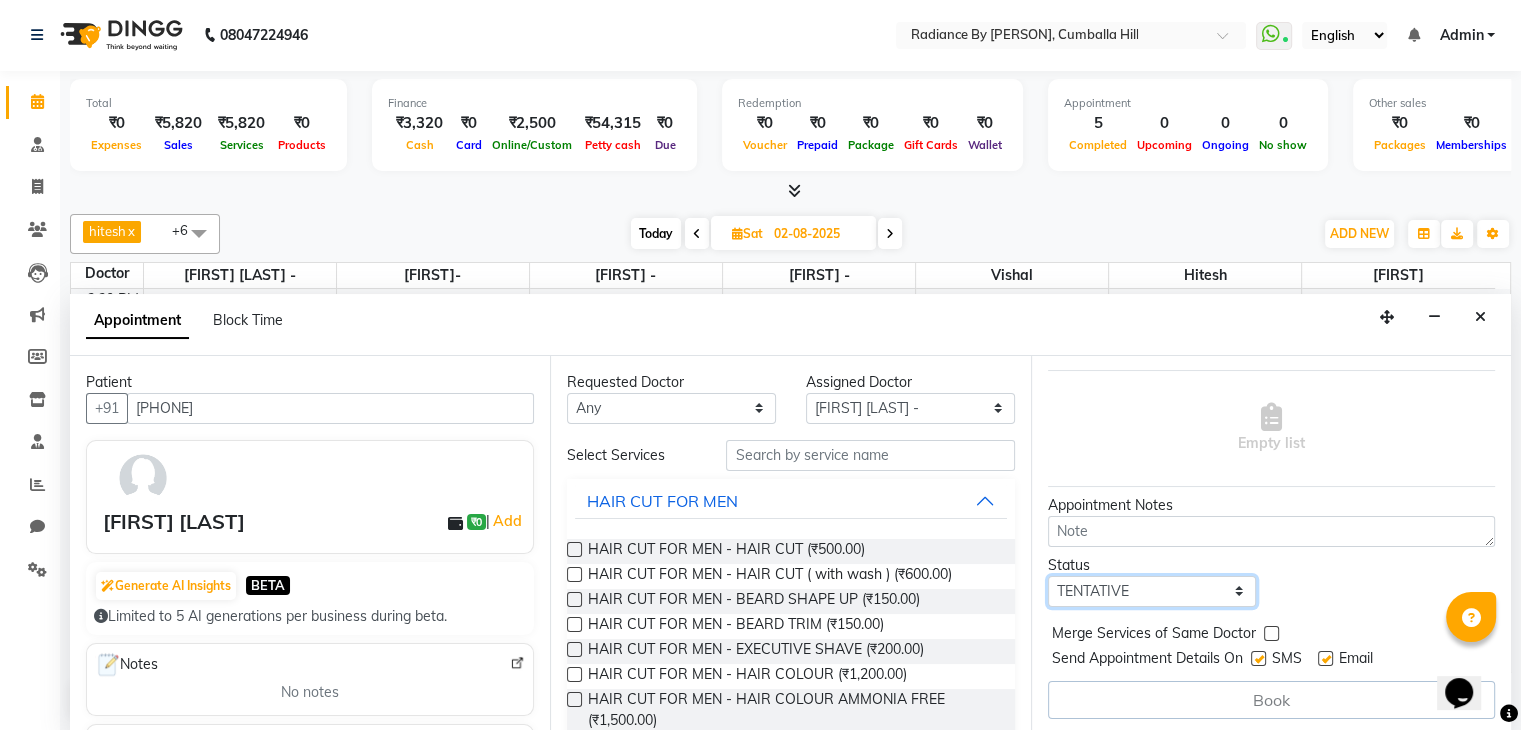 click on "Select TENTATIVE CONFIRM UPCOMING" at bounding box center [1152, 591] 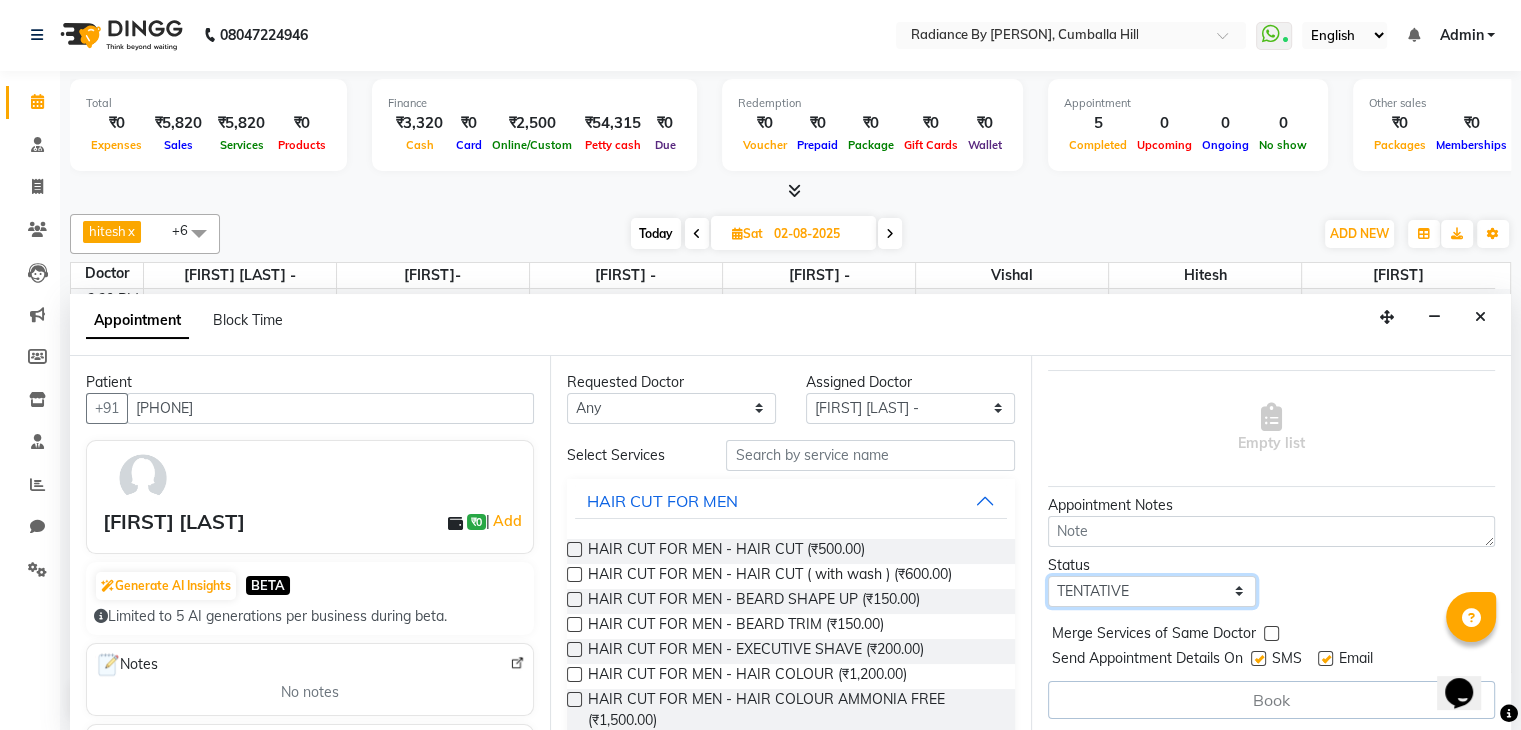 select on "confirm booking" 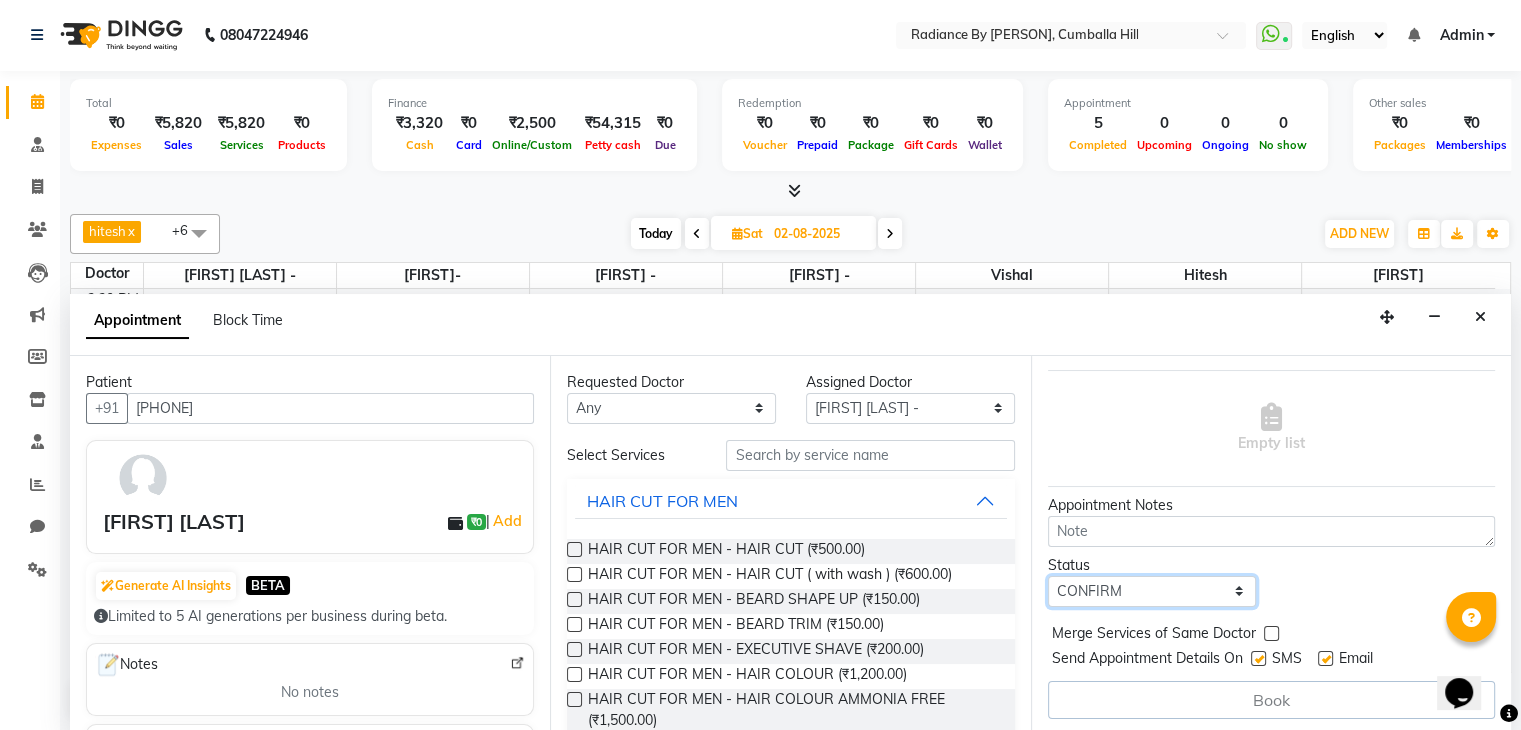 click on "Select TENTATIVE CONFIRM UPCOMING" at bounding box center (1152, 591) 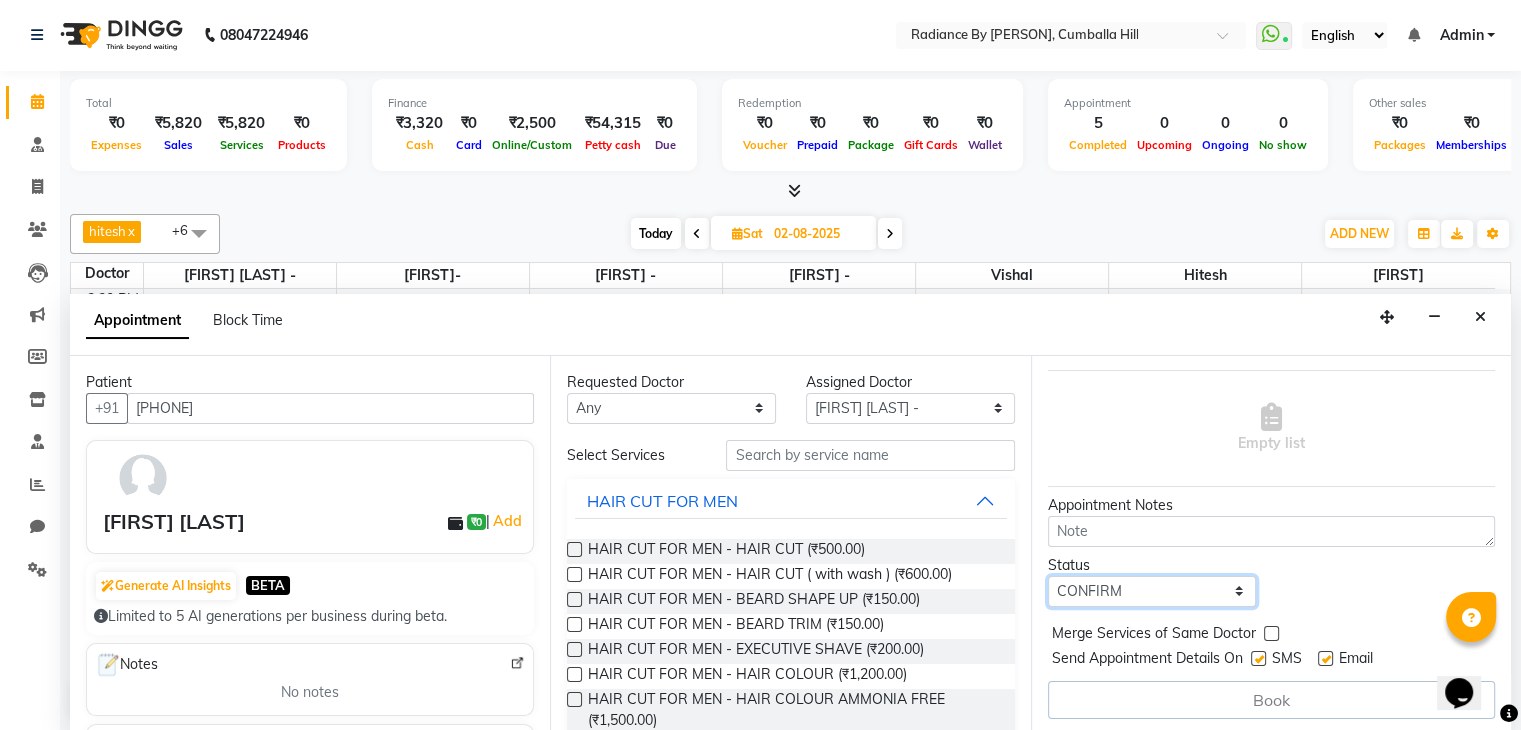 scroll, scrollTop: 0, scrollLeft: 0, axis: both 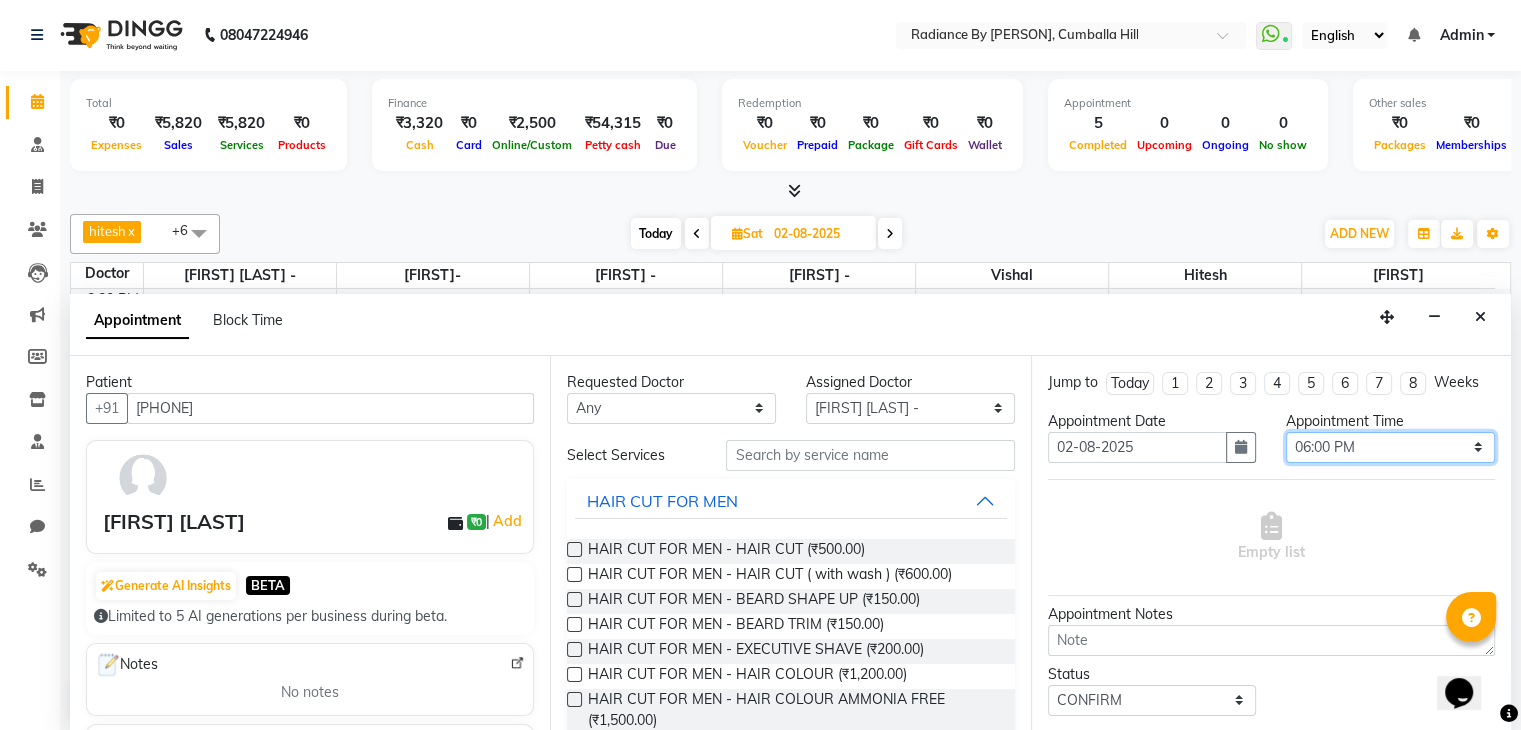 click on "Select 10:00 AM 10:15 AM 10:30 AM 10:45 AM 11:00 AM 11:15 AM 11:30 AM 11:45 AM 12:00 PM 12:15 PM 12:30 PM 12:45 PM 01:00 PM 01:15 PM 01:30 PM 01:45 PM 02:00 PM 02:15 PM 02:30 PM 02:45 PM 03:00 PM 03:15 PM 03:30 PM 03:45 PM 04:00 PM 04:15 PM 04:30 PM 04:45 PM 05:00 PM 05:15 PM 05:30 PM 05:45 PM 06:00 PM 06:15 PM 06:30 PM 06:45 PM 07:00 PM 07:15 PM 07:30 PM 07:45 PM 08:00 PM" at bounding box center [1390, 447] 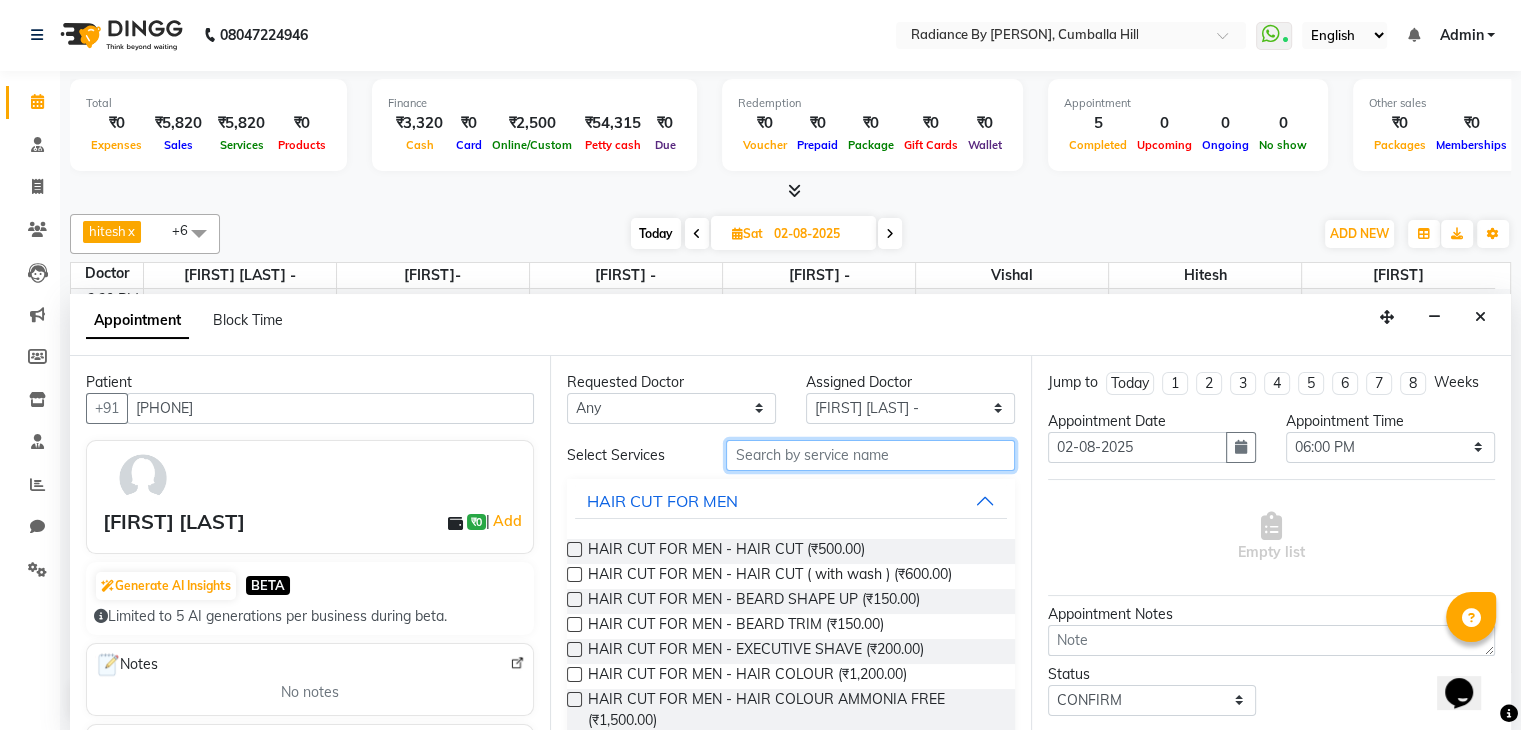 click at bounding box center [870, 455] 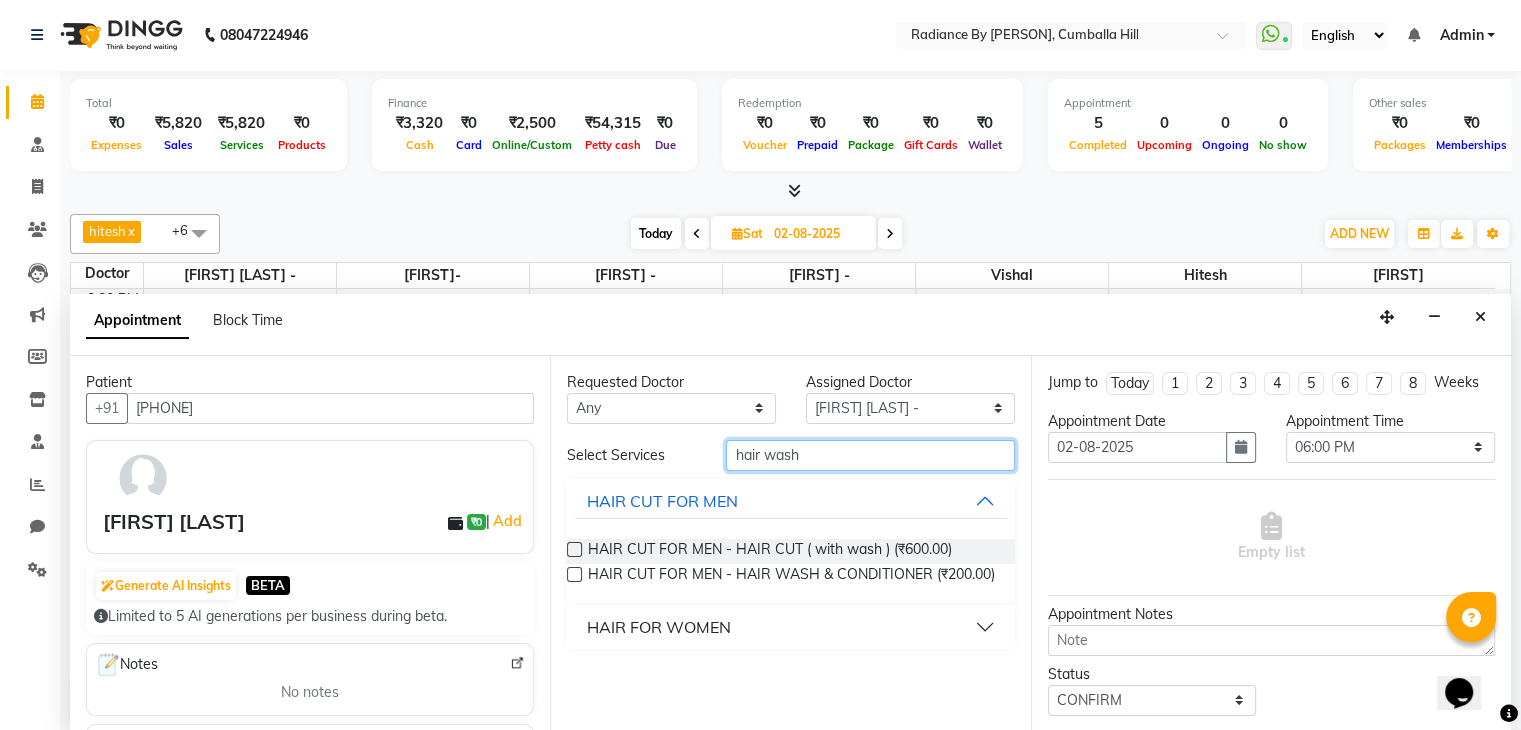 type on "hair wash" 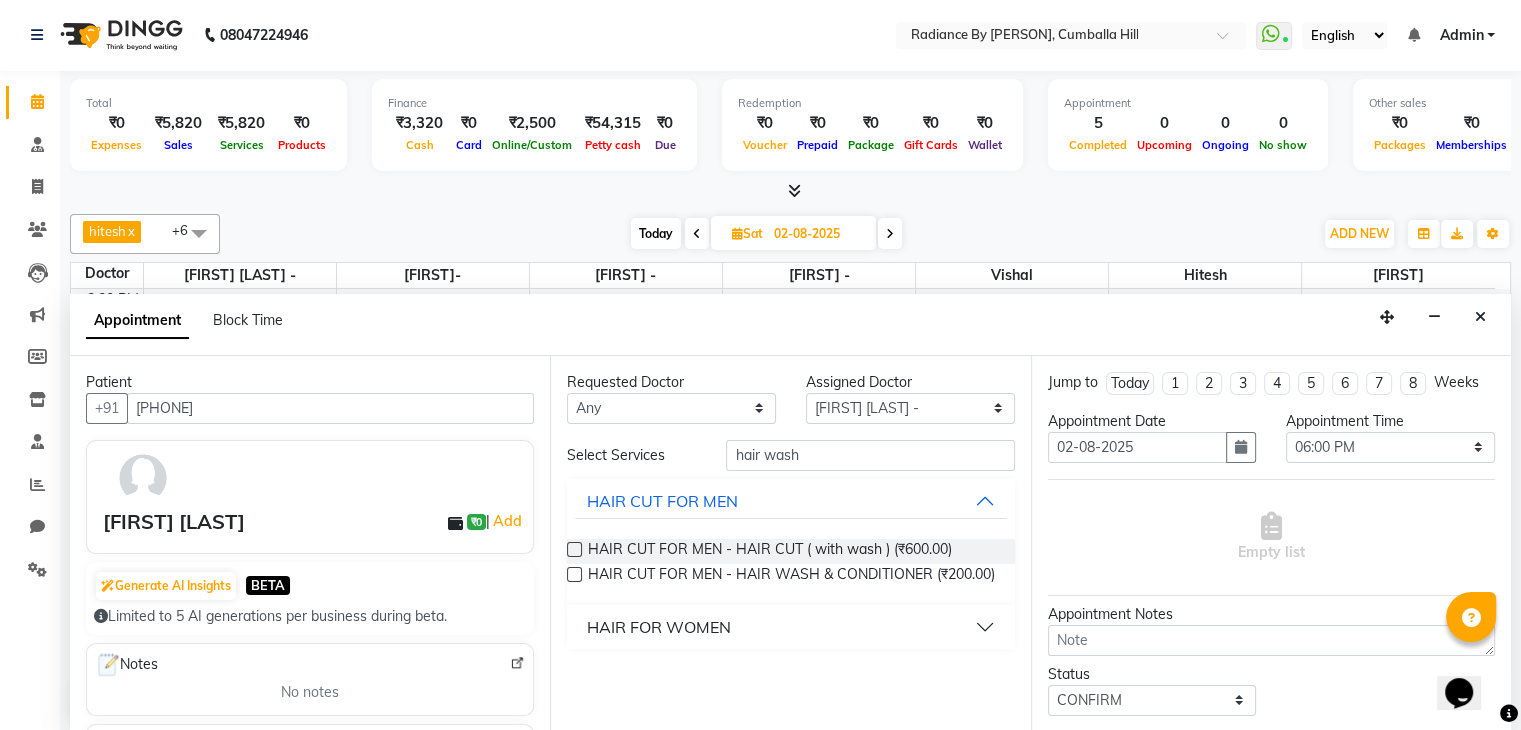 click on "HAIR FOR WOMEN" at bounding box center (790, 627) 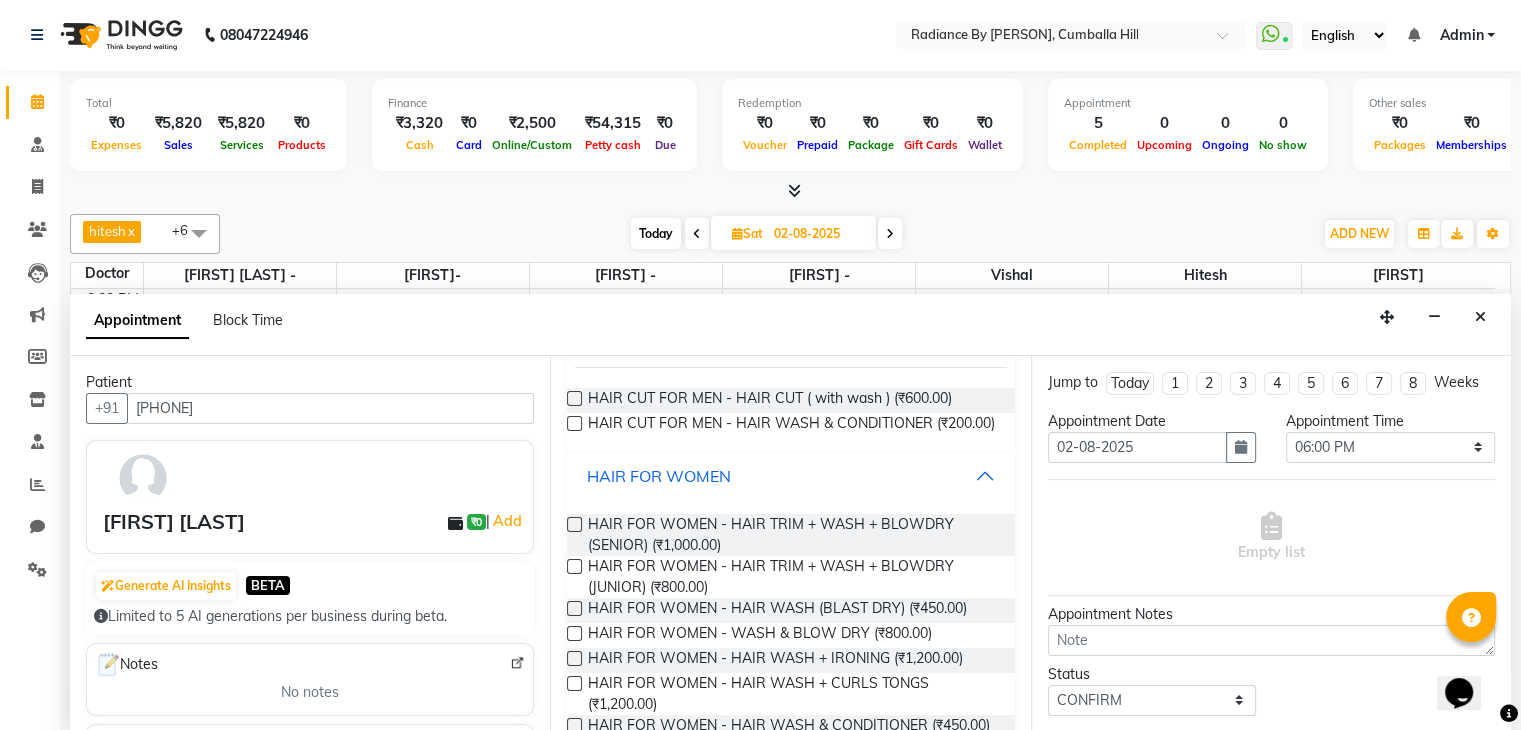 scroll, scrollTop: 152, scrollLeft: 0, axis: vertical 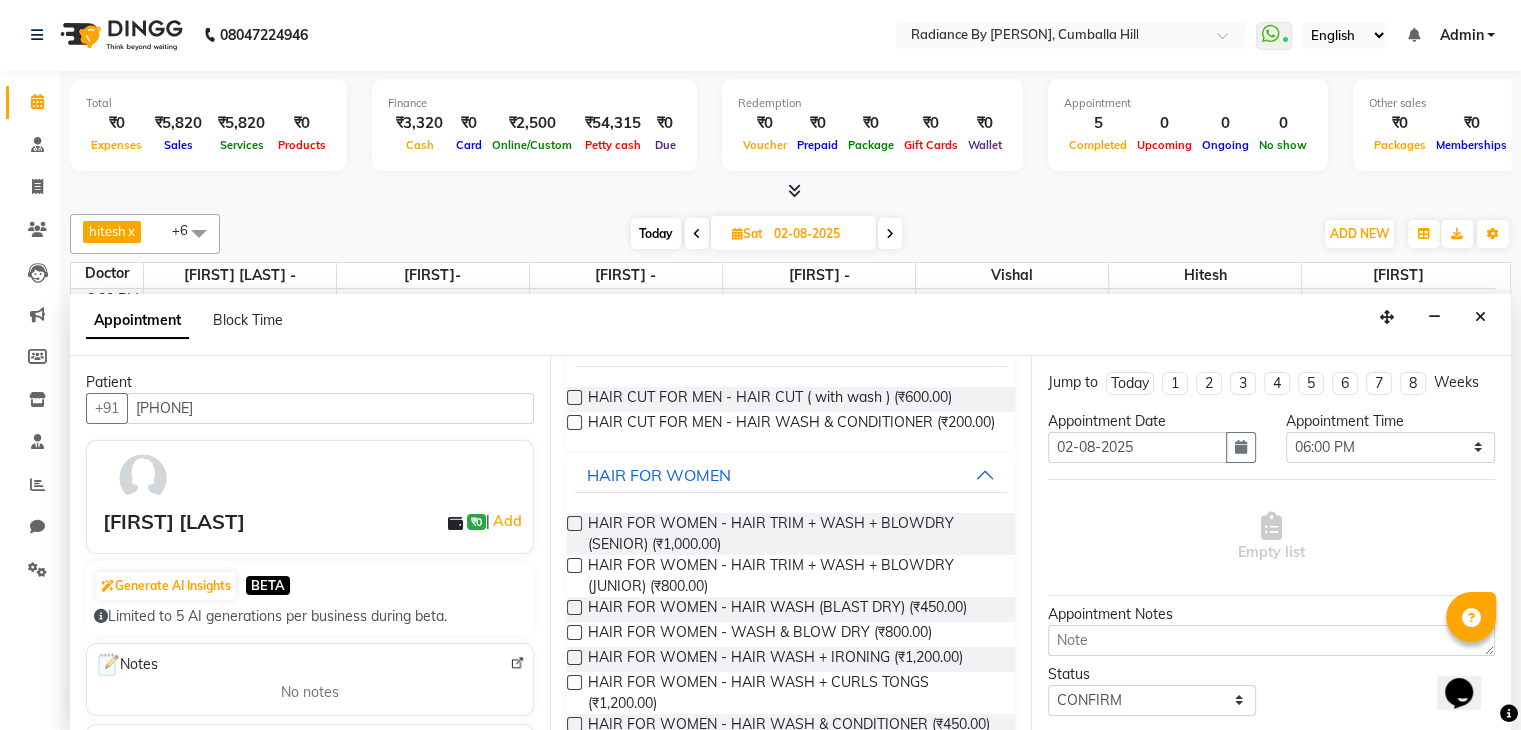 click at bounding box center [574, 632] 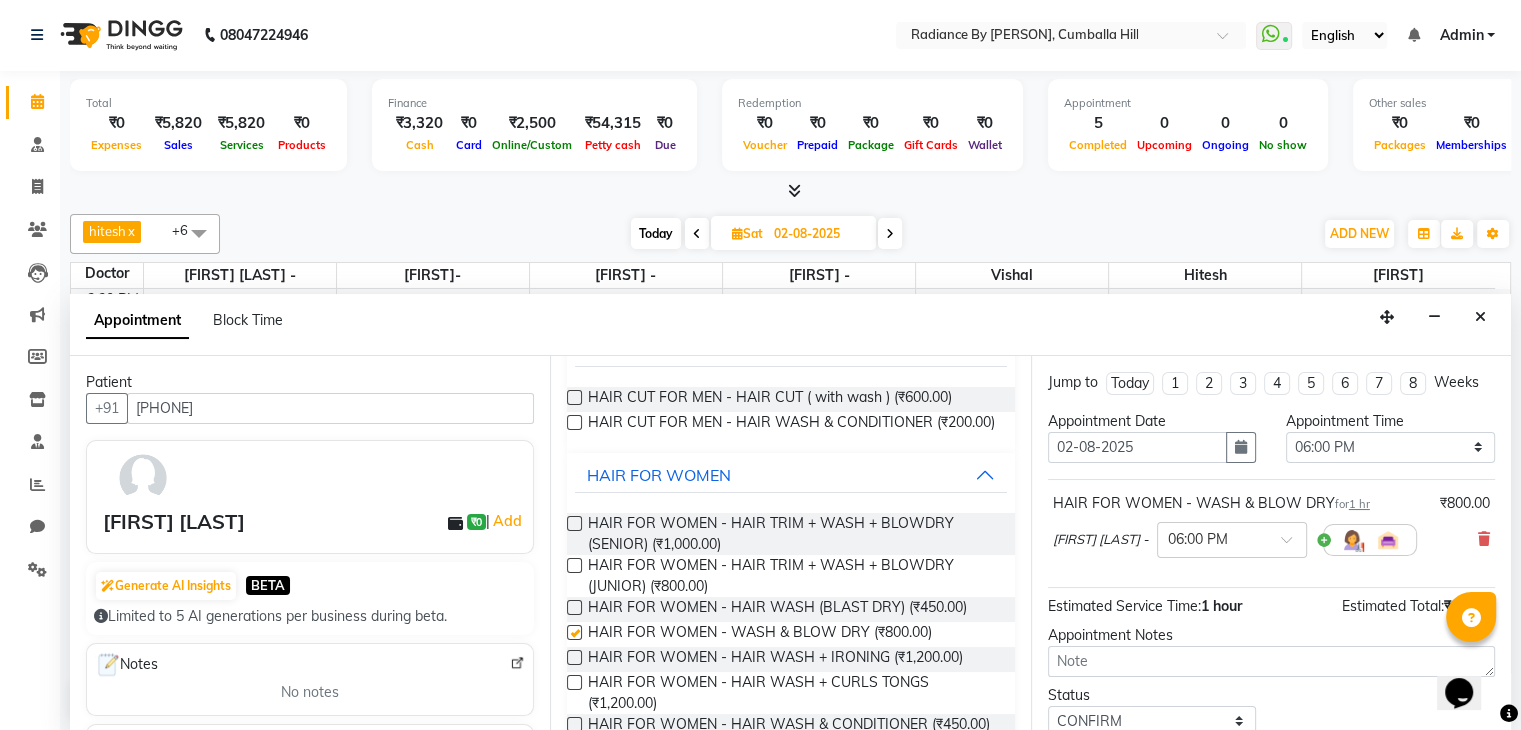 checkbox on "false" 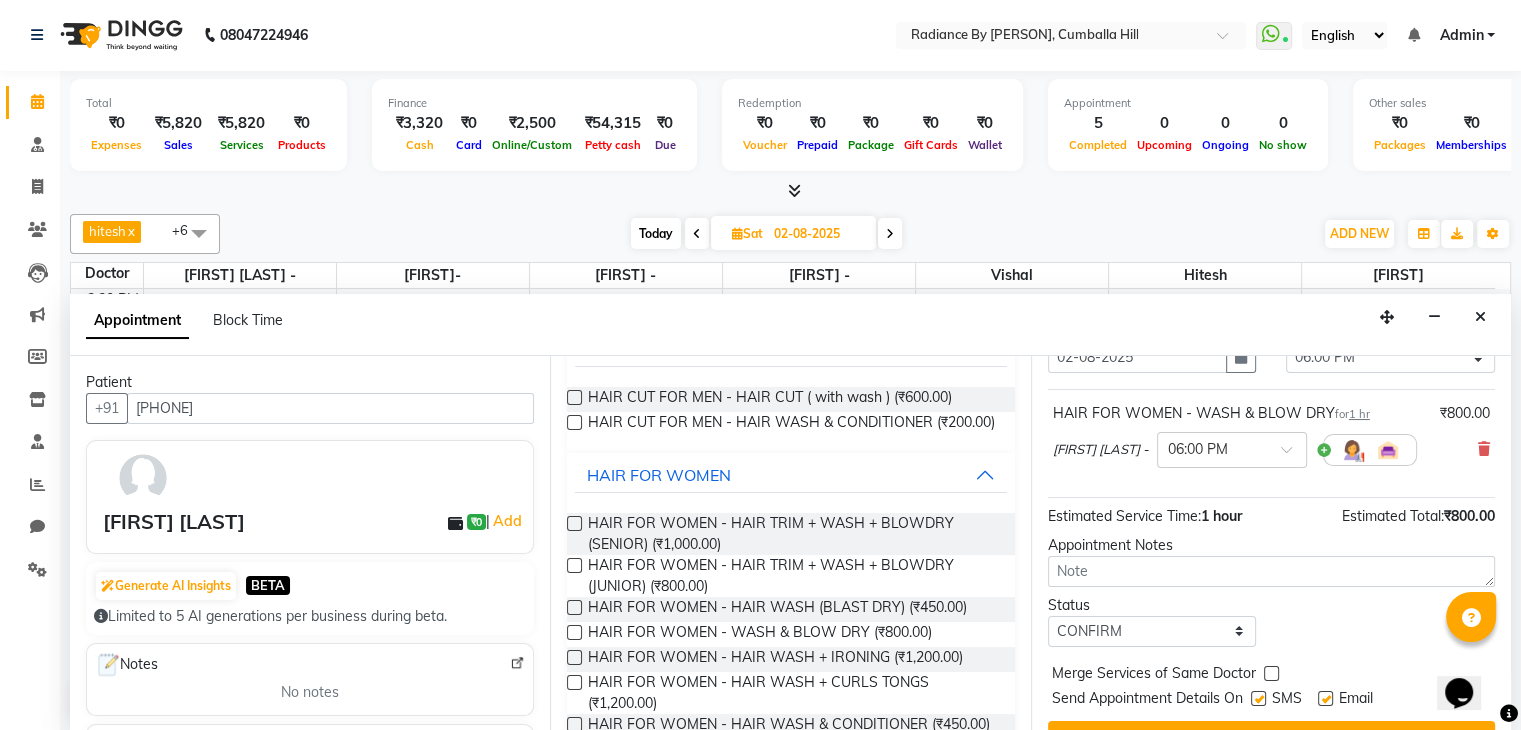scroll, scrollTop: 130, scrollLeft: 0, axis: vertical 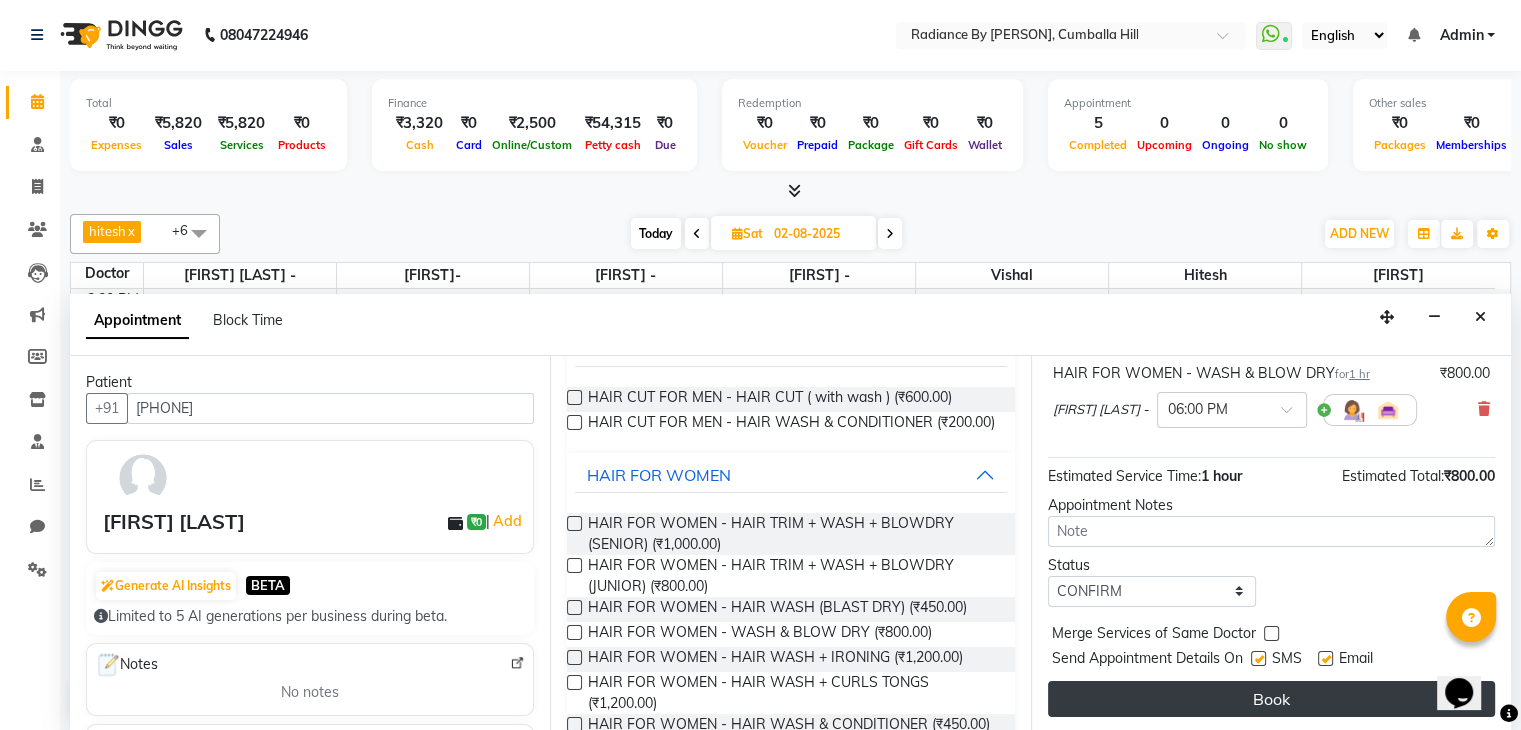 click on "Book" at bounding box center [1271, 699] 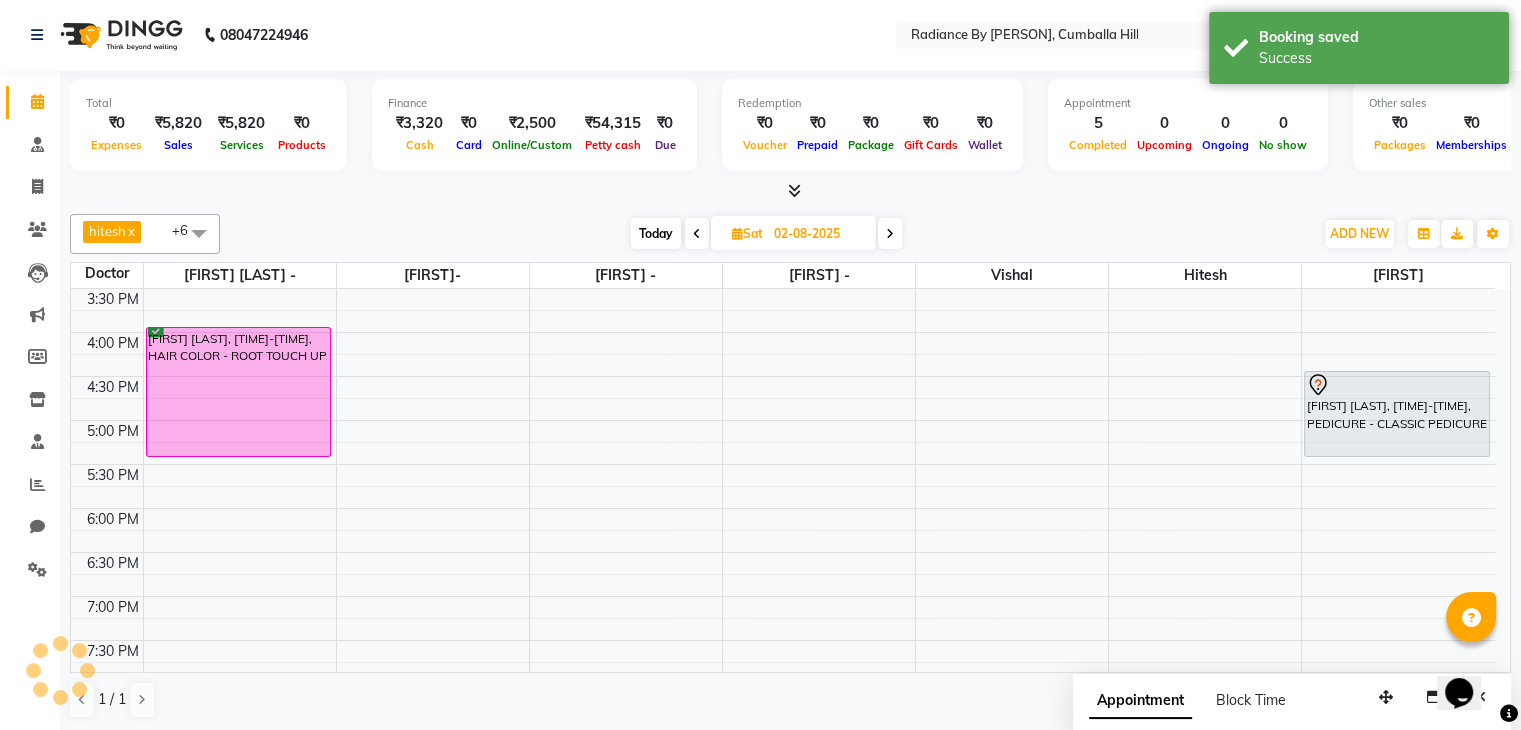 scroll, scrollTop: 0, scrollLeft: 0, axis: both 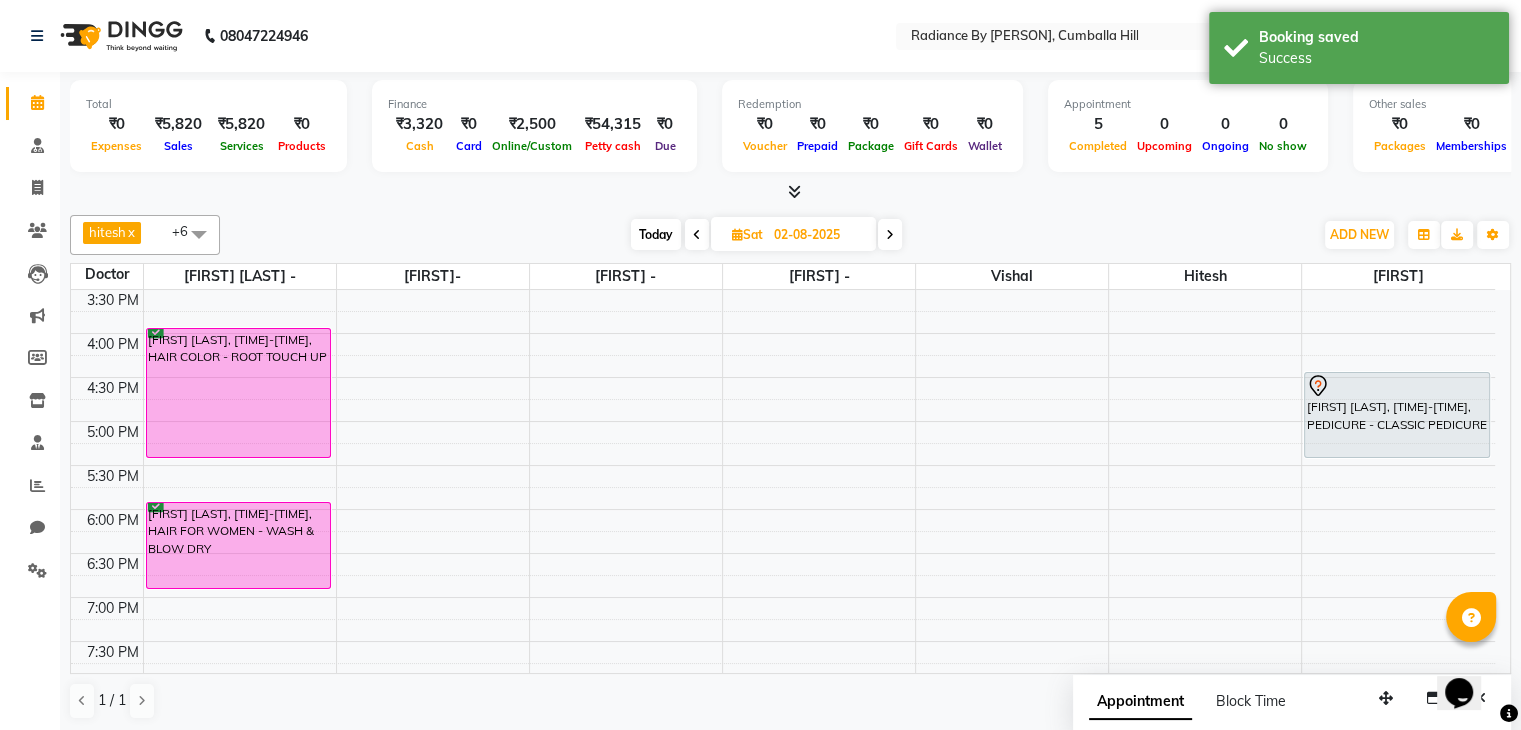 click on "[FIRST] [LAST], [TIME]-[TIME], HAIR COLOR - ROOT TOUCH UP     [FIRST] [LAST], [TIME]-[TIME], HAIR FOR WOMEN - WASH & BLOW DRY             [FIRST]null, [TIME]-[TIME], HAIR COLOR - ROOT TOUCH UP             [FIRST] [LAST], [TIME]-[TIME], PEDICURE - CLASSIC PEDICURE" at bounding box center (783, 245) 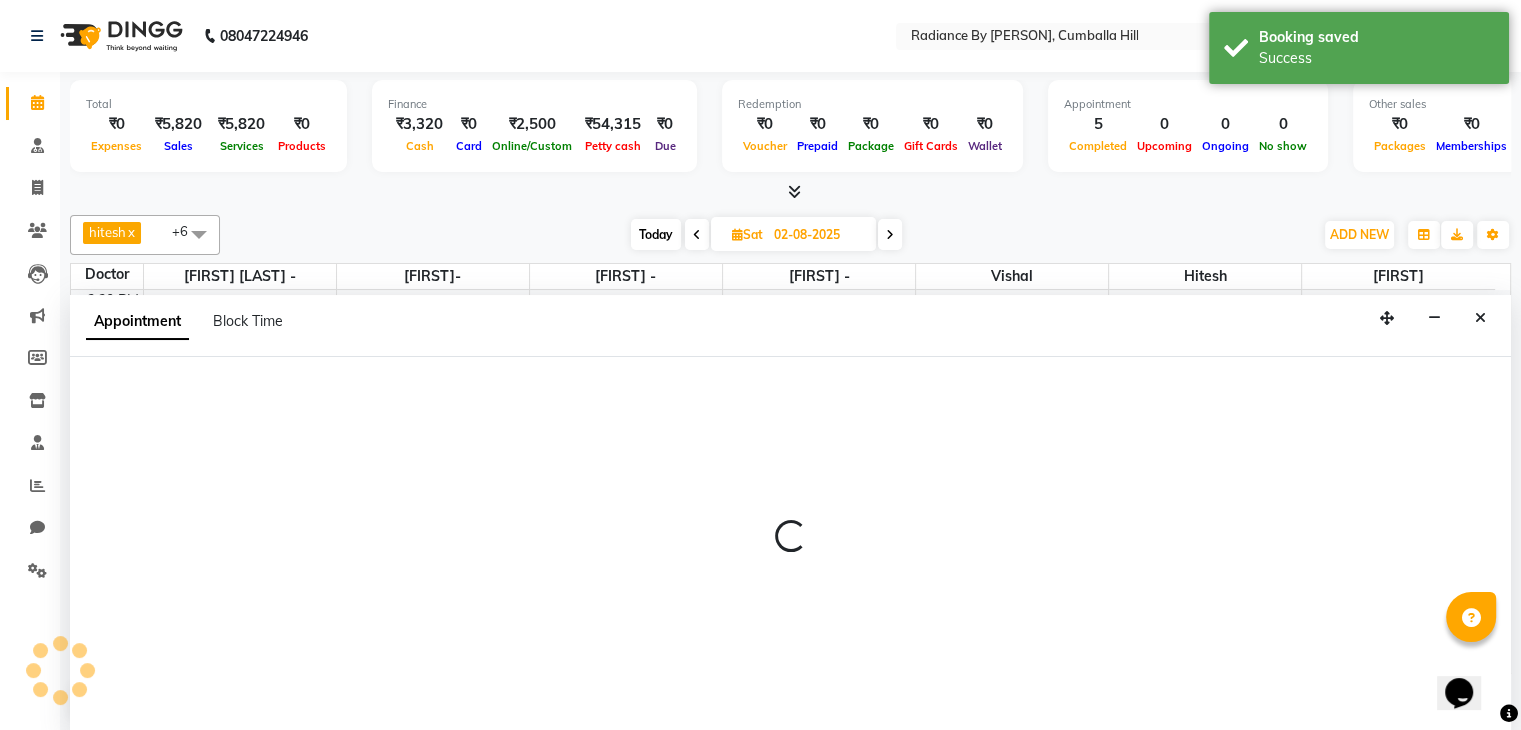 scroll, scrollTop: 1, scrollLeft: 0, axis: vertical 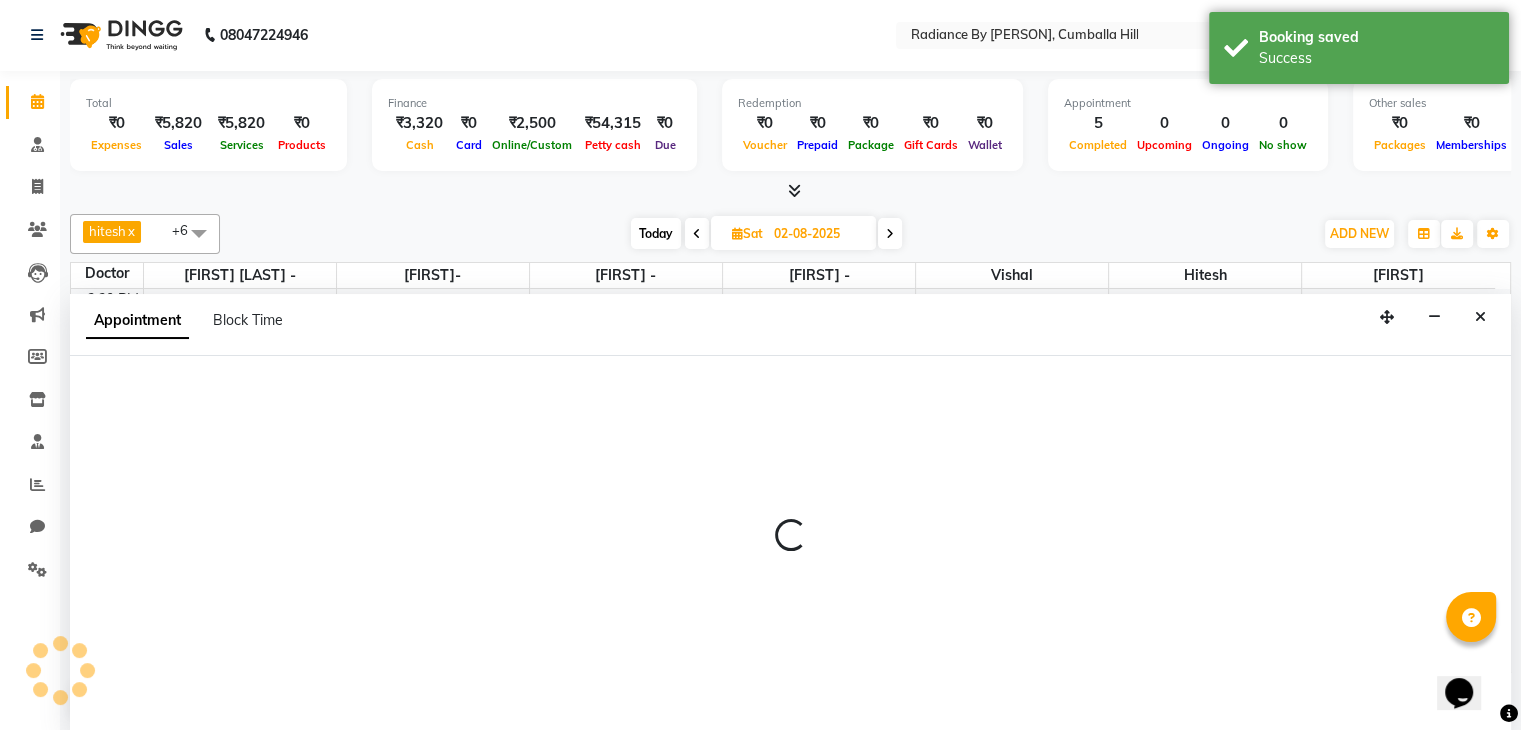 select on "86561" 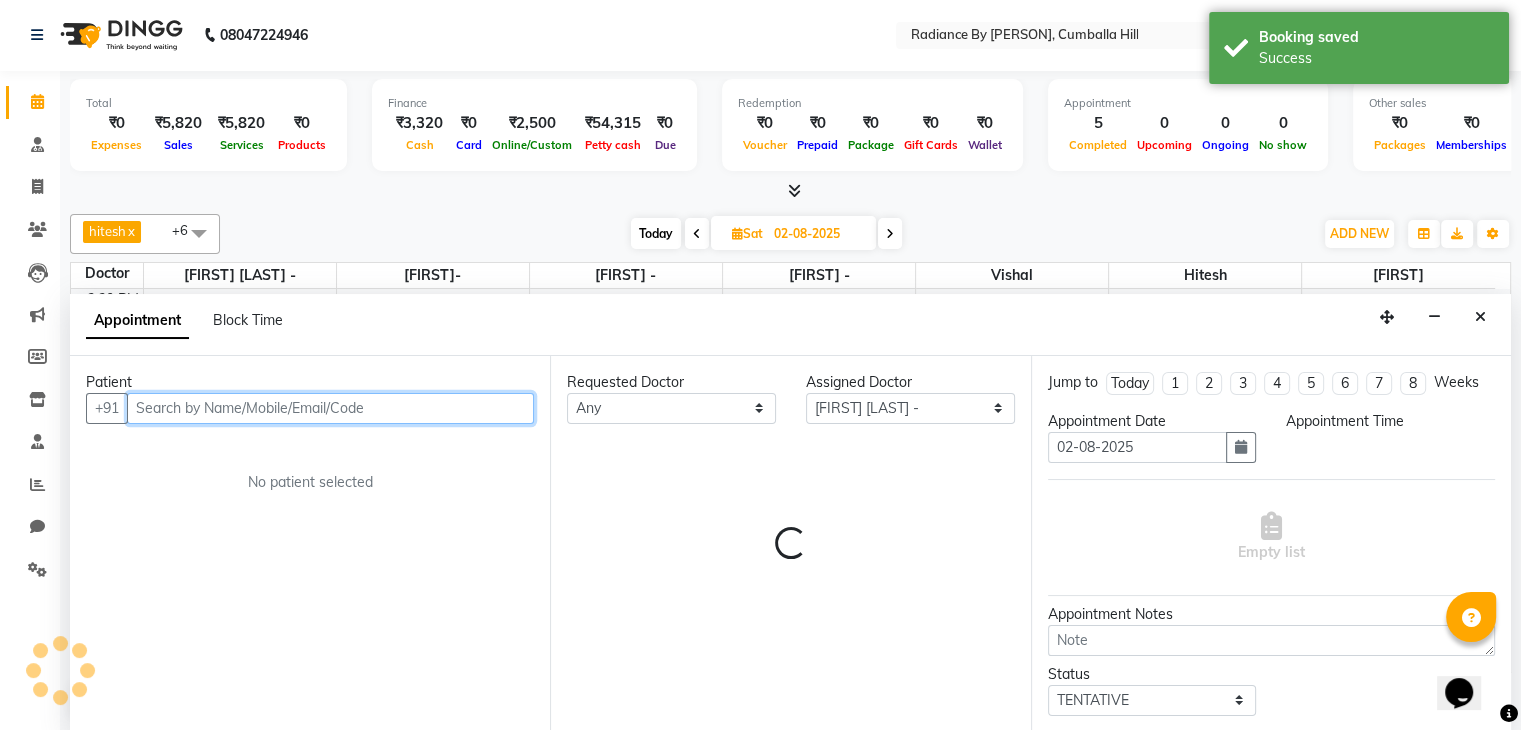select on "1140" 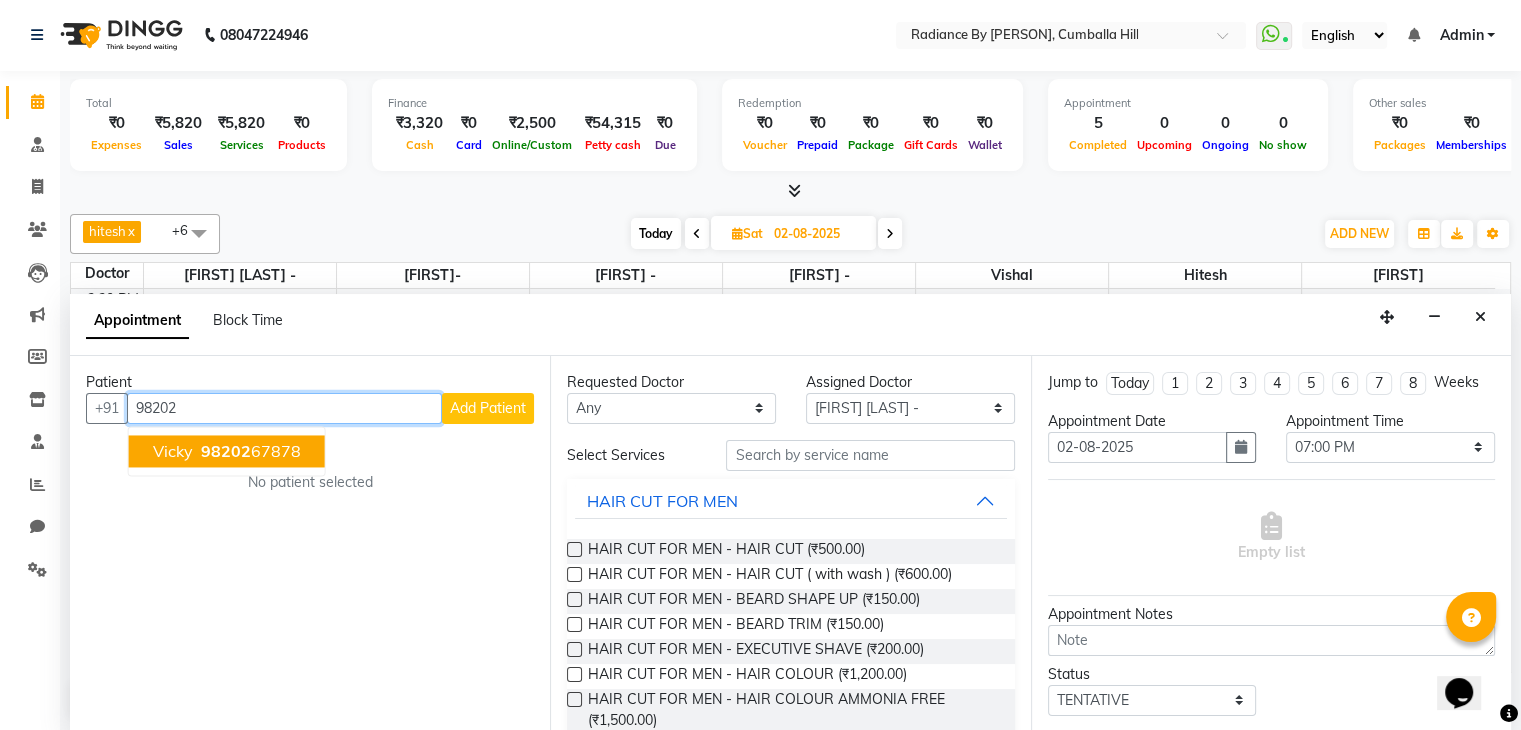 click on "[PHONE]" at bounding box center (249, 451) 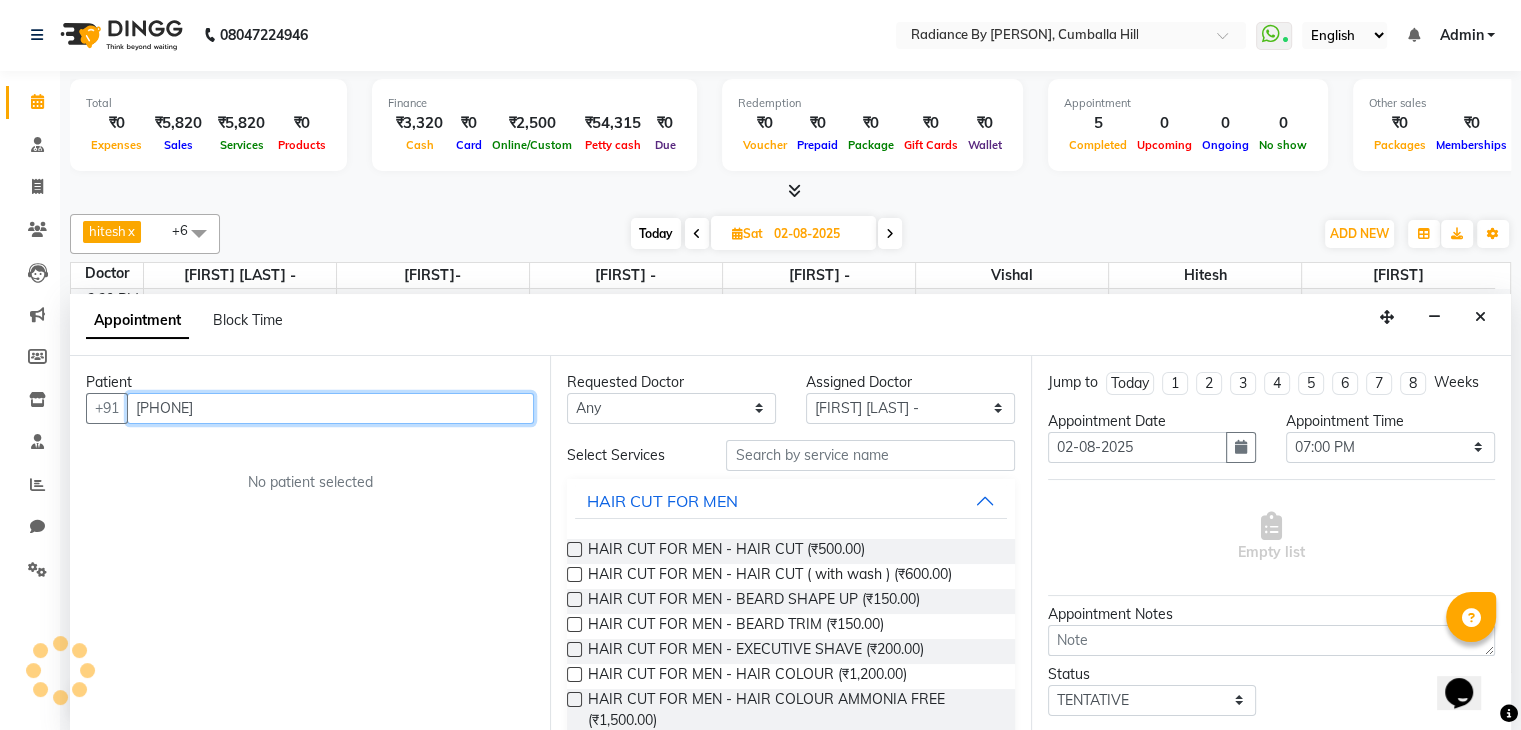 type on "[PHONE]" 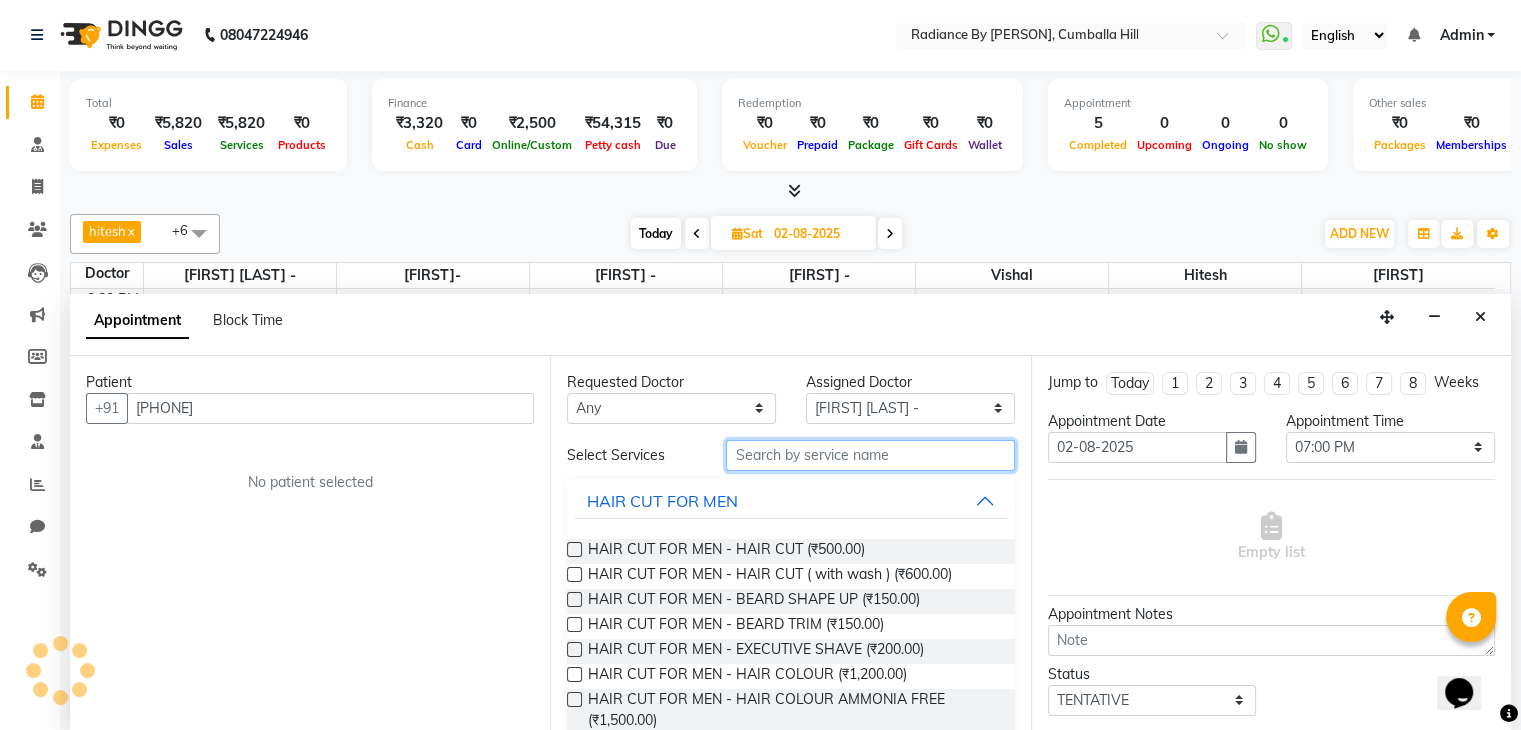 click at bounding box center (870, 455) 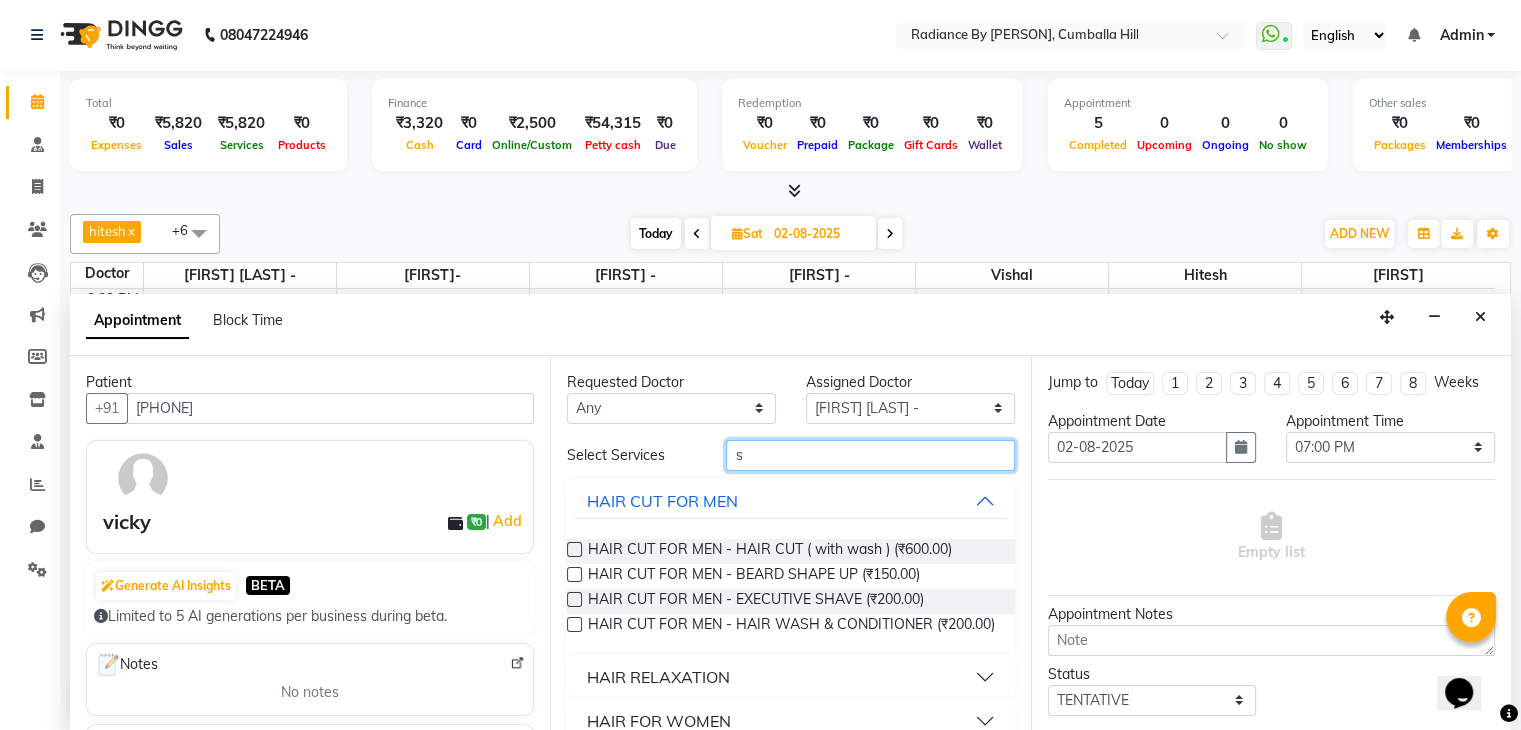 drag, startPoint x: 804, startPoint y: 456, endPoint x: 998, endPoint y: 737, distance: 341.46304 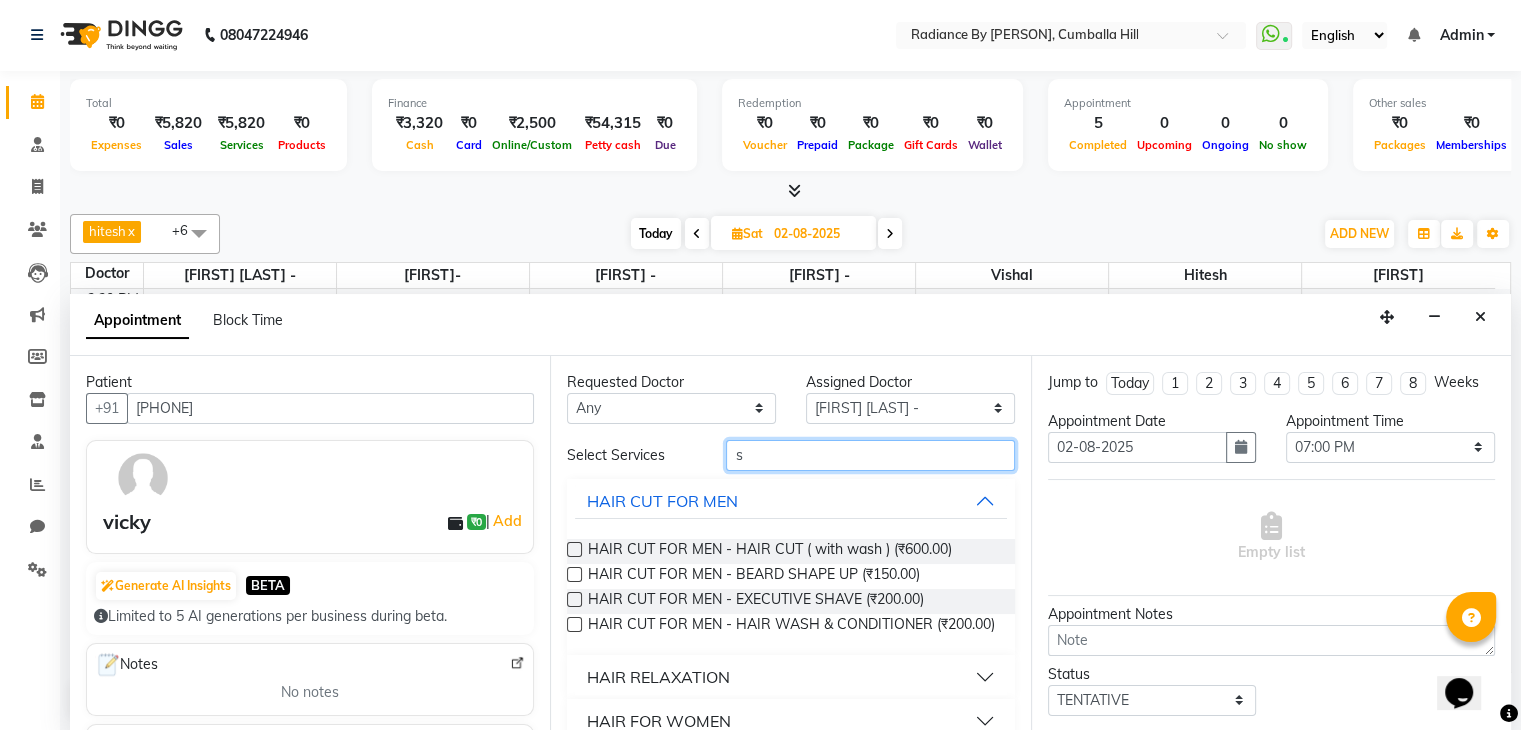 click on "[PHONE] Select Location × Radiance By [PERSON], Cumballa Hill WhatsApp Status ✕ Status: Connected Most Recent Message: [DATE] [TIME] Recent Service Activity: [DATE] [TIME] English ENGLISH Español العربية मराठी हिंदी ગુજરાતી தமிழ் 中文 Notifications nothing to show Admin Manage Profile Change Password Sign out Version:3.15.11 ☀ Radiance By [PERSON], Cumballa Hill Calendar Consultation Invoice Patients Leads Marketing Members Inventory Staff Reports Chat Settings Upcoming Tentative Confirm Bookings Generate Report Segments Page Builder Total ₹0 Expenses ₹5,820 Sales ₹5,820 Services ₹0 Products Finance ₹3,320 Cash ₹0 Card ₹2,500 Online/Custom ₹54,315 Petty cash ₹0 Due Redemption ₹0 Voucher ₹0 Prepaid ₹0 Package ₹0 Gift Cards ₹0 Wallet Appointment 5 Completed 0 Upcoming 0 Ongoing 0 No show Other sales ₹0 Packages ₹0 Memberships ₹0 Vouchers x x" at bounding box center (760, 364) 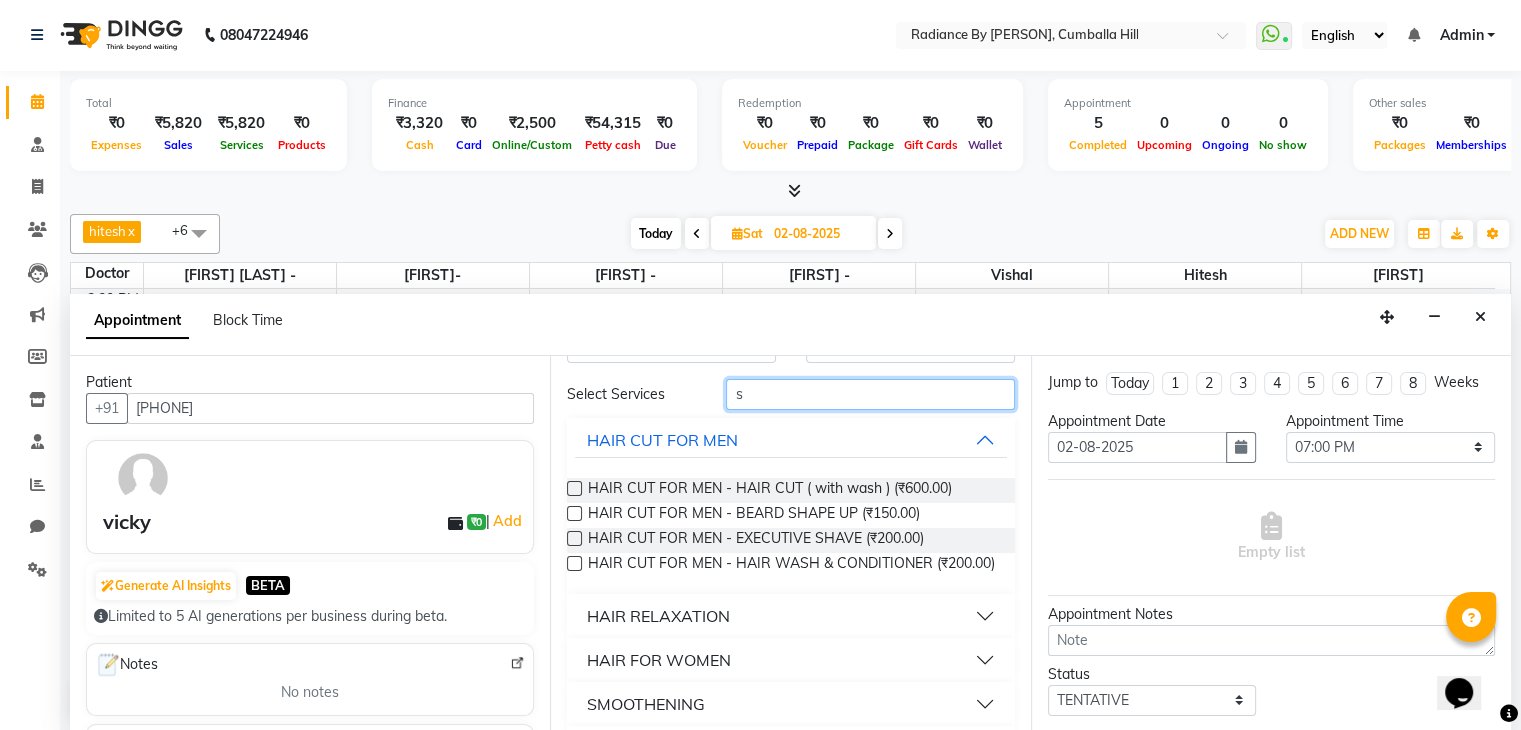 scroll, scrollTop: 80, scrollLeft: 0, axis: vertical 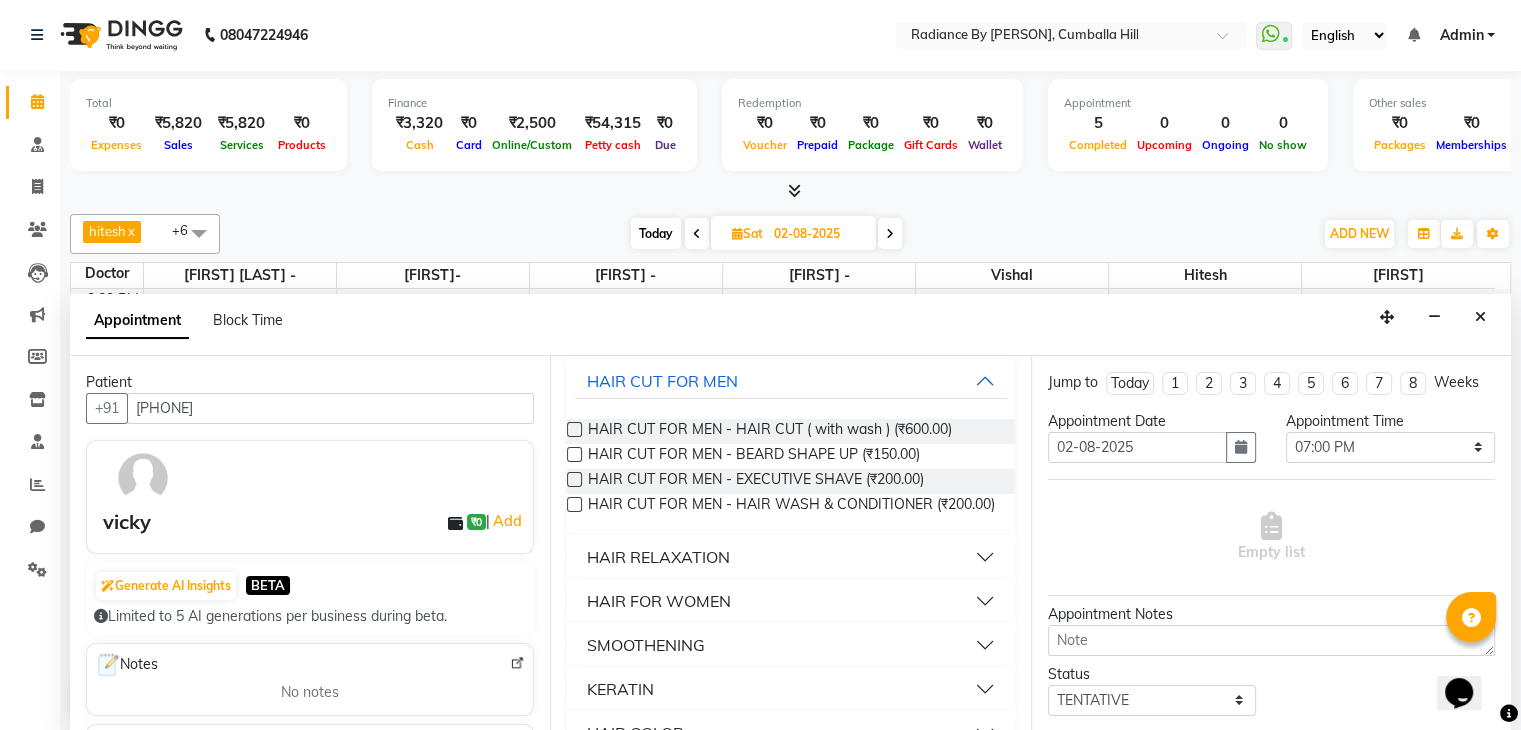 click on "HAIR RELAXATION" at bounding box center (790, 557) 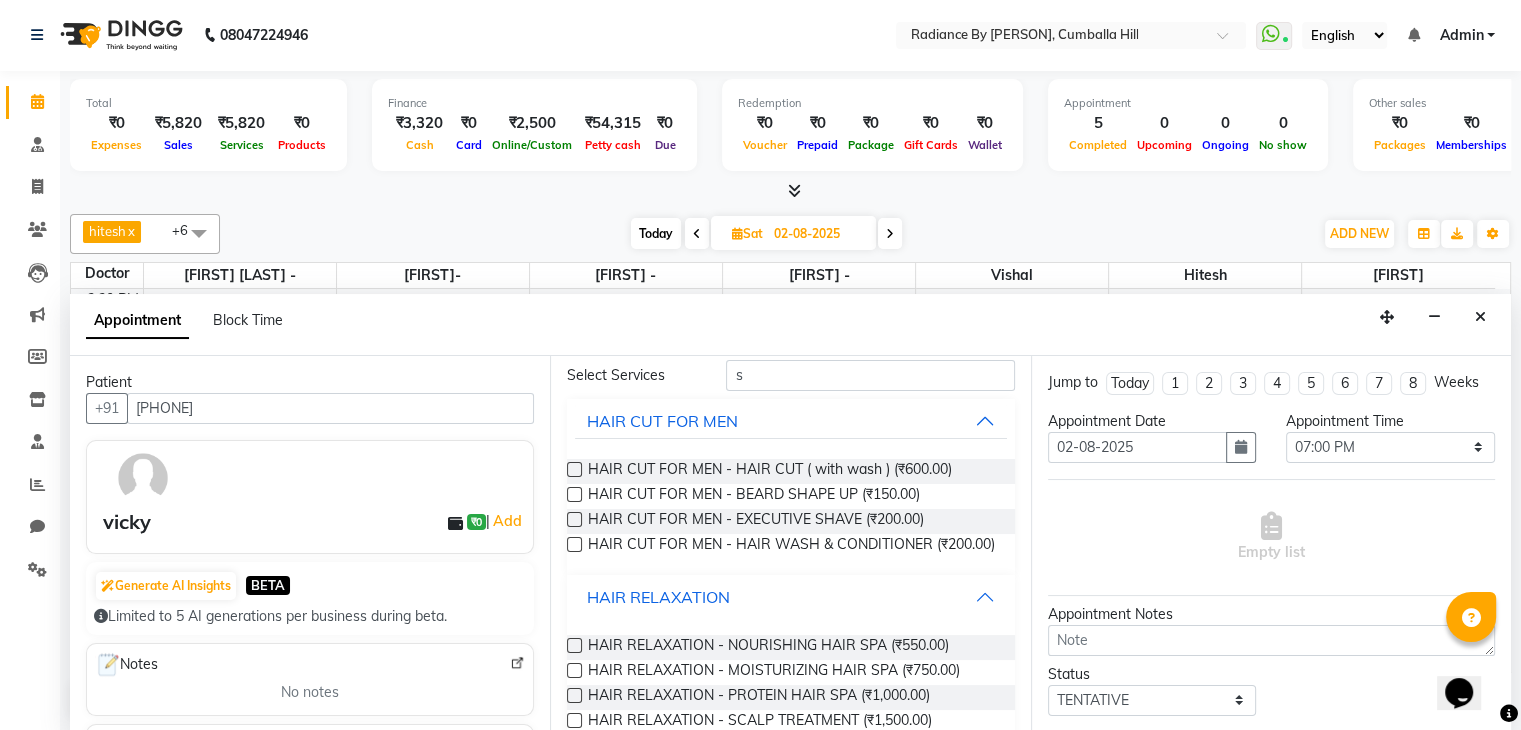 scroll, scrollTop: 0, scrollLeft: 0, axis: both 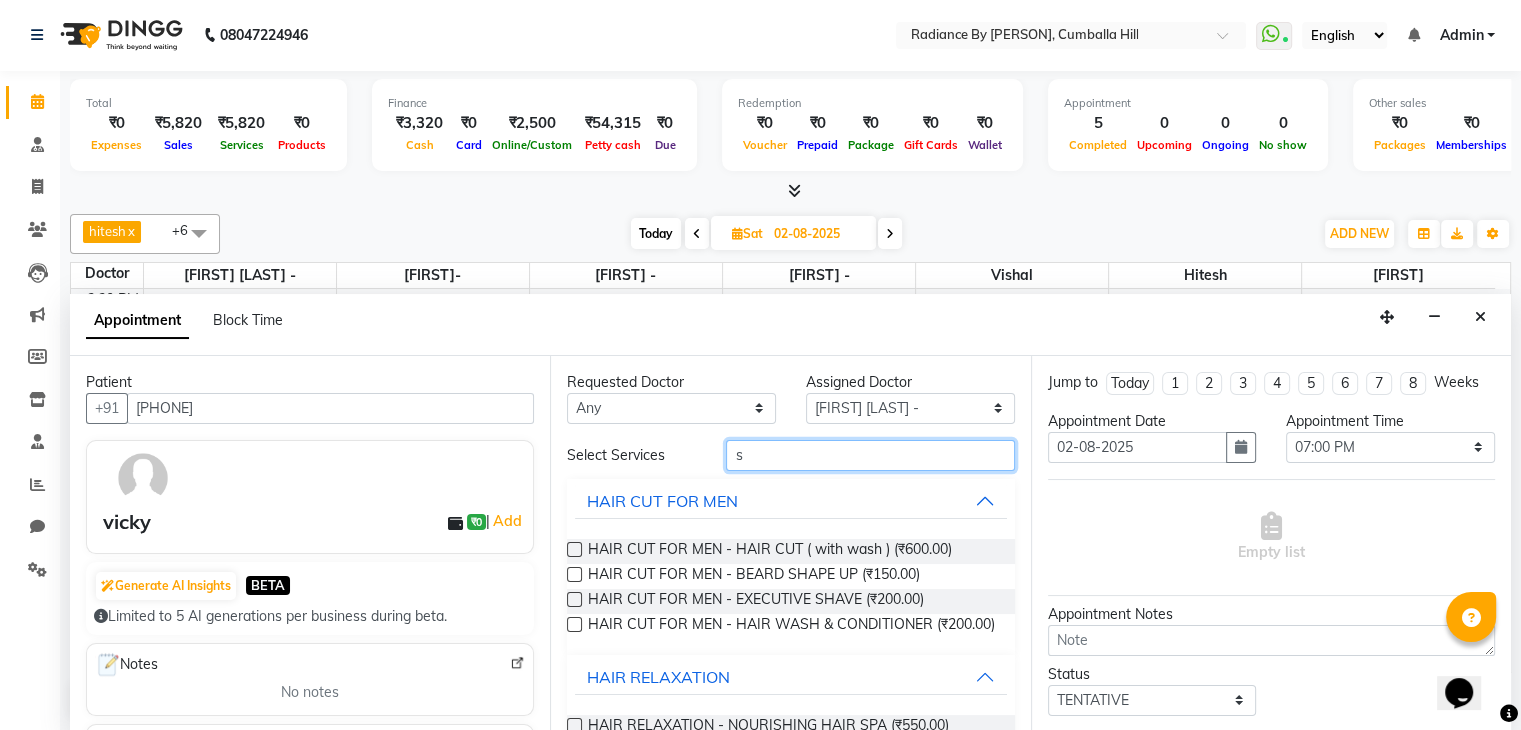 click on "s" at bounding box center (870, 455) 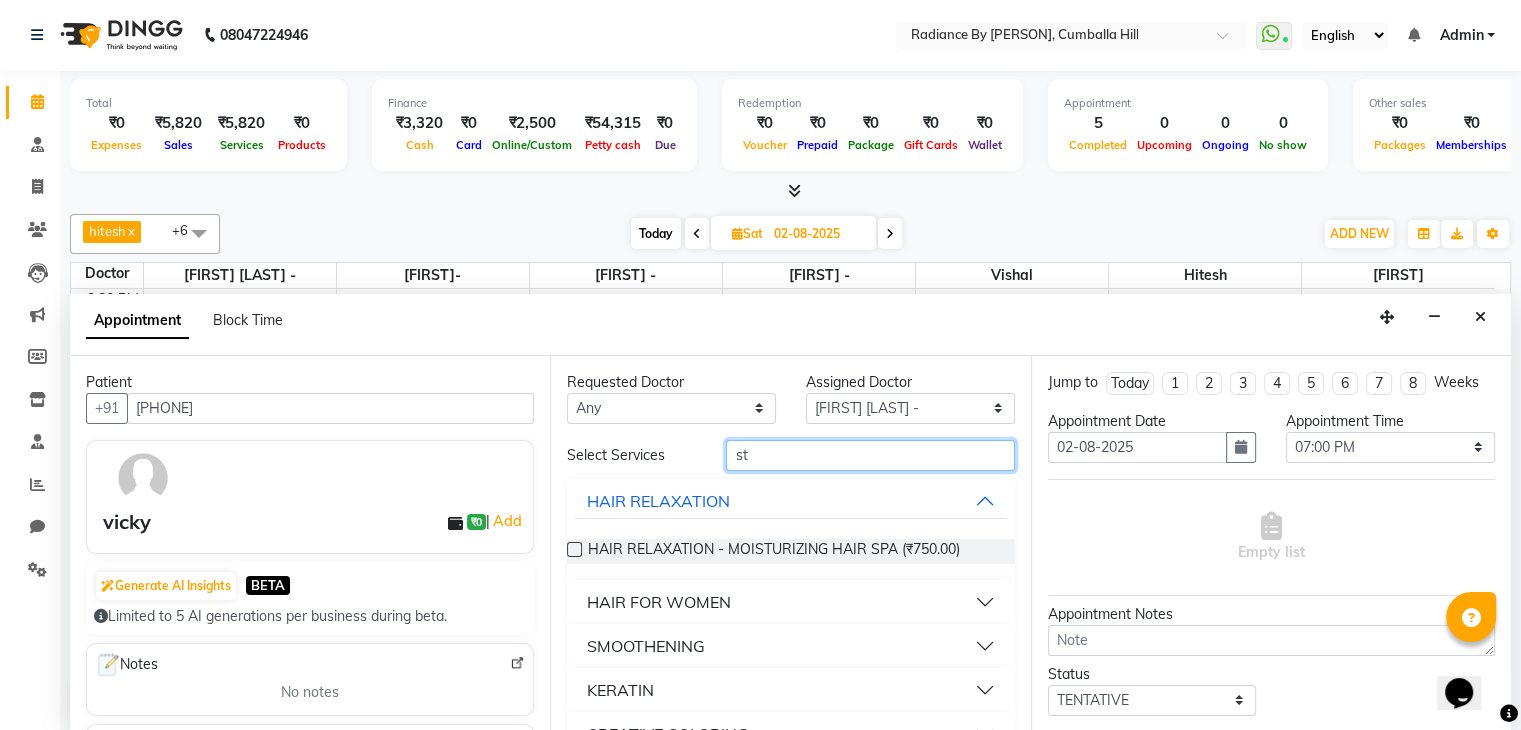 type on "s" 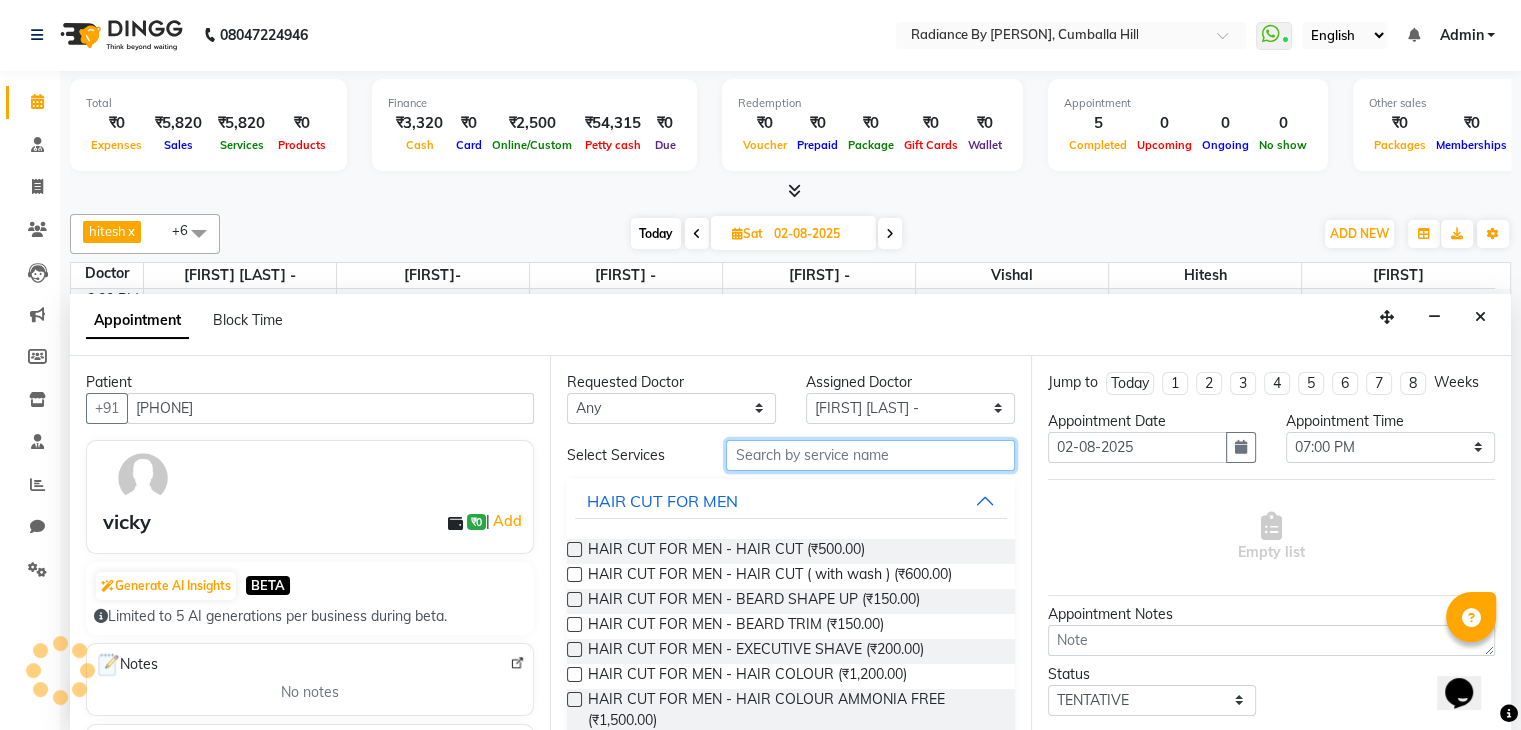type 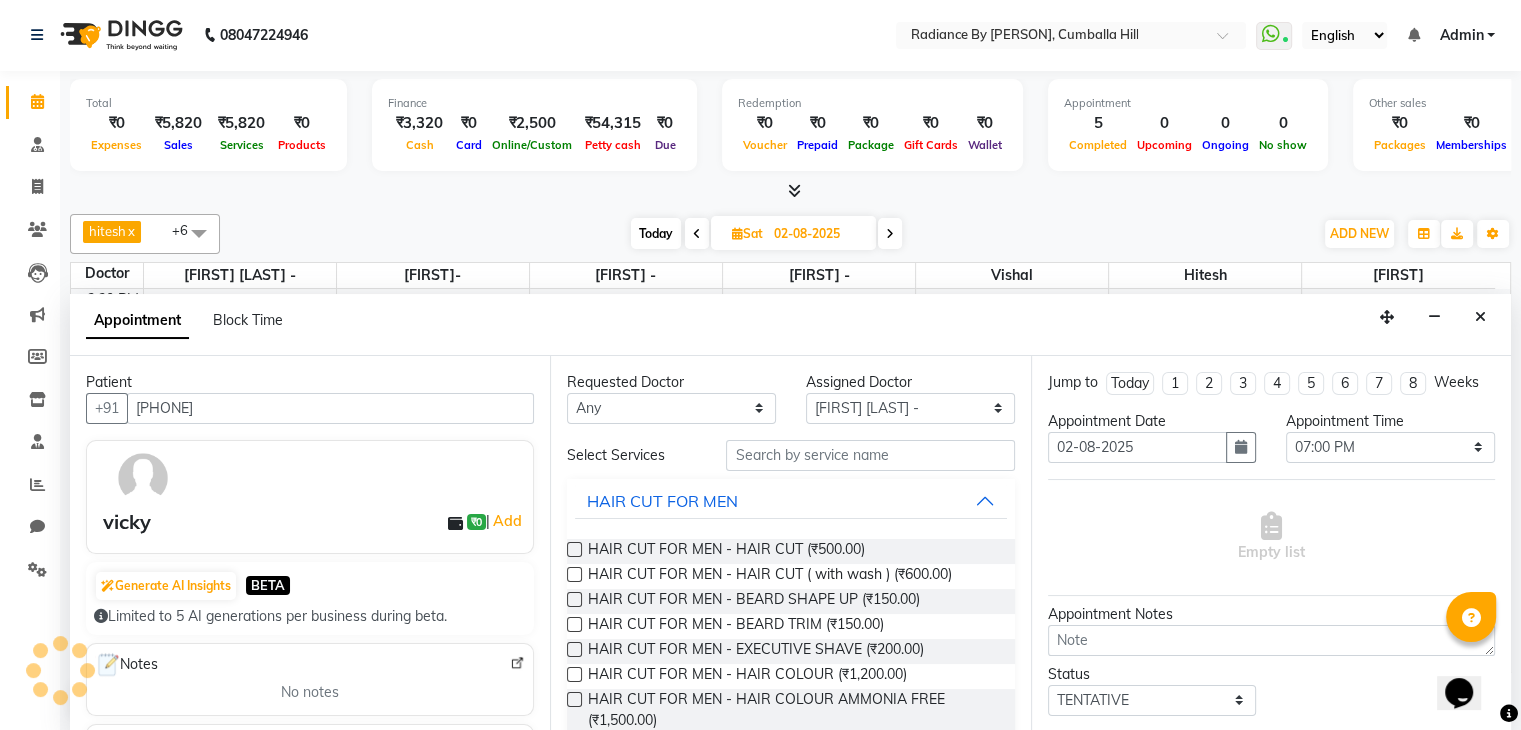 click at bounding box center (574, 549) 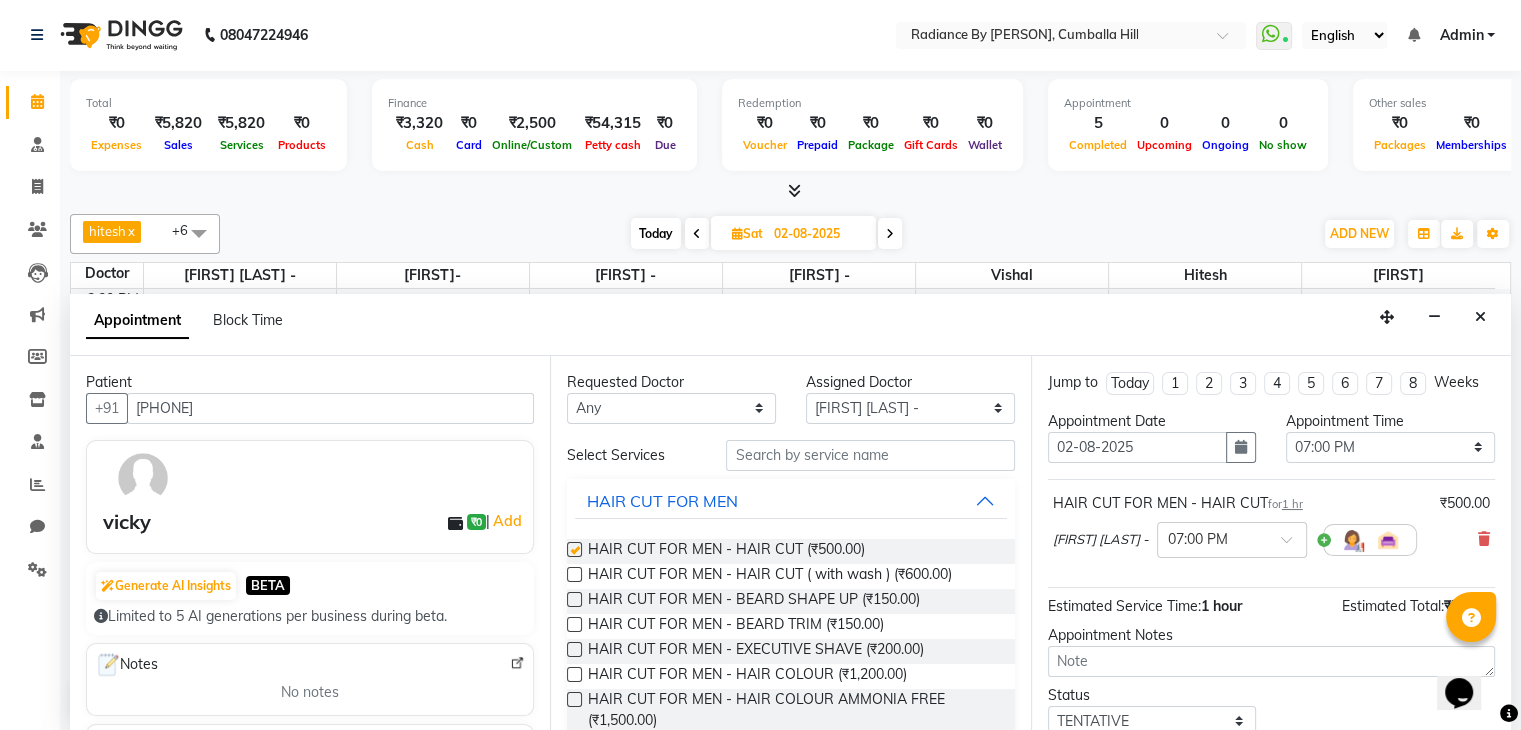 checkbox on "false" 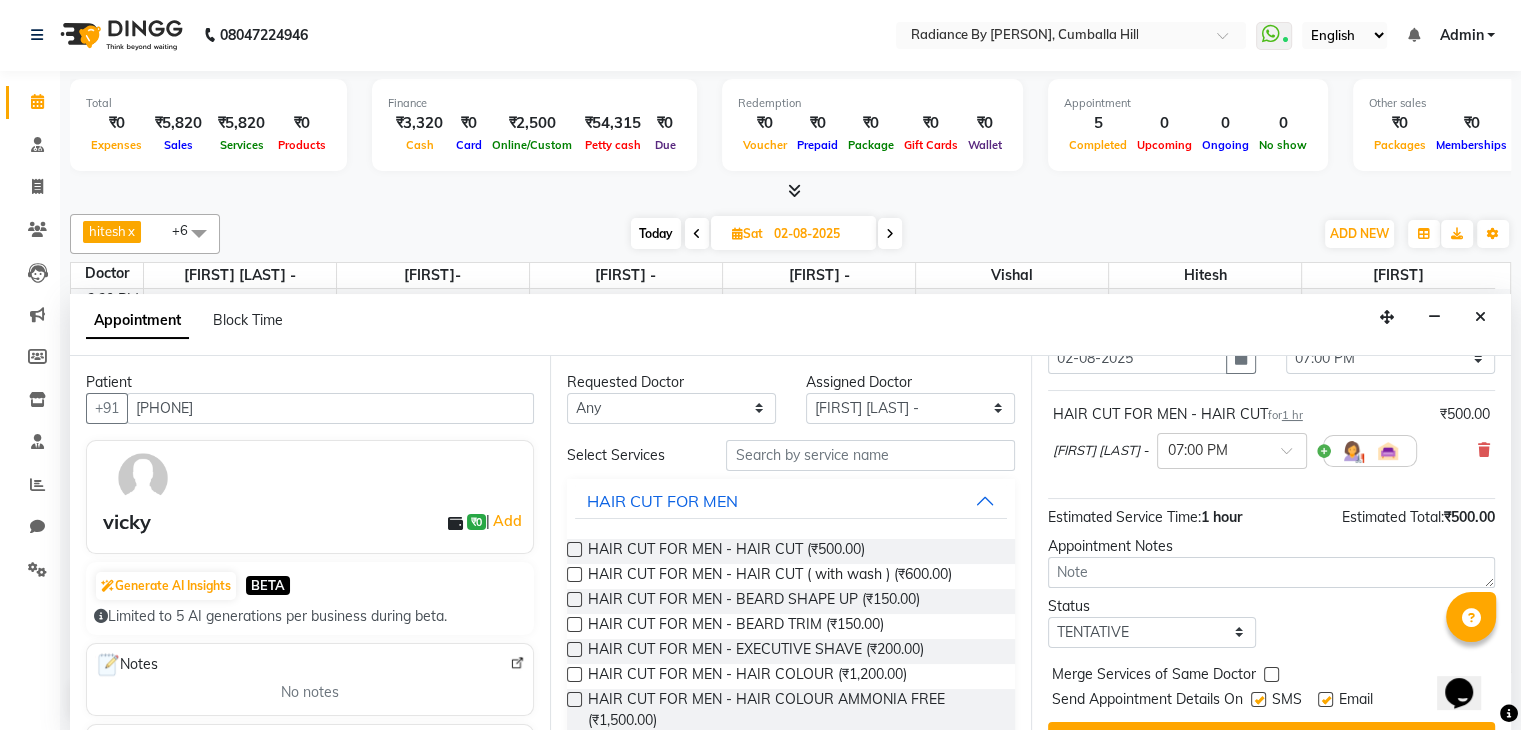 scroll, scrollTop: 130, scrollLeft: 0, axis: vertical 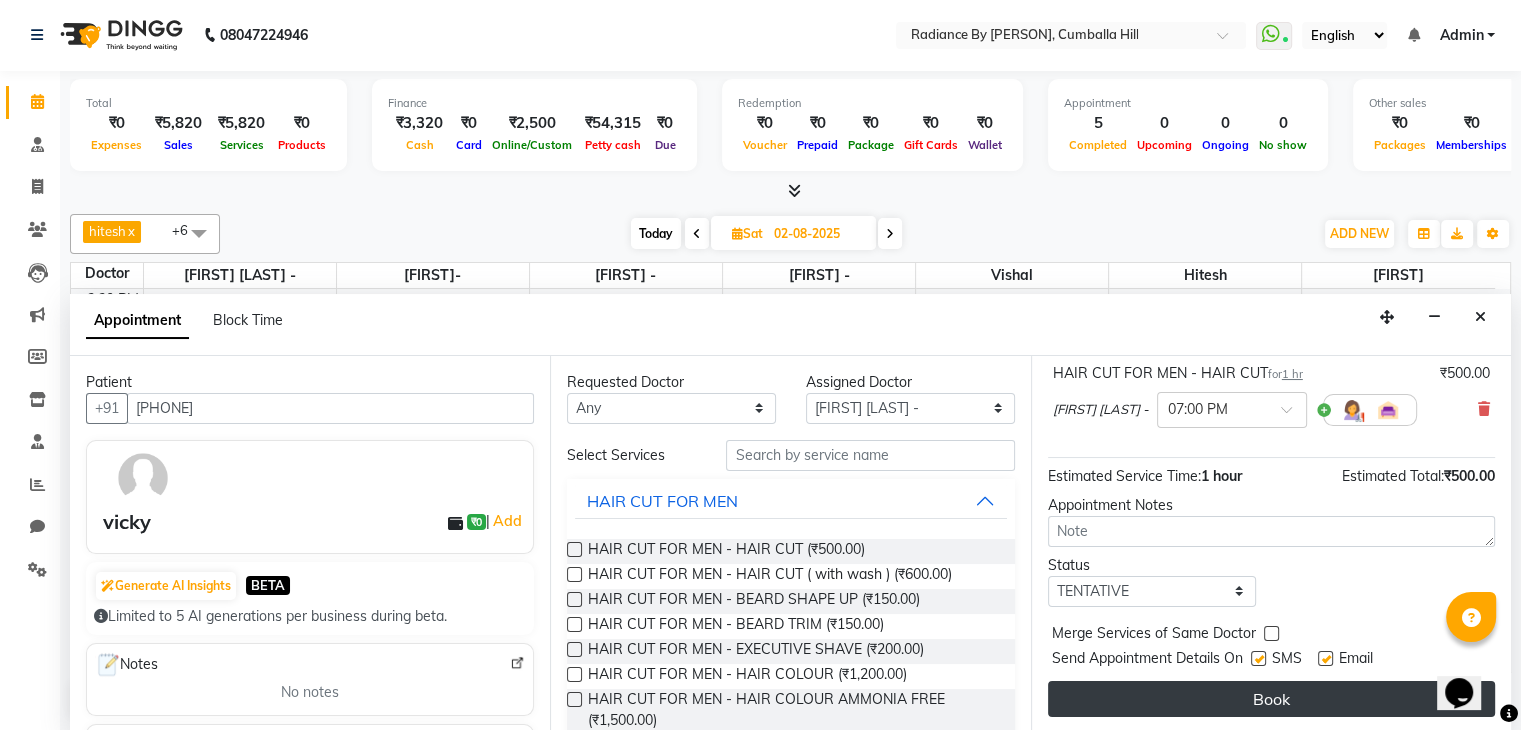 click on "Book" at bounding box center (1271, 699) 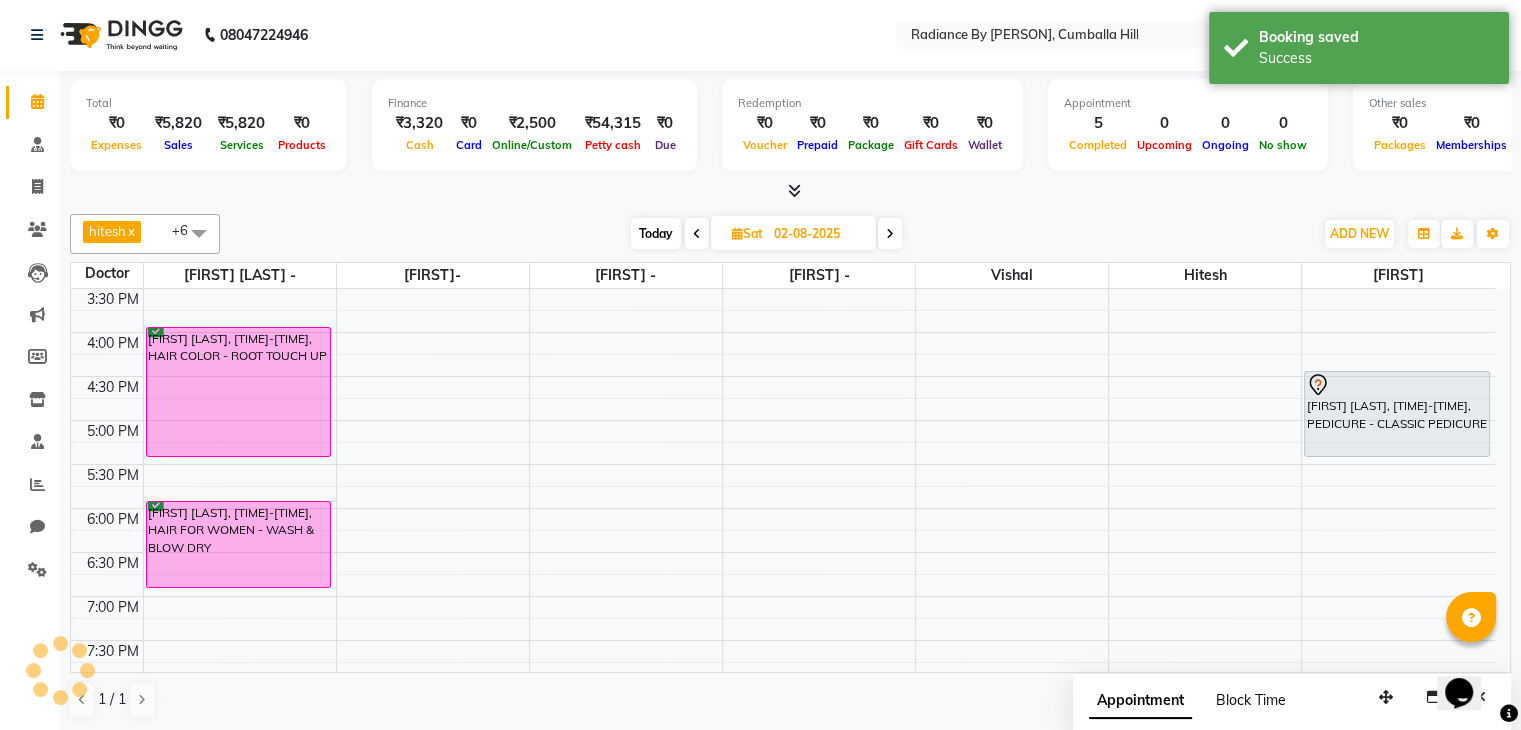 scroll, scrollTop: 0, scrollLeft: 0, axis: both 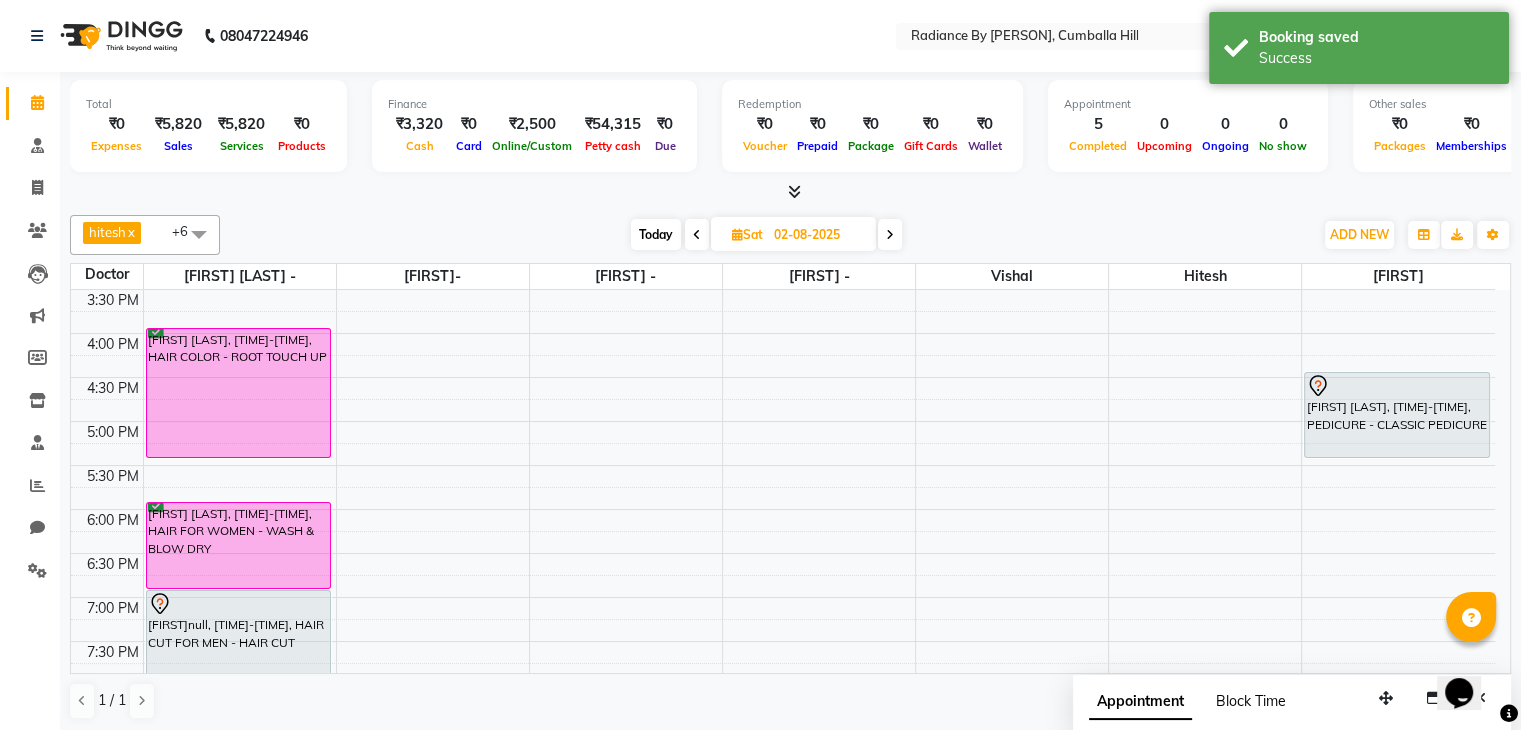 click on "Block Time" at bounding box center [1251, 701] 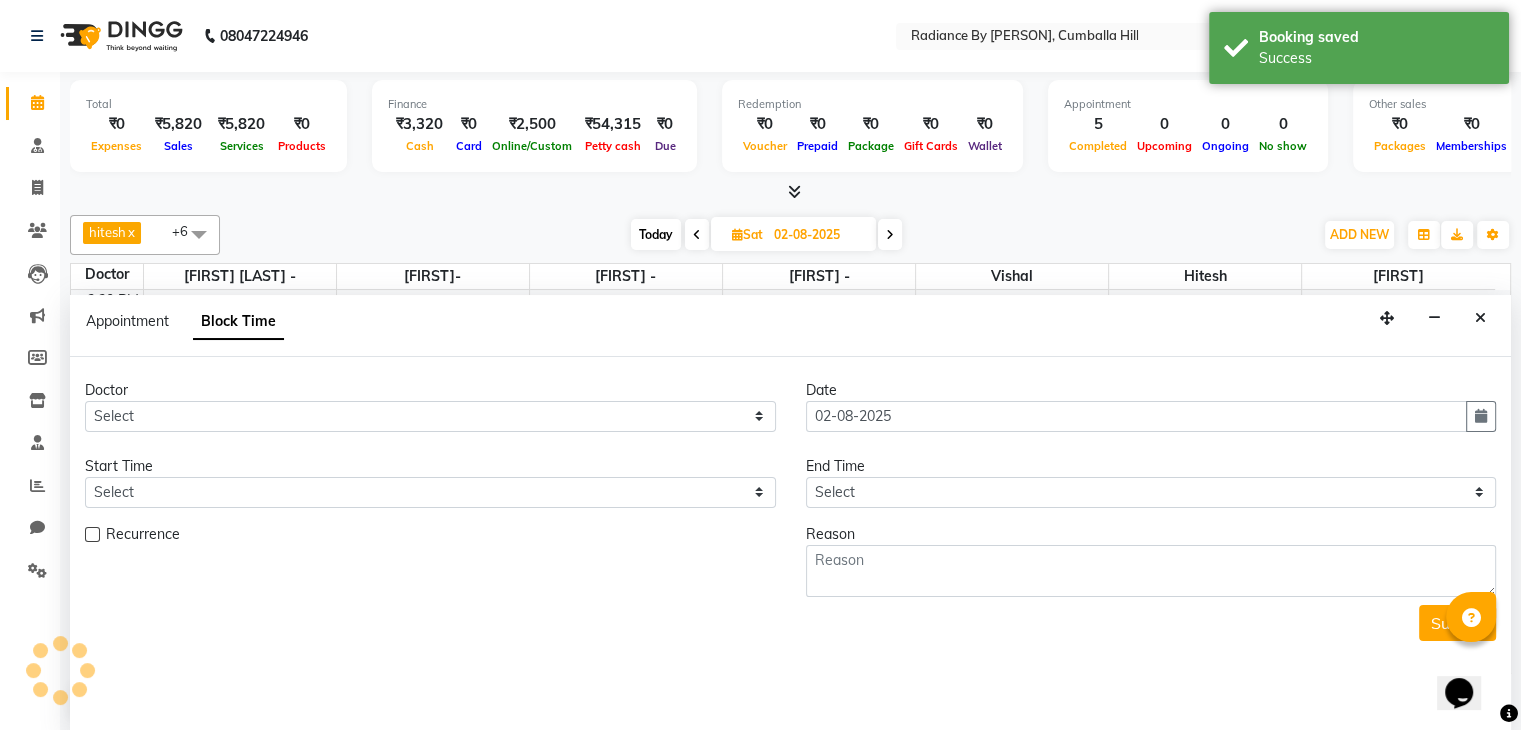 scroll, scrollTop: 663, scrollLeft: 0, axis: vertical 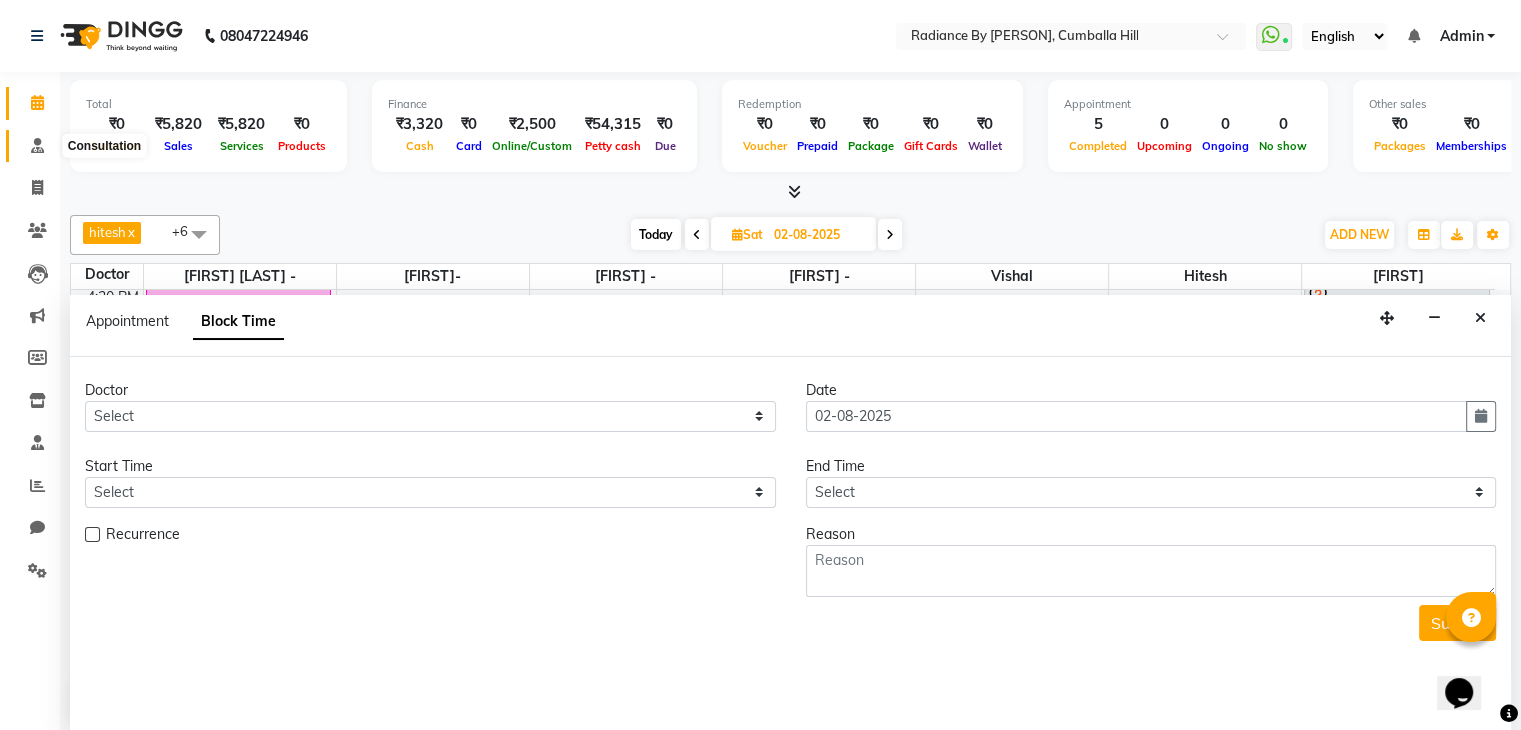 click 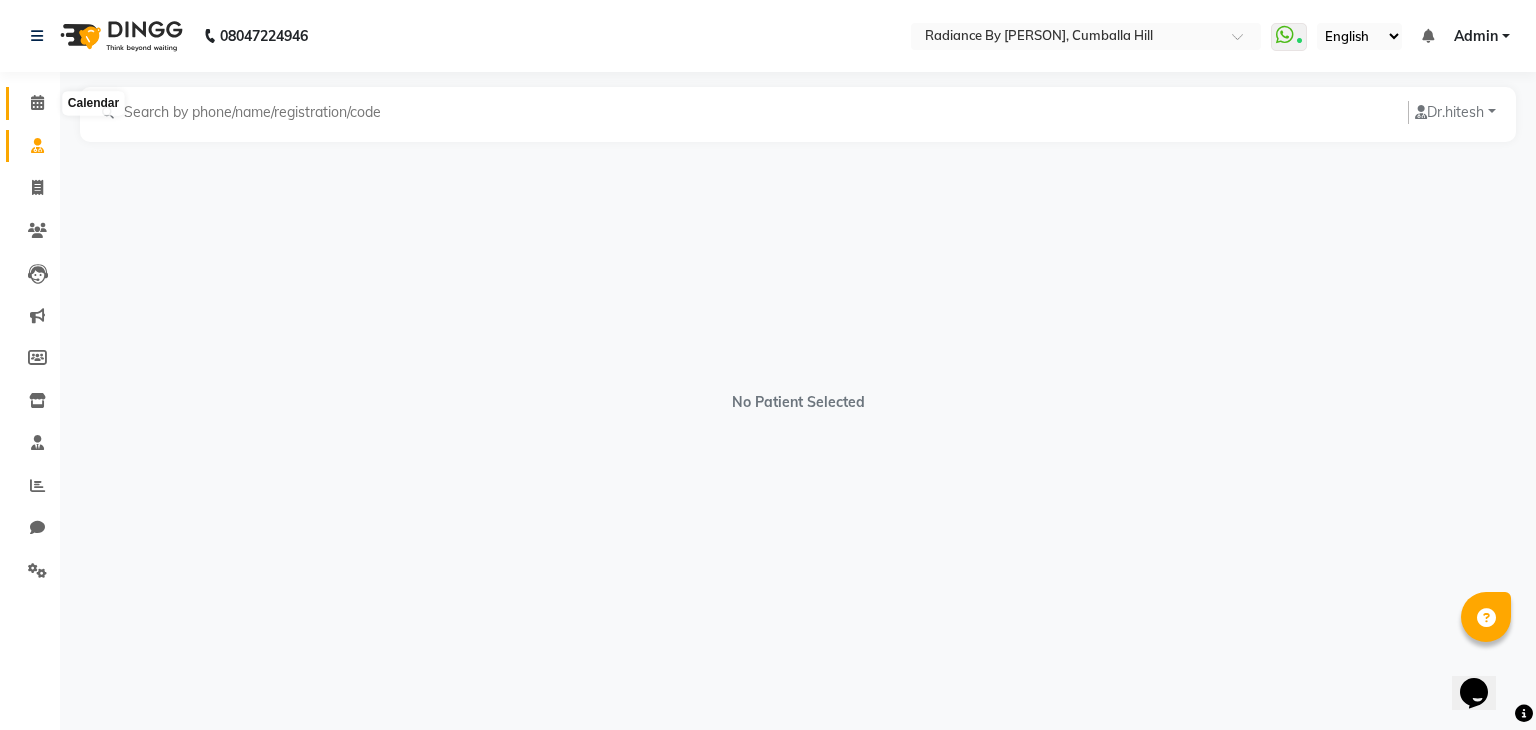 click 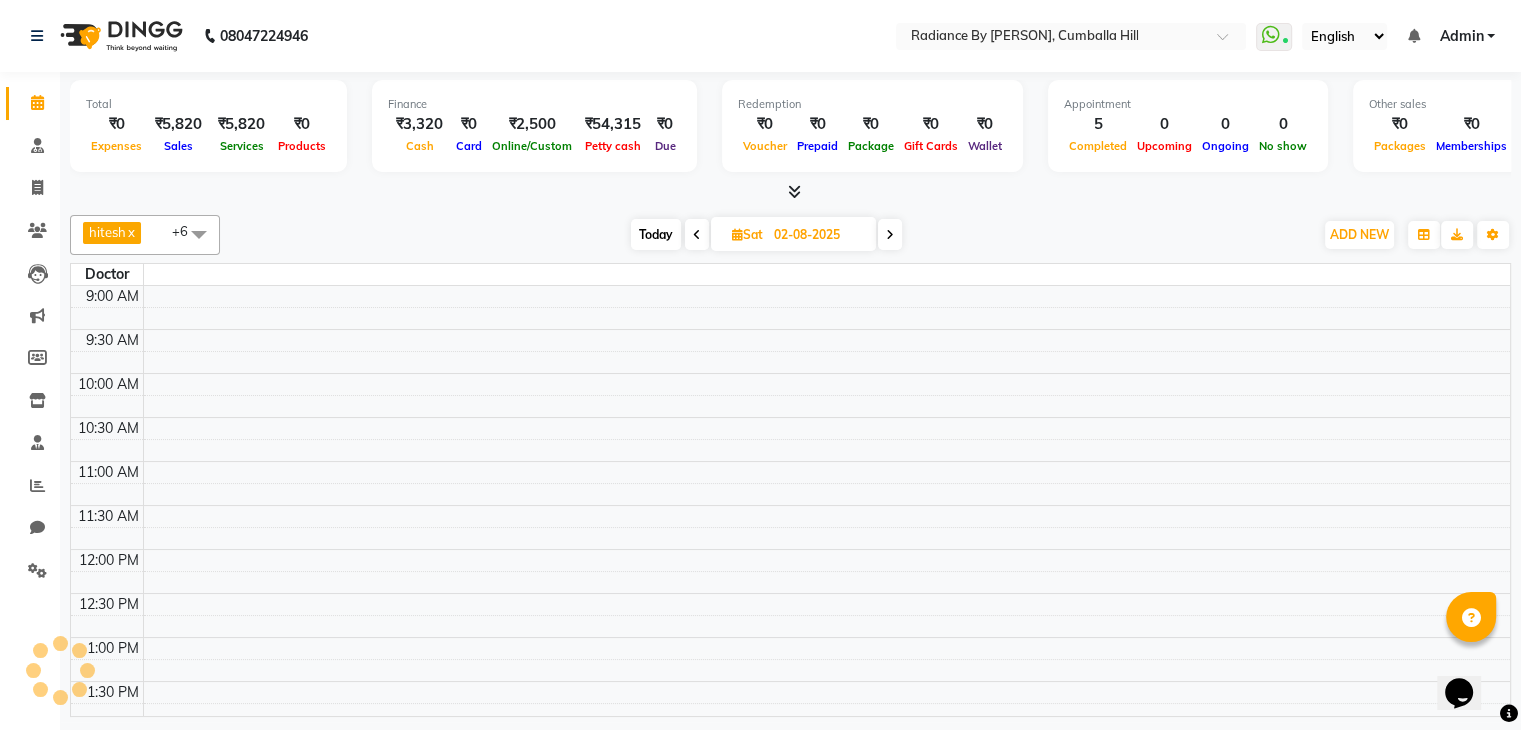 scroll, scrollTop: 0, scrollLeft: 0, axis: both 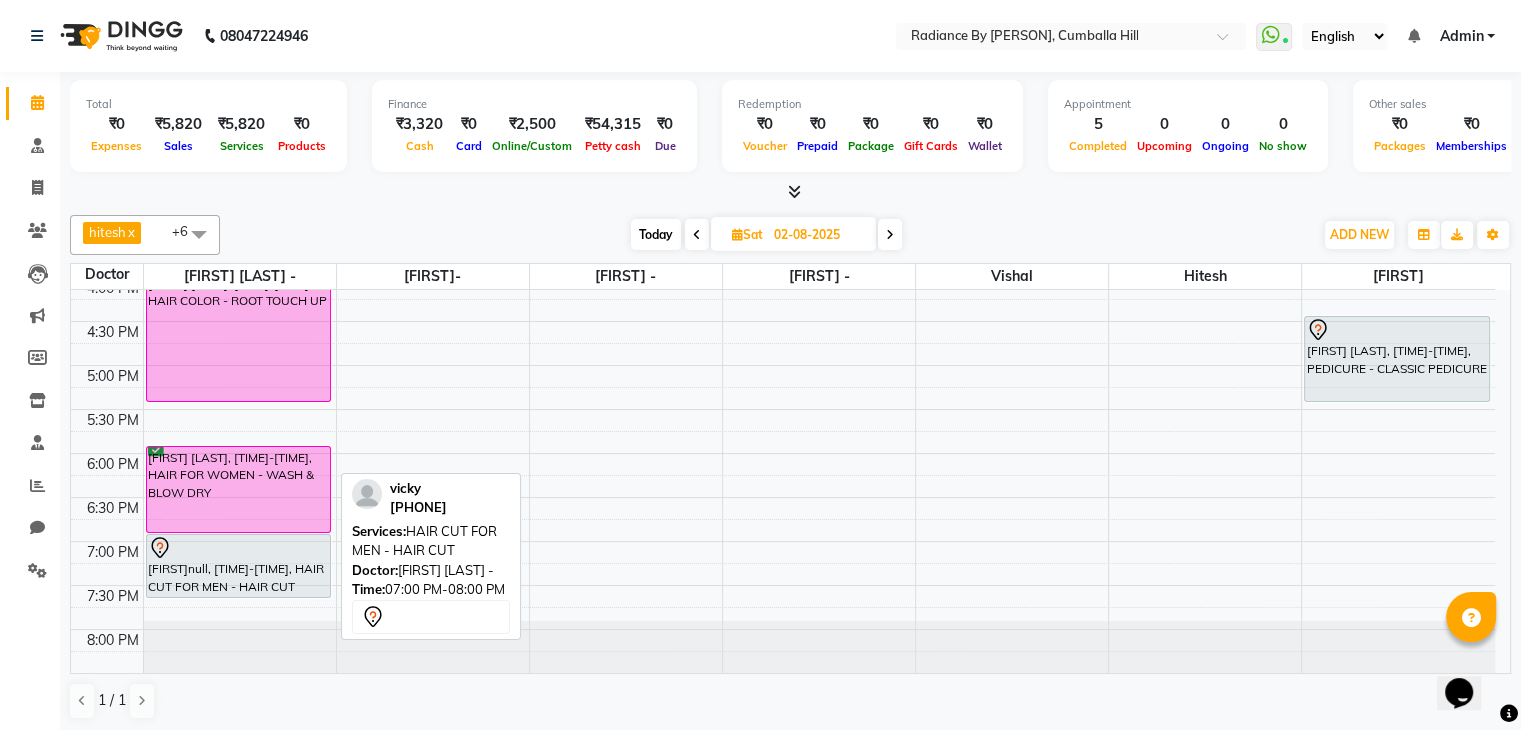drag, startPoint x: 168, startPoint y: 612, endPoint x: 168, endPoint y: 593, distance: 19 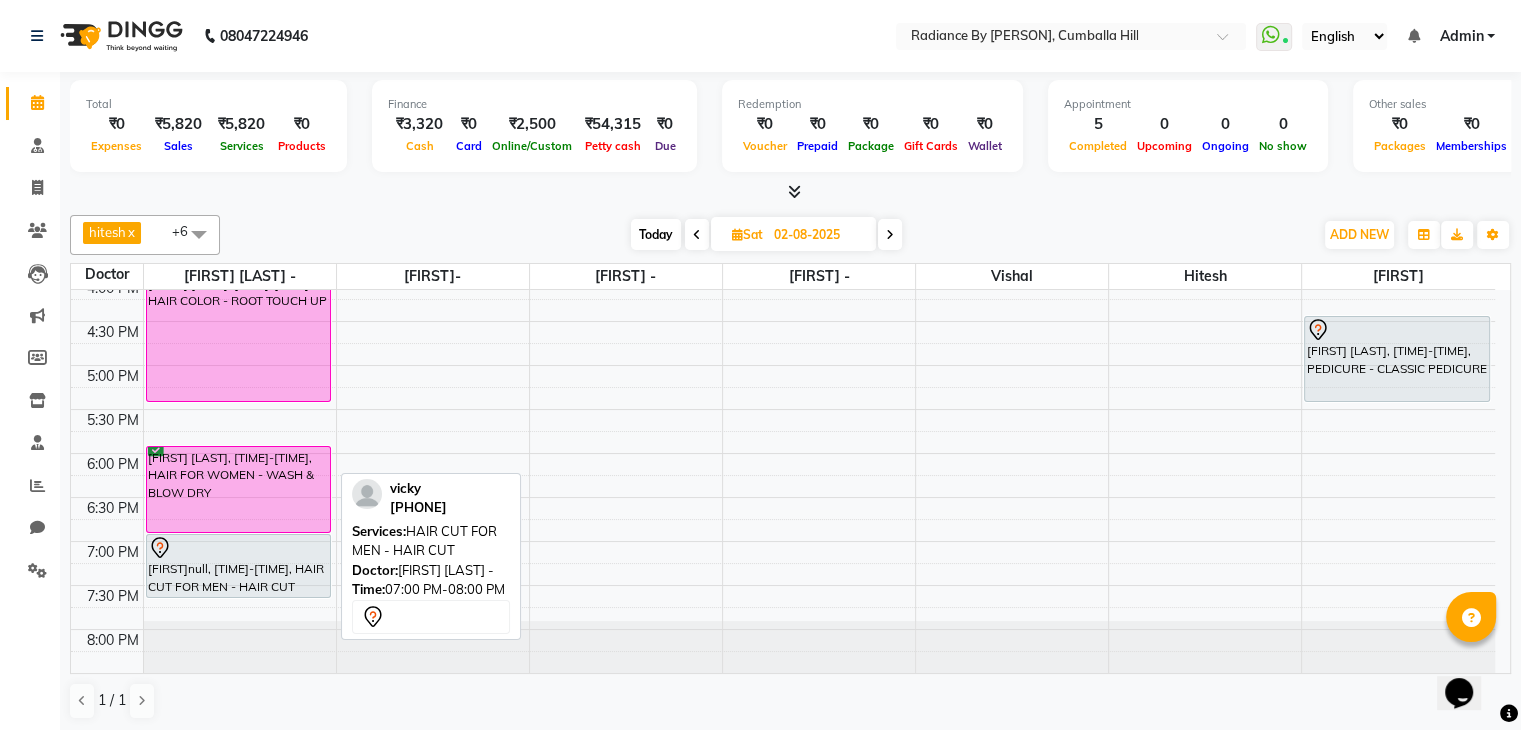 click on "[FIRST] [LAST], [TIME]-[TIME], HAIR COLOR - ROOT TOUCH UP     [FIRST] [LAST], [TIME]-[TIME], HAIR FOR WOMEN - WASH & BLOW DRY             [FIRST]null, [TIME]-[TIME], HAIR CUT FOR MEN - HAIR CUT             [FIRST]null, [TIME]-[TIME], HAIR CUT FOR MEN - HAIR CUT" at bounding box center (240, 189) 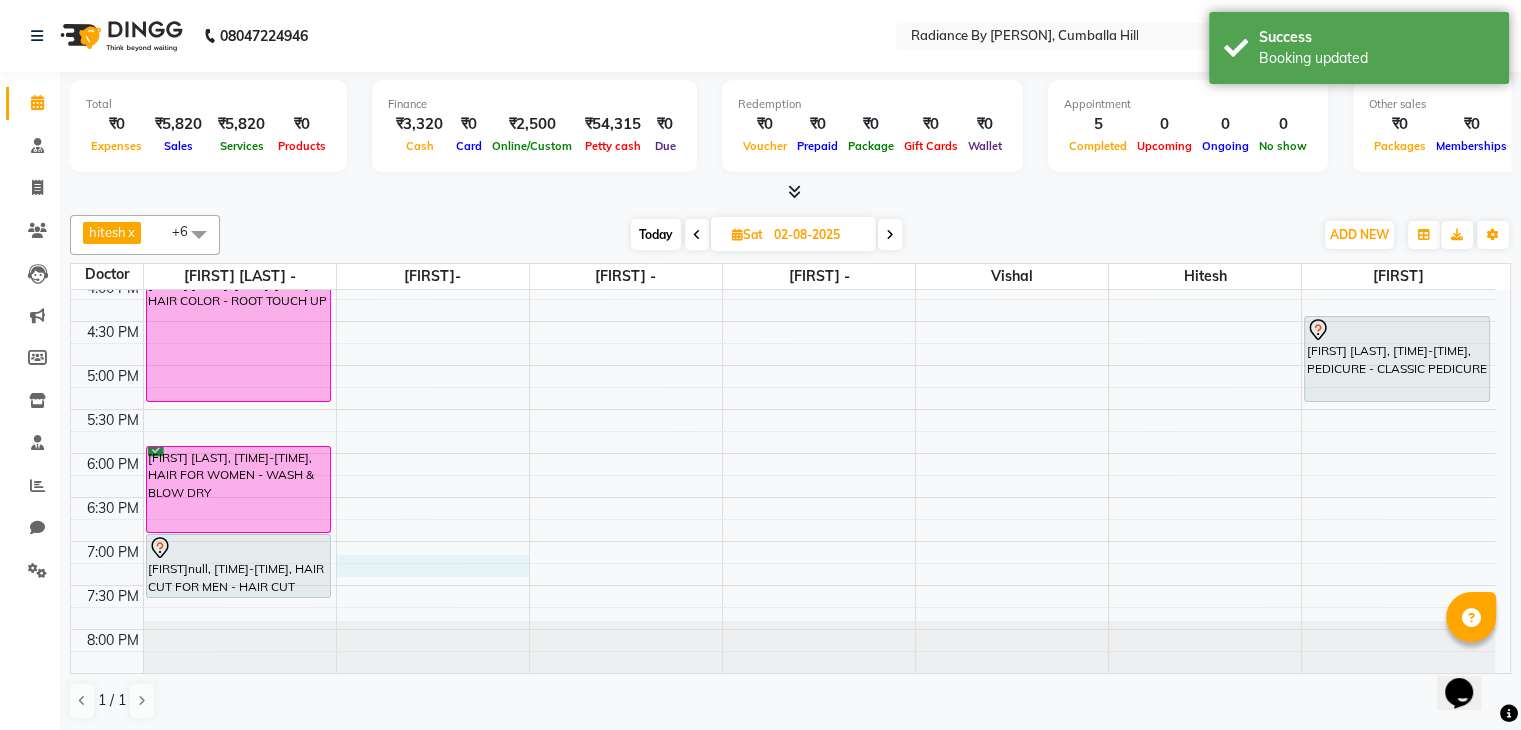 click on "[FIRST] [LAST], [TIME]-[TIME], HAIR COLOR - ROOT TOUCH UP     [FIRST] [LAST], [TIME]-[TIME], HAIR FOR WOMEN - WASH & BLOW DRY             [FIRST]null, [TIME]-[TIME], HAIR CUT FOR MEN - HAIR CUT             [FIRST] [LAST], [TIME]-[TIME], PEDICURE - CLASSIC PEDICURE" at bounding box center [783, 189] 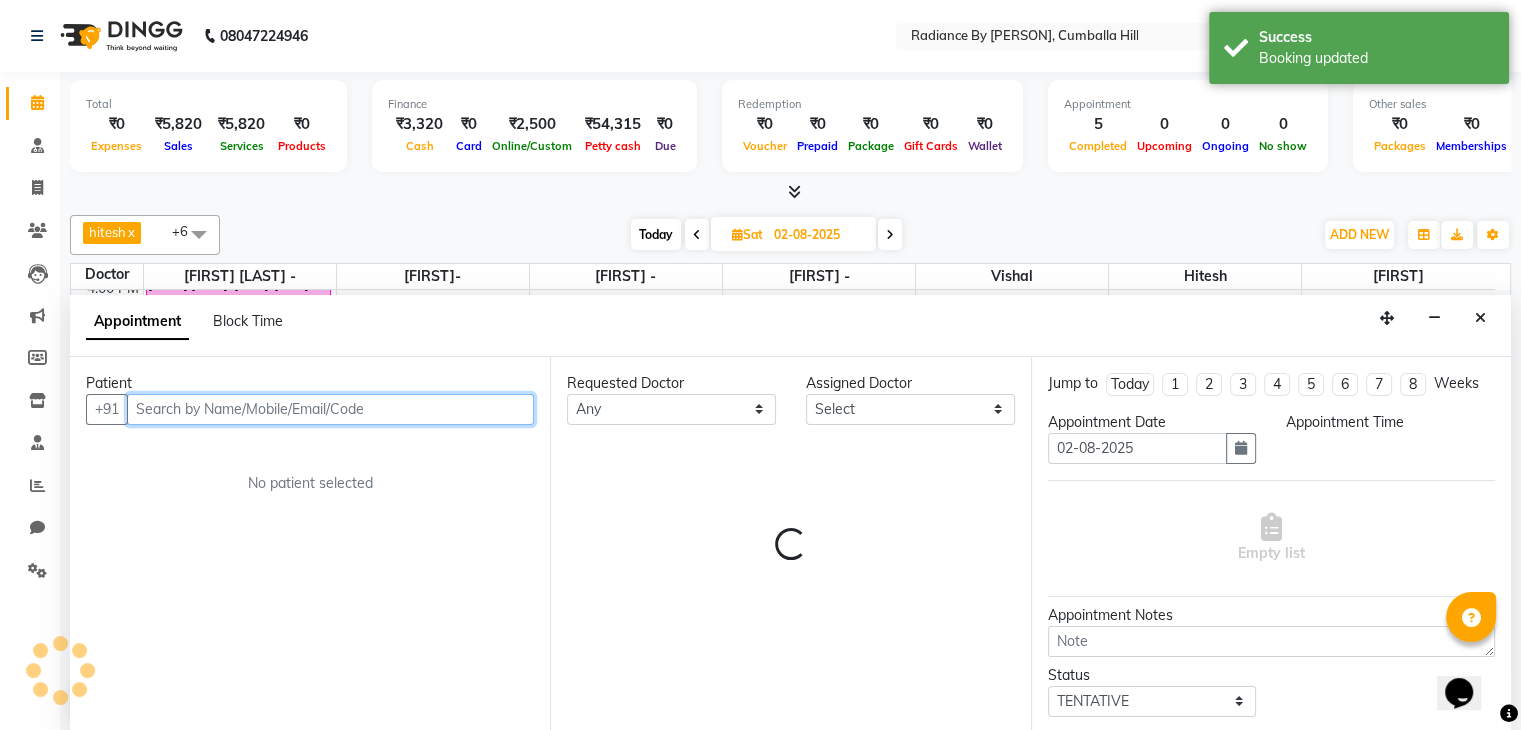 scroll, scrollTop: 1, scrollLeft: 0, axis: vertical 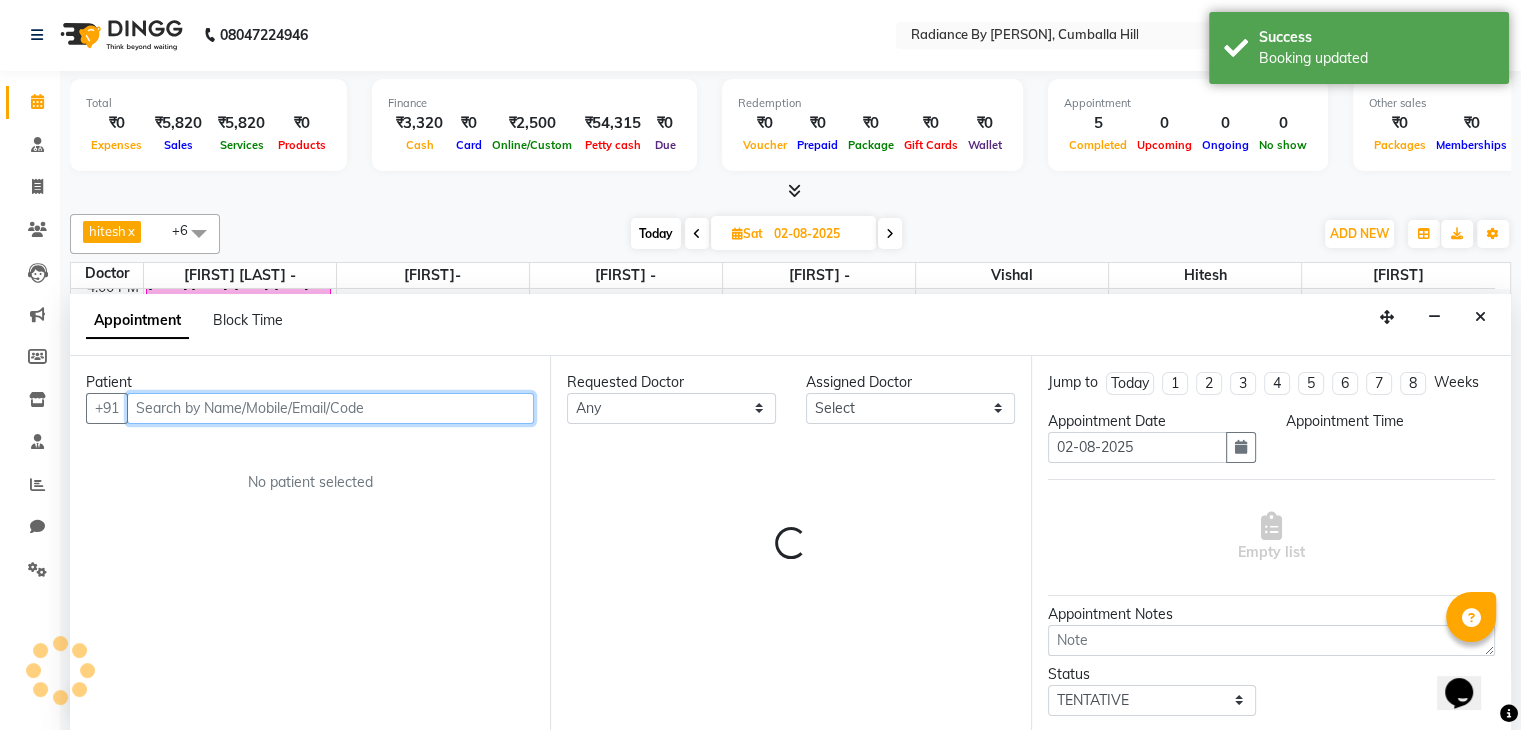 select on "1155" 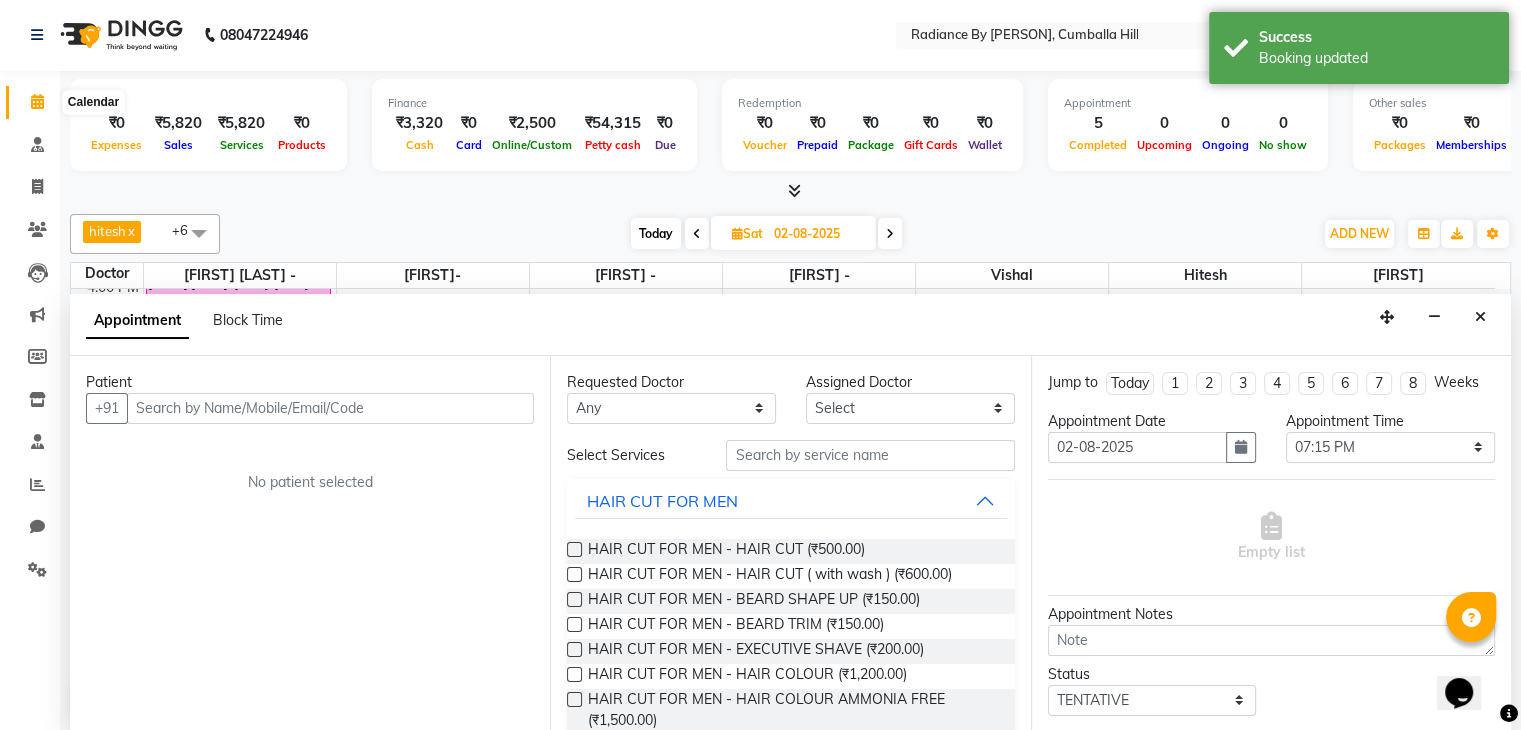 click 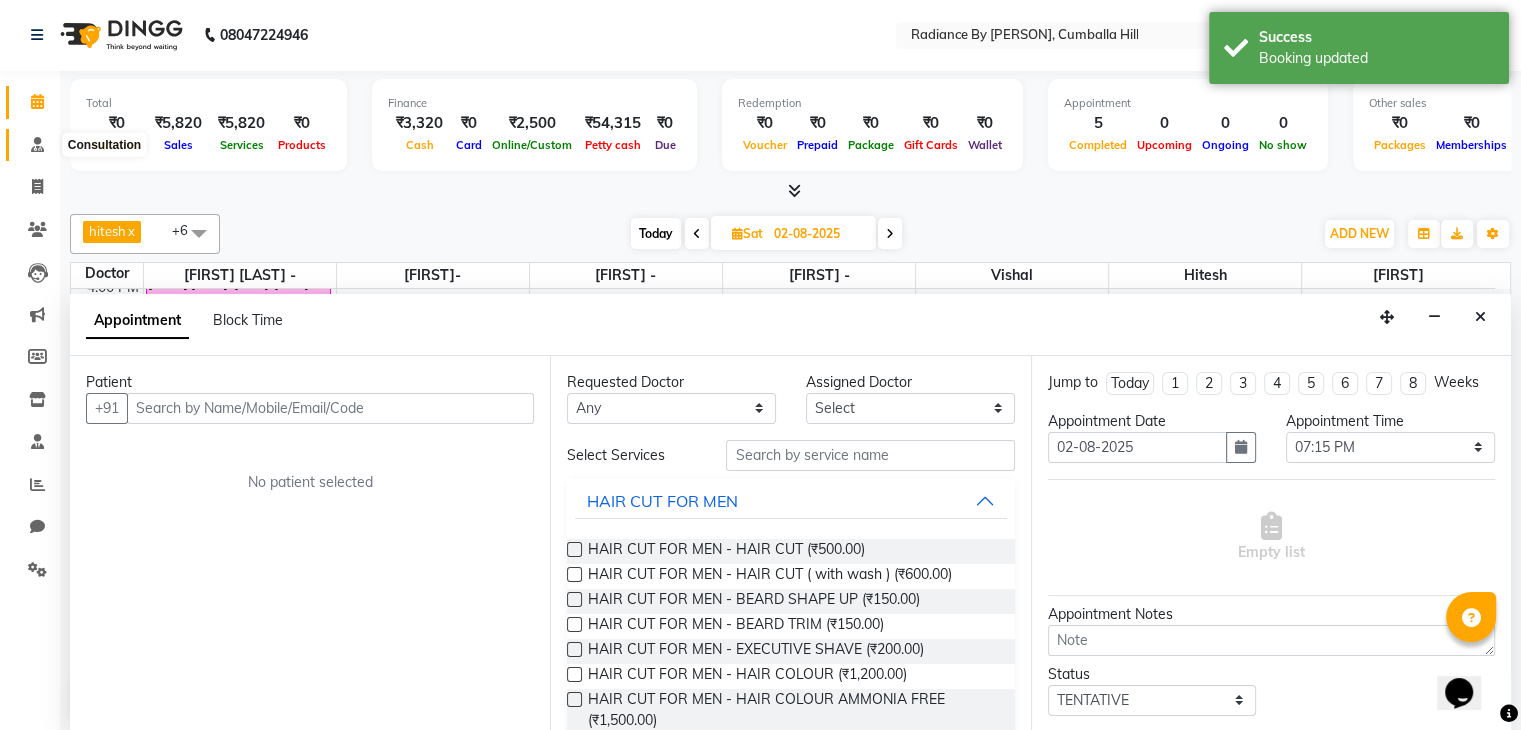 click 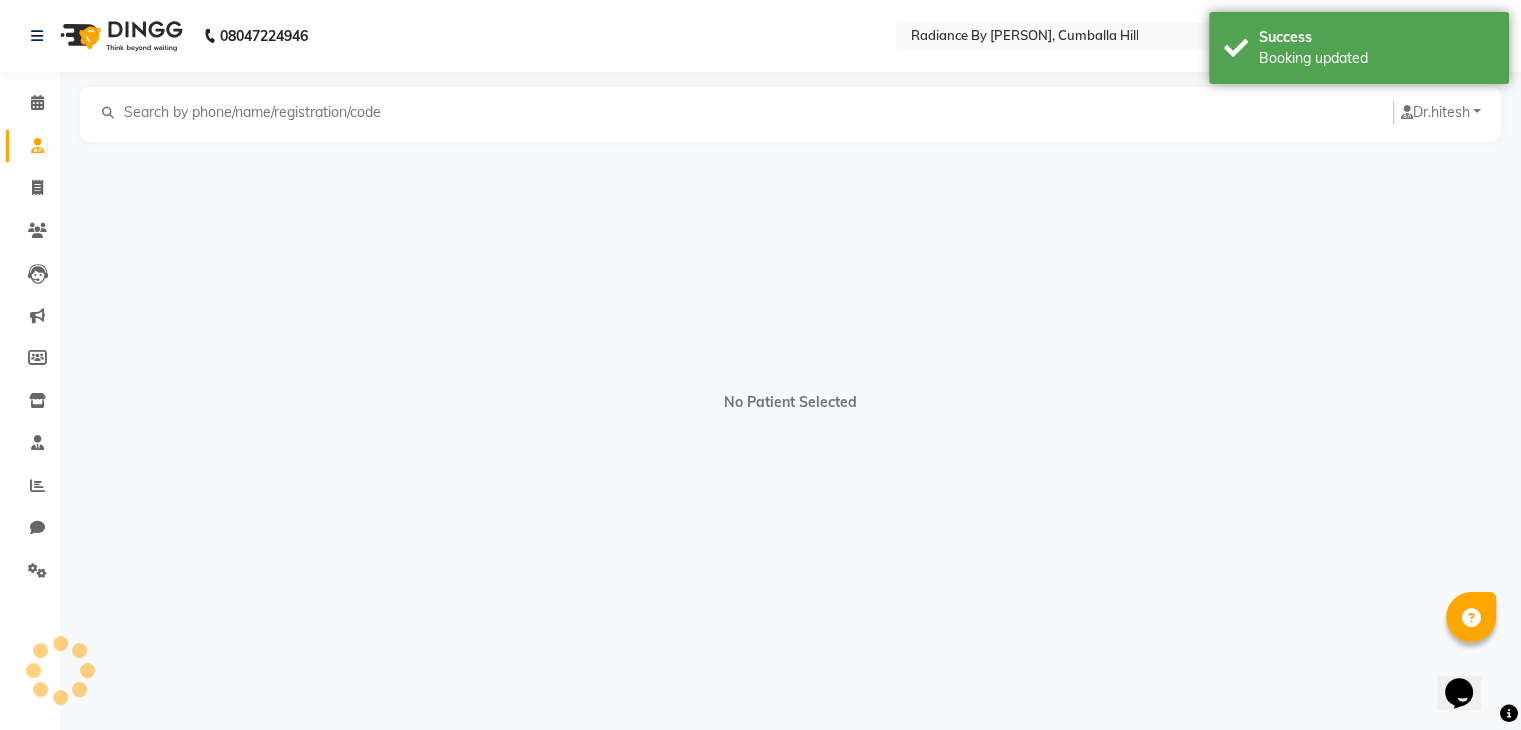 scroll, scrollTop: 0, scrollLeft: 0, axis: both 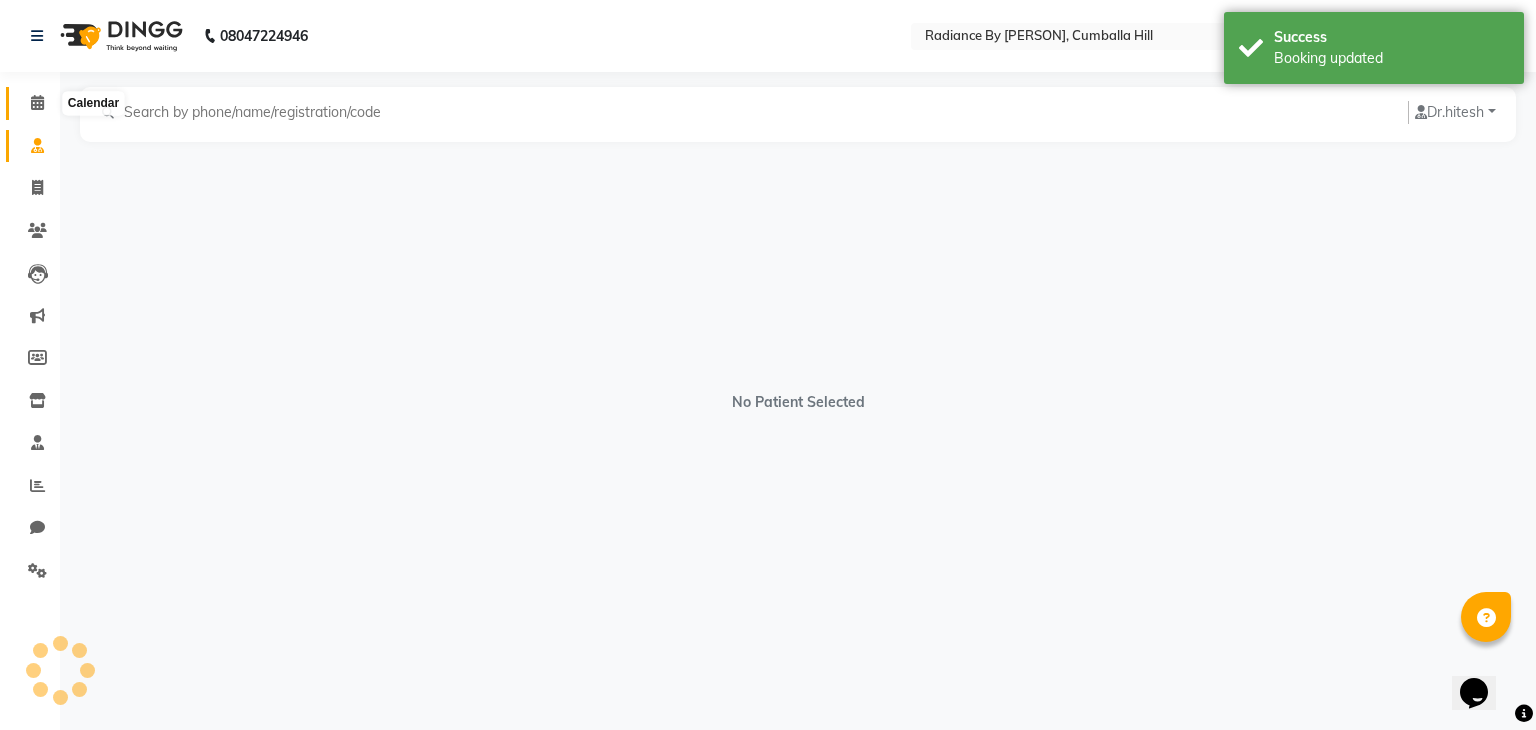 click 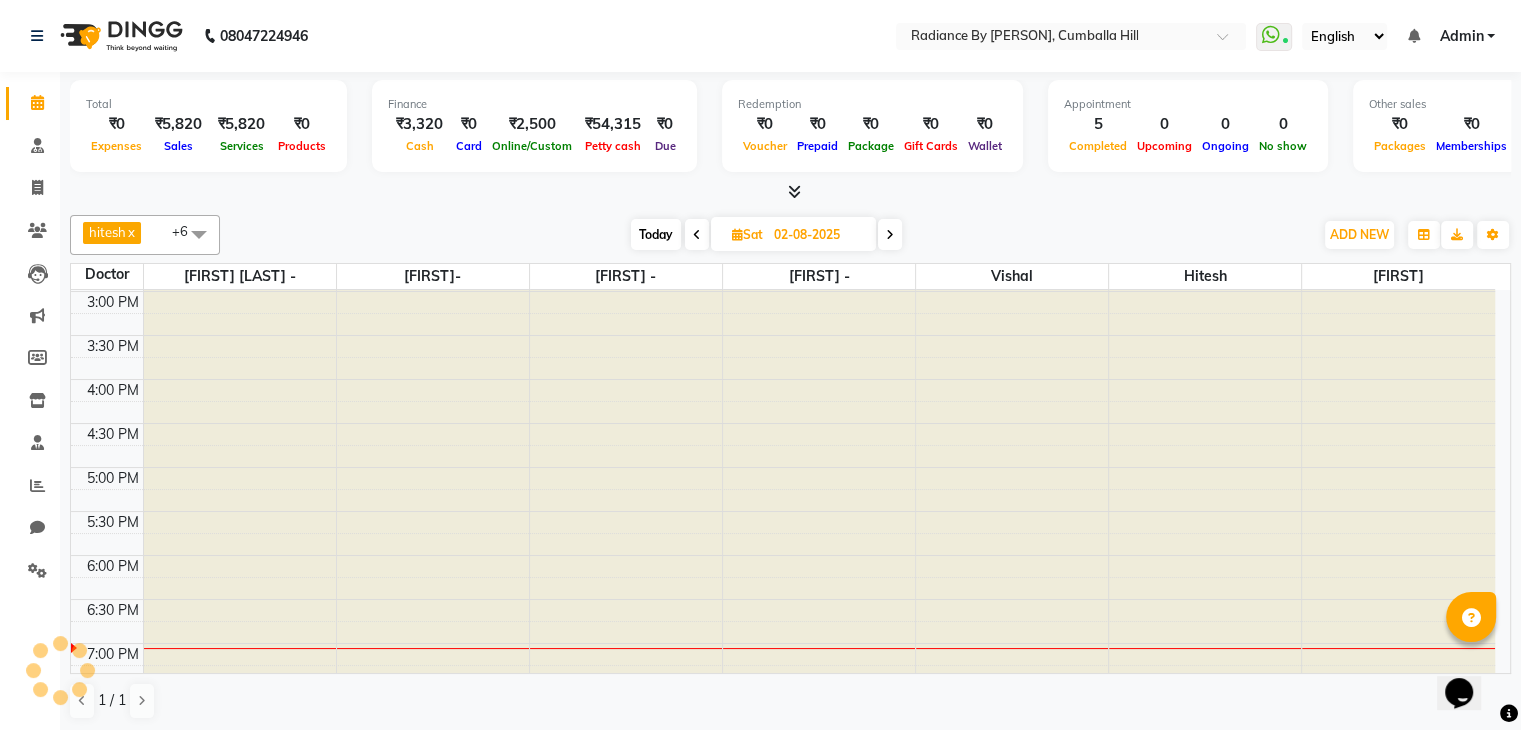 scroll, scrollTop: 0, scrollLeft: 0, axis: both 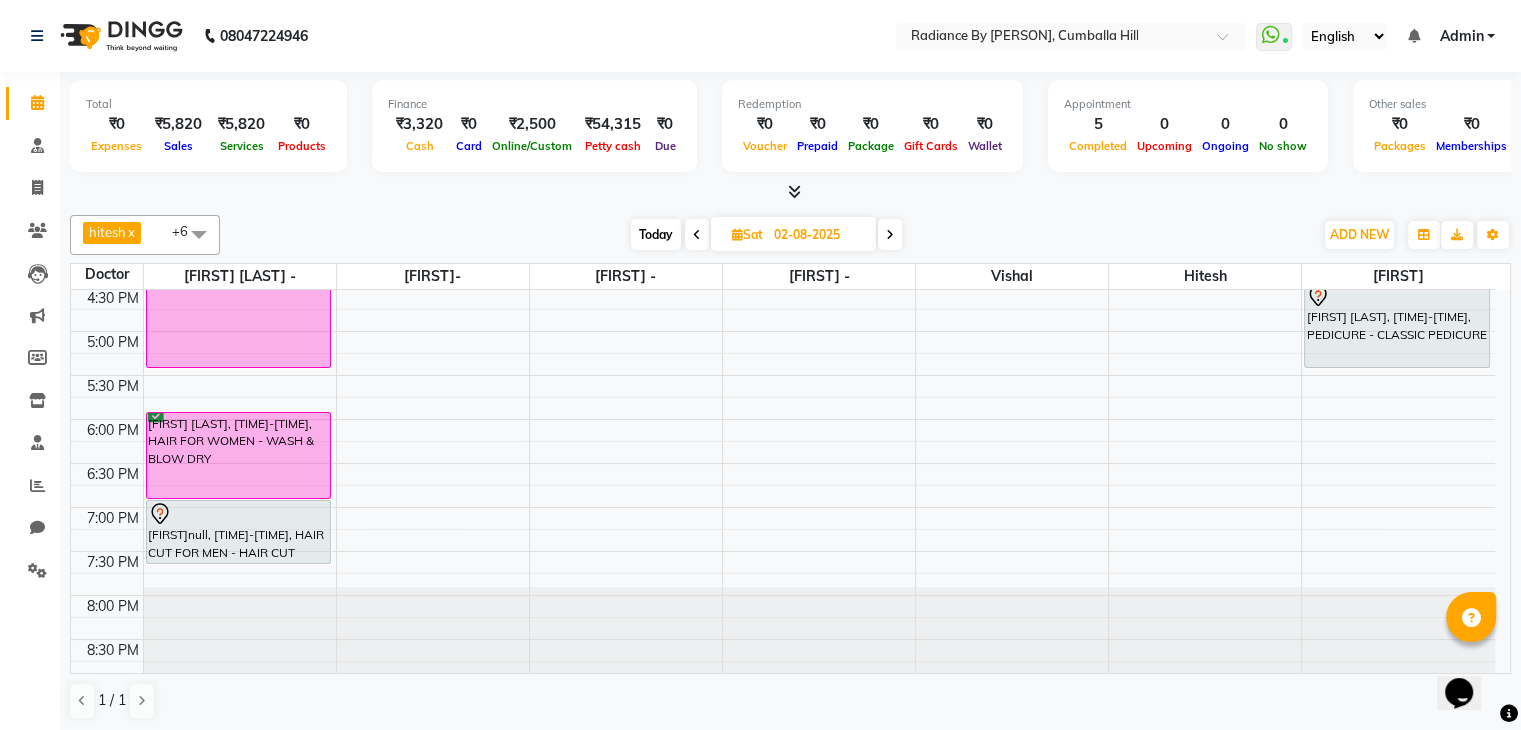 click at bounding box center (697, 235) 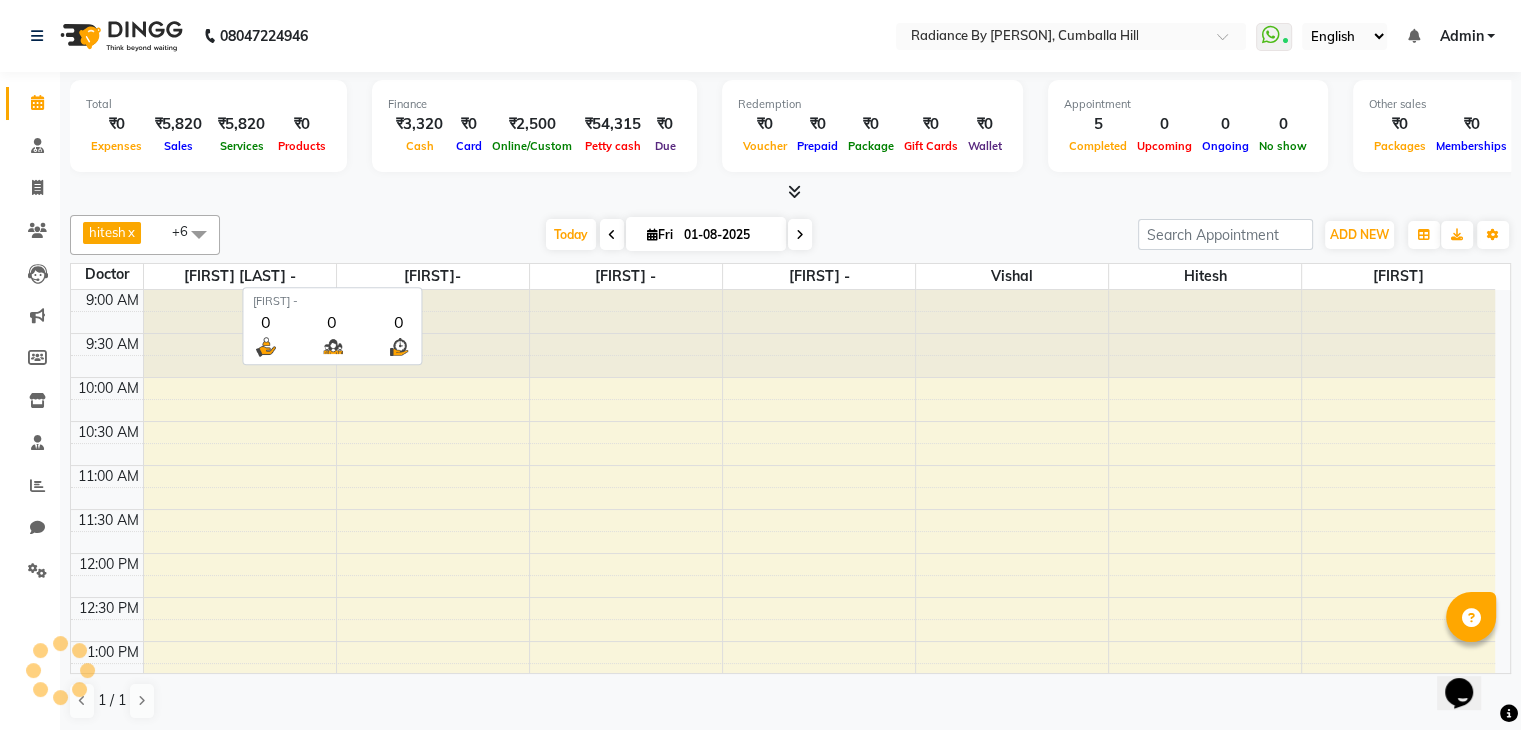 scroll, scrollTop: 663, scrollLeft: 0, axis: vertical 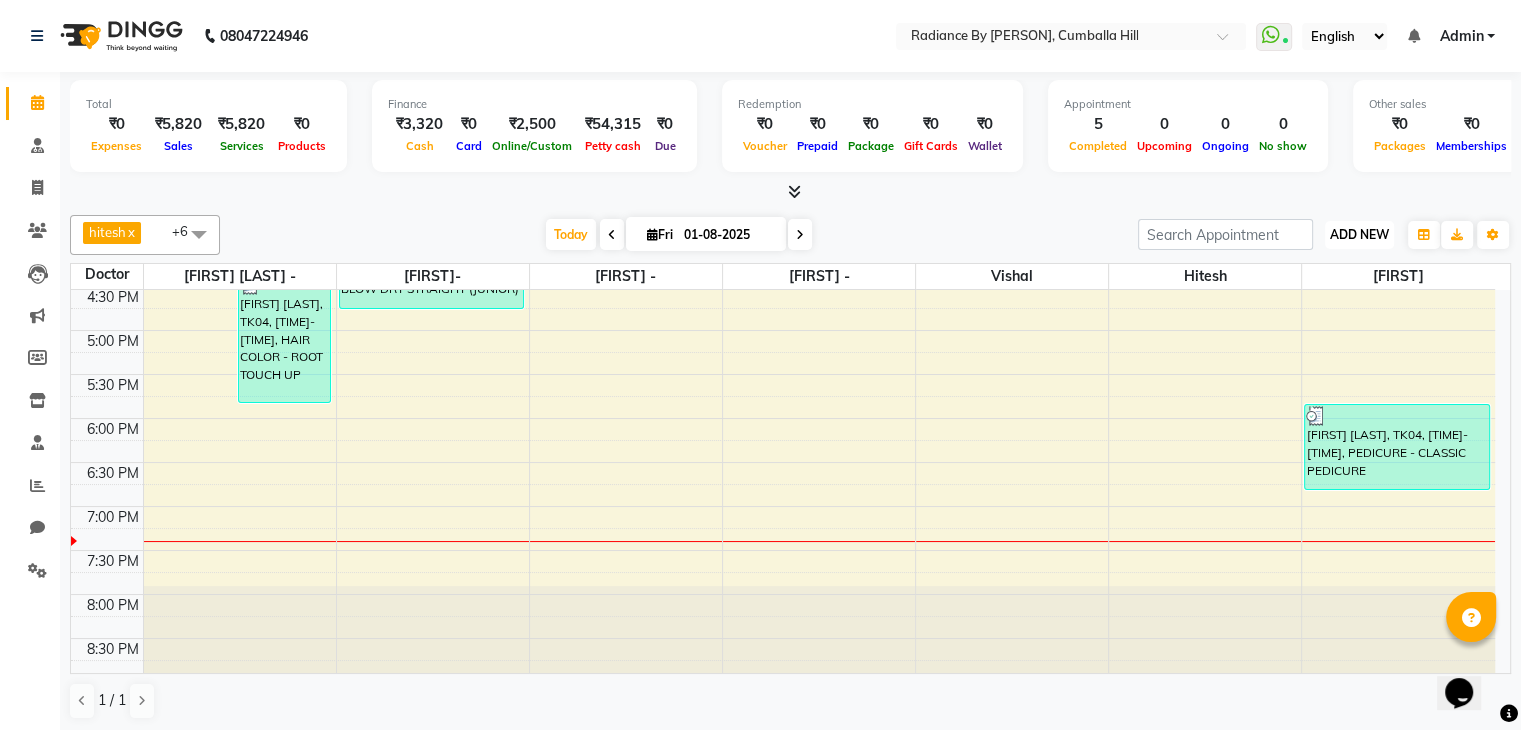 click on "ADD NEW" at bounding box center [1359, 234] 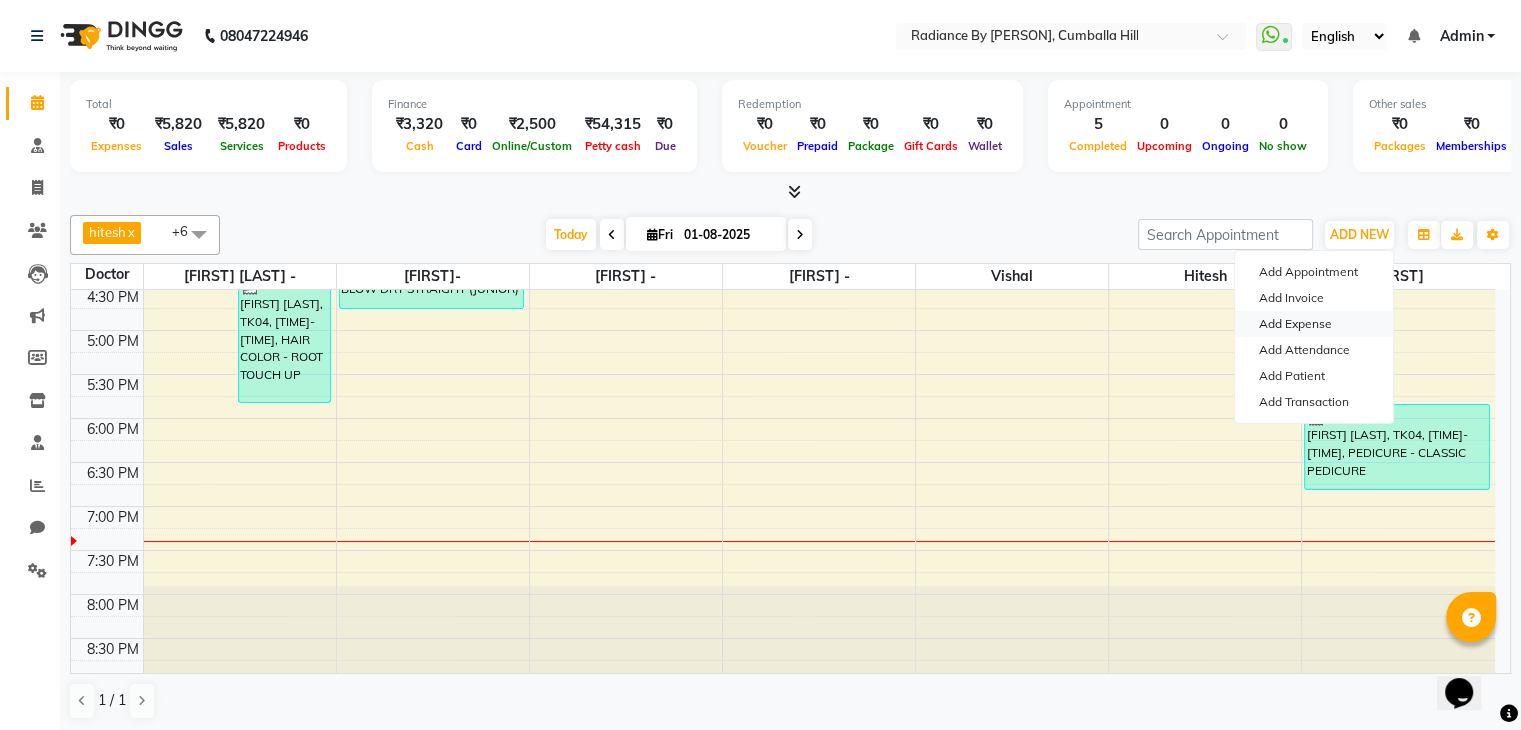 click on "Add Expense" at bounding box center [1314, 324] 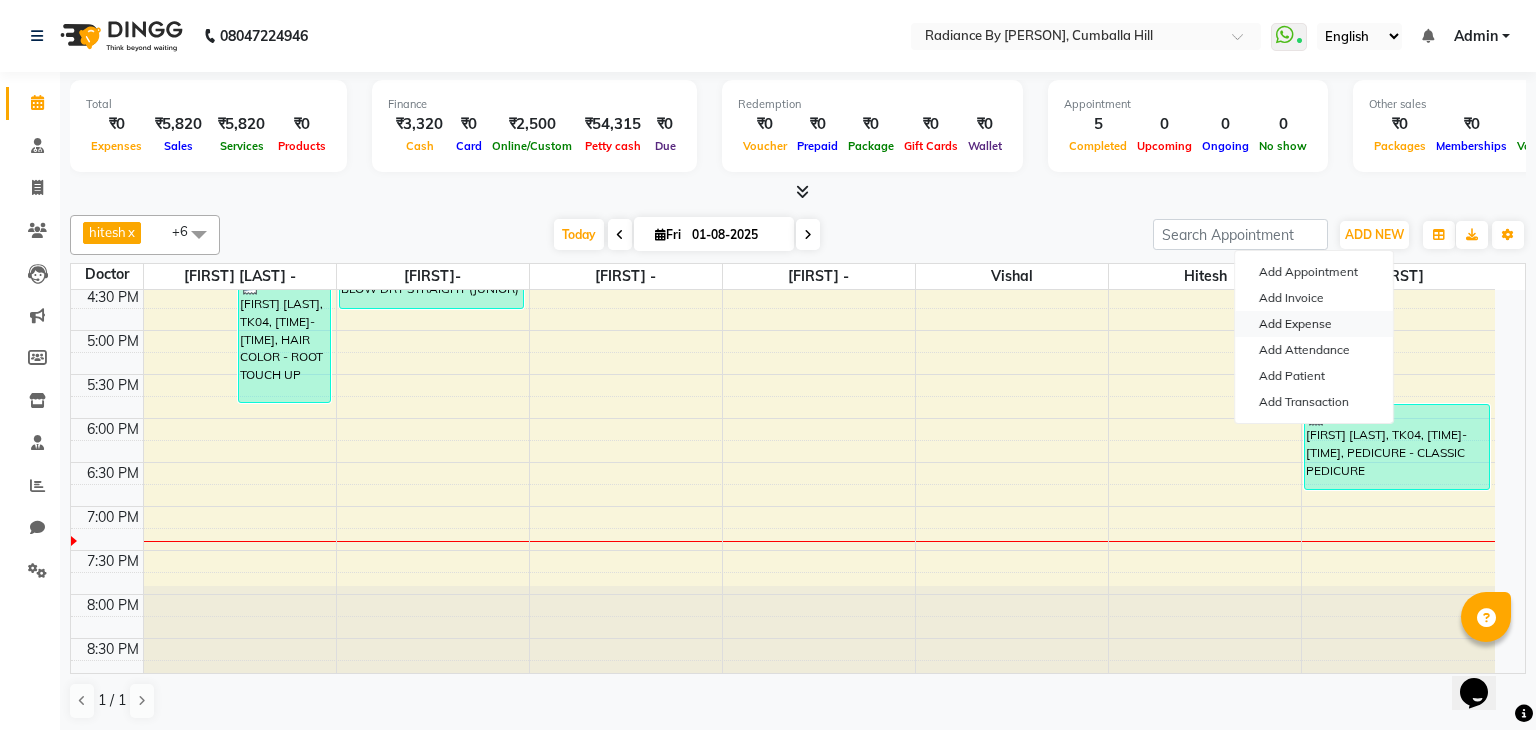 select on "1" 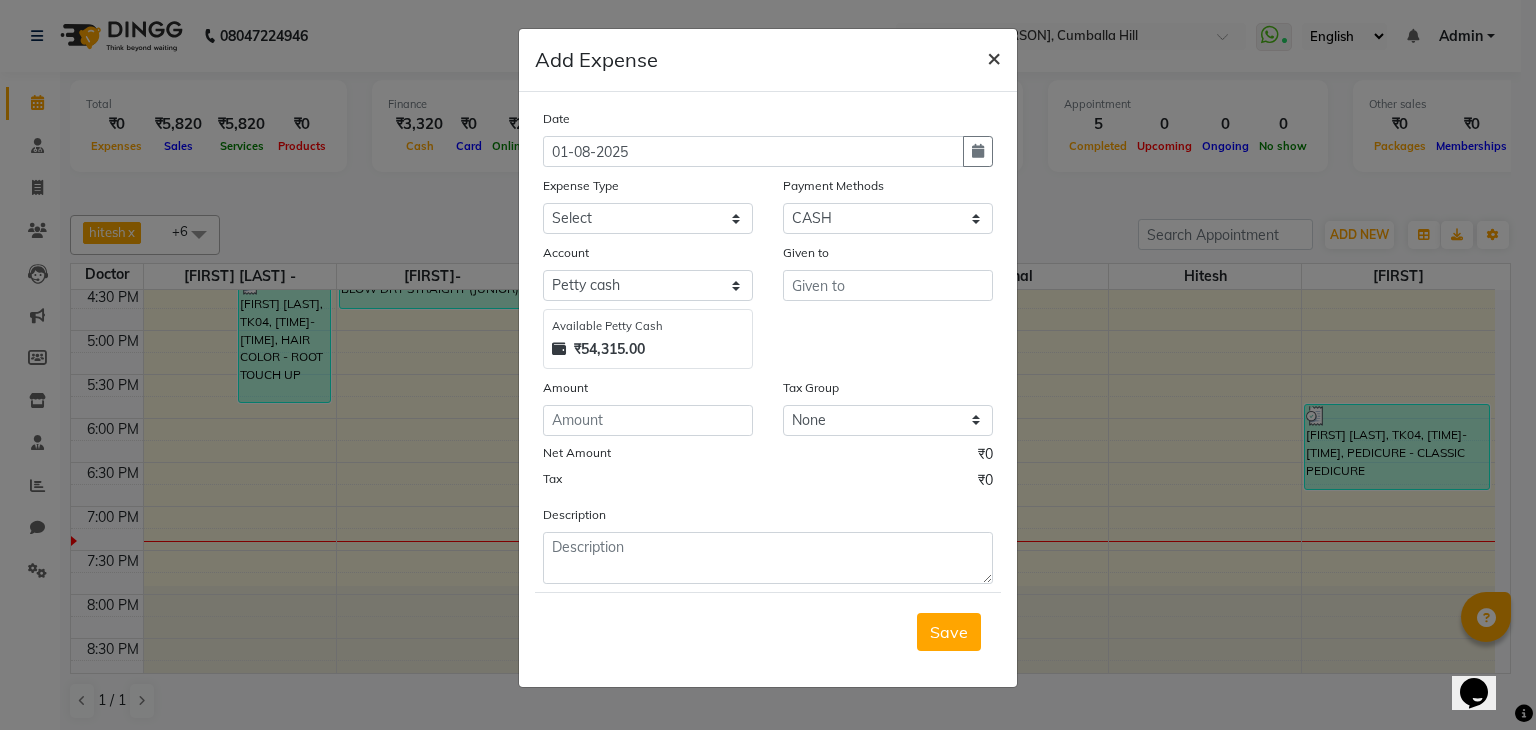 click on "×" 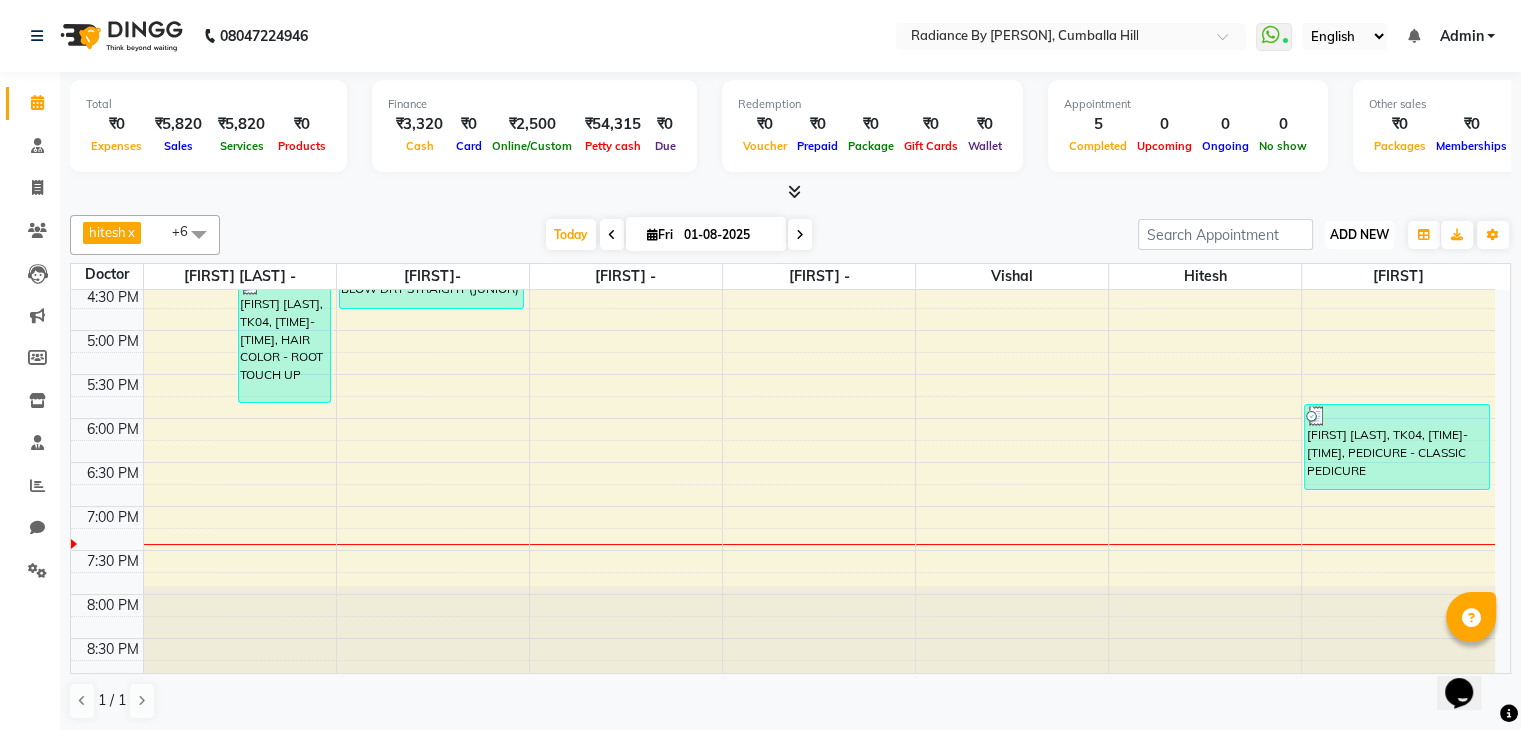 click on "ADD NEW" at bounding box center (1359, 234) 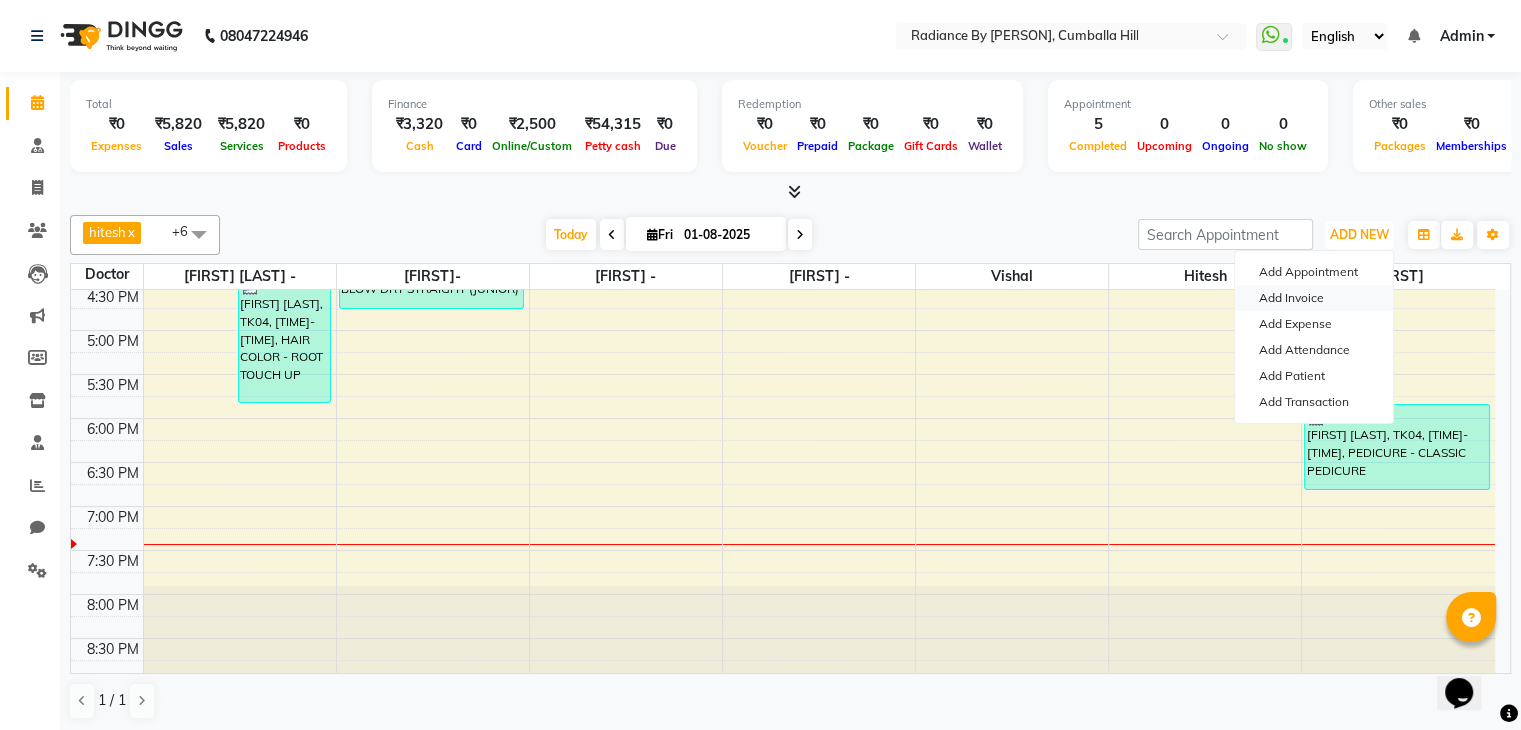 drag, startPoint x: 1360, startPoint y: 226, endPoint x: 1343, endPoint y: 308, distance: 83.74366 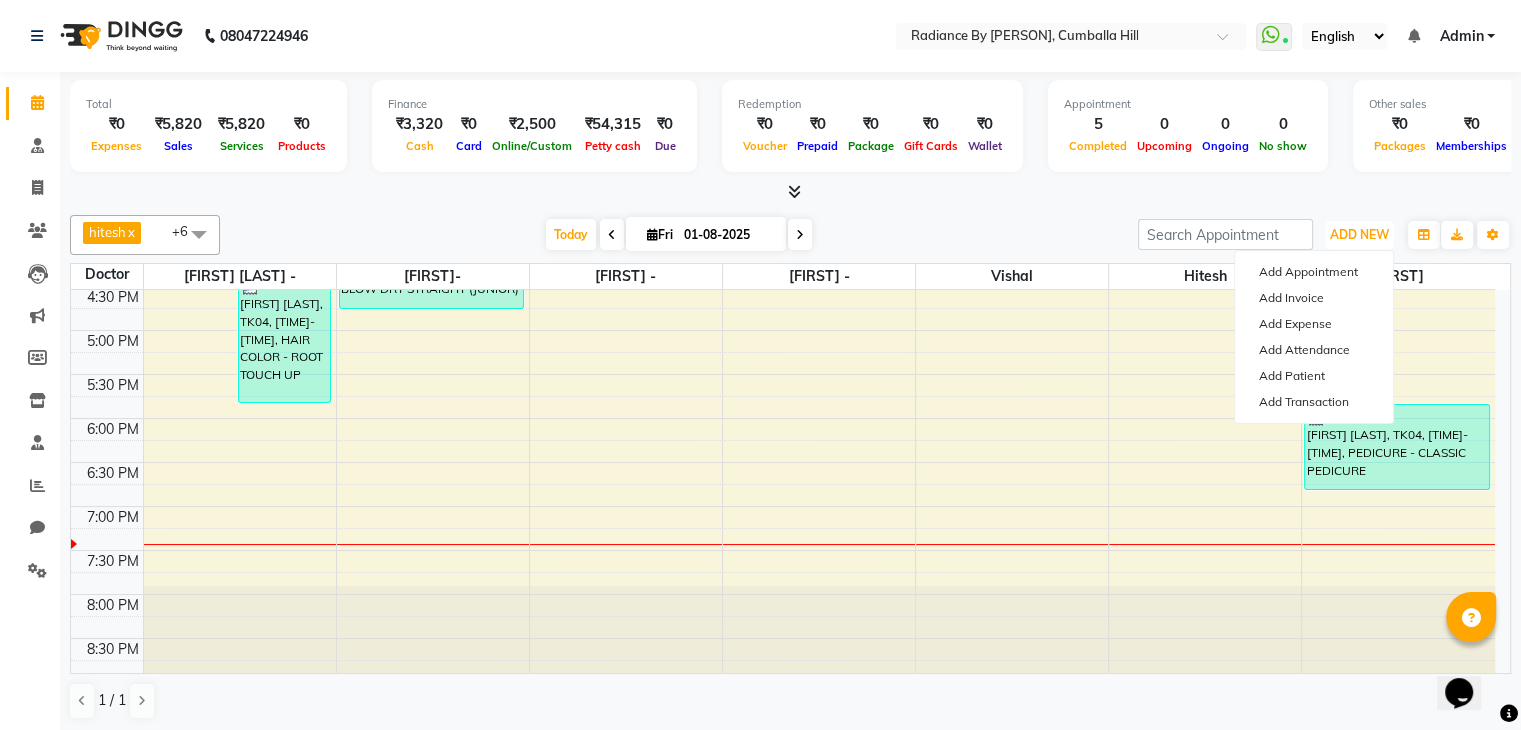 click on "ADD NEW Toggle Dropdown Add Appointment Add Invoice Add Expense Add Attendance Add Patient Add Transaction" at bounding box center (1359, 235) 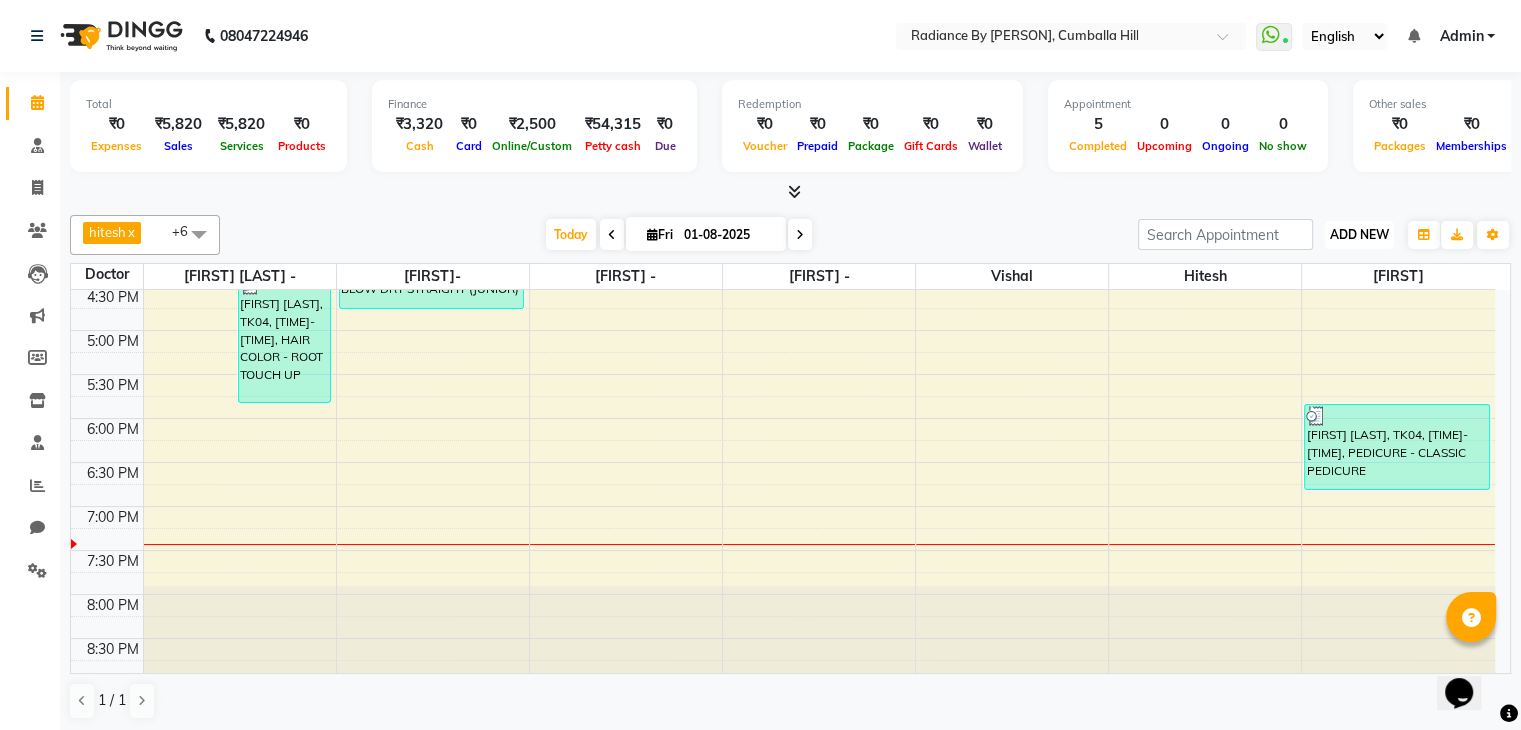 click on "ADD NEW" at bounding box center (1359, 234) 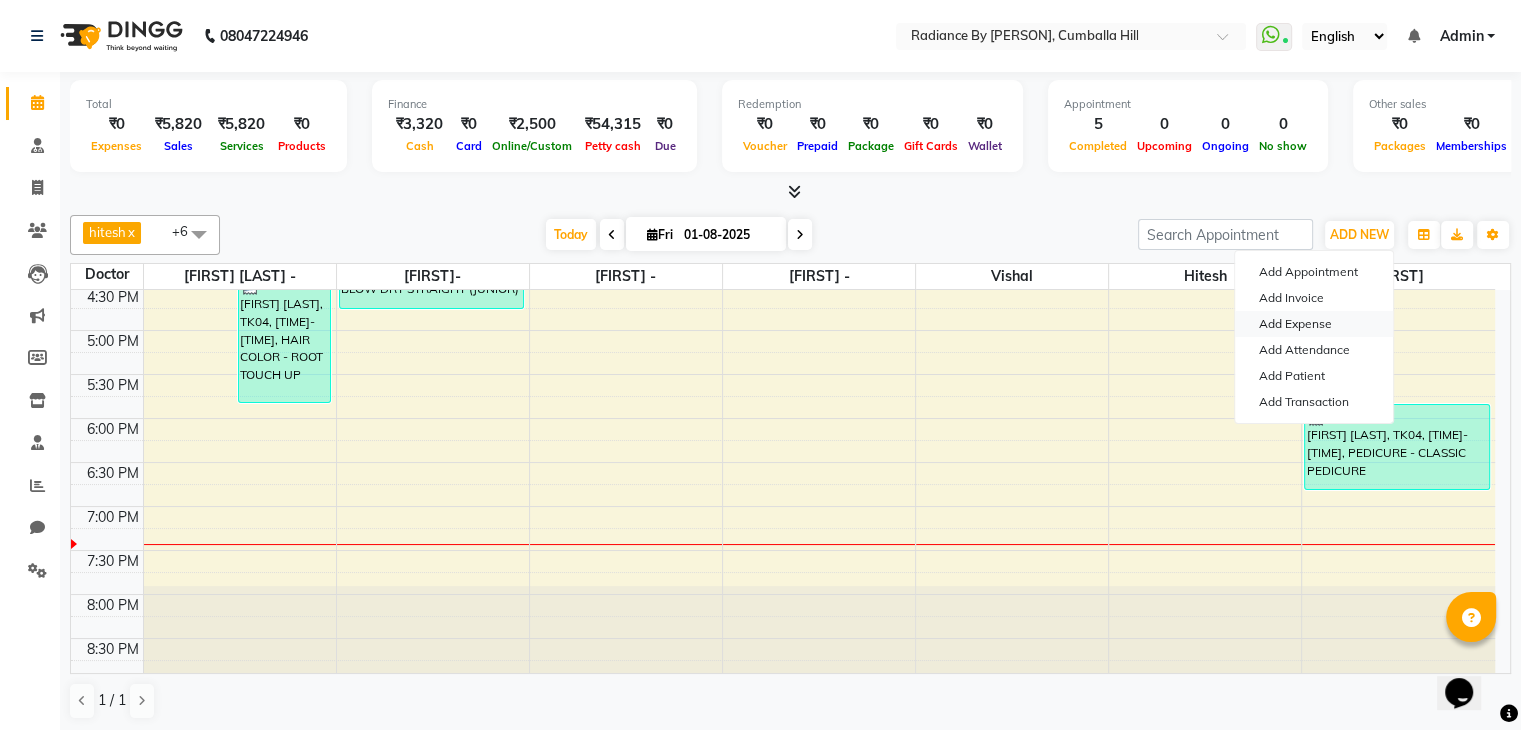click on "Add Expense" at bounding box center (1314, 324) 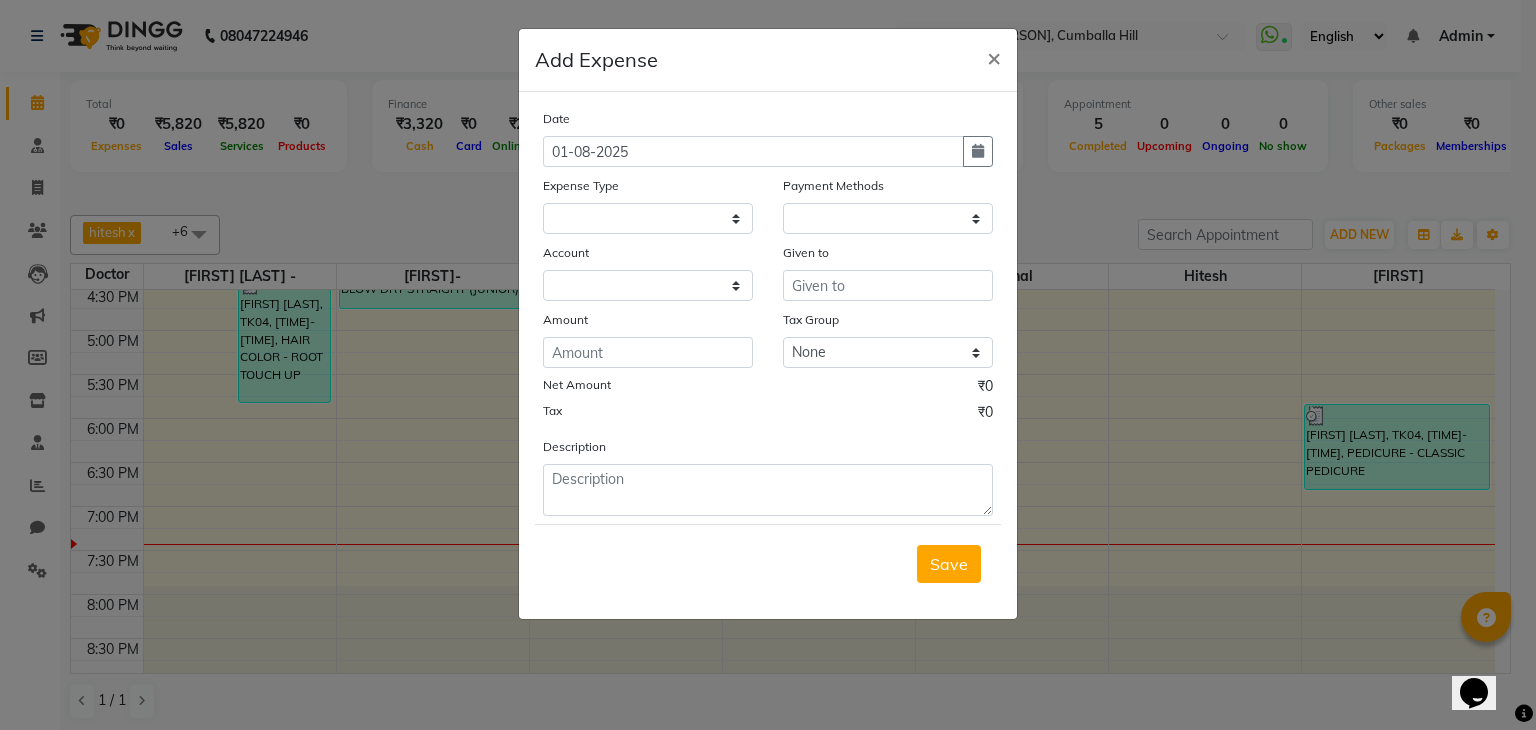 select on "1" 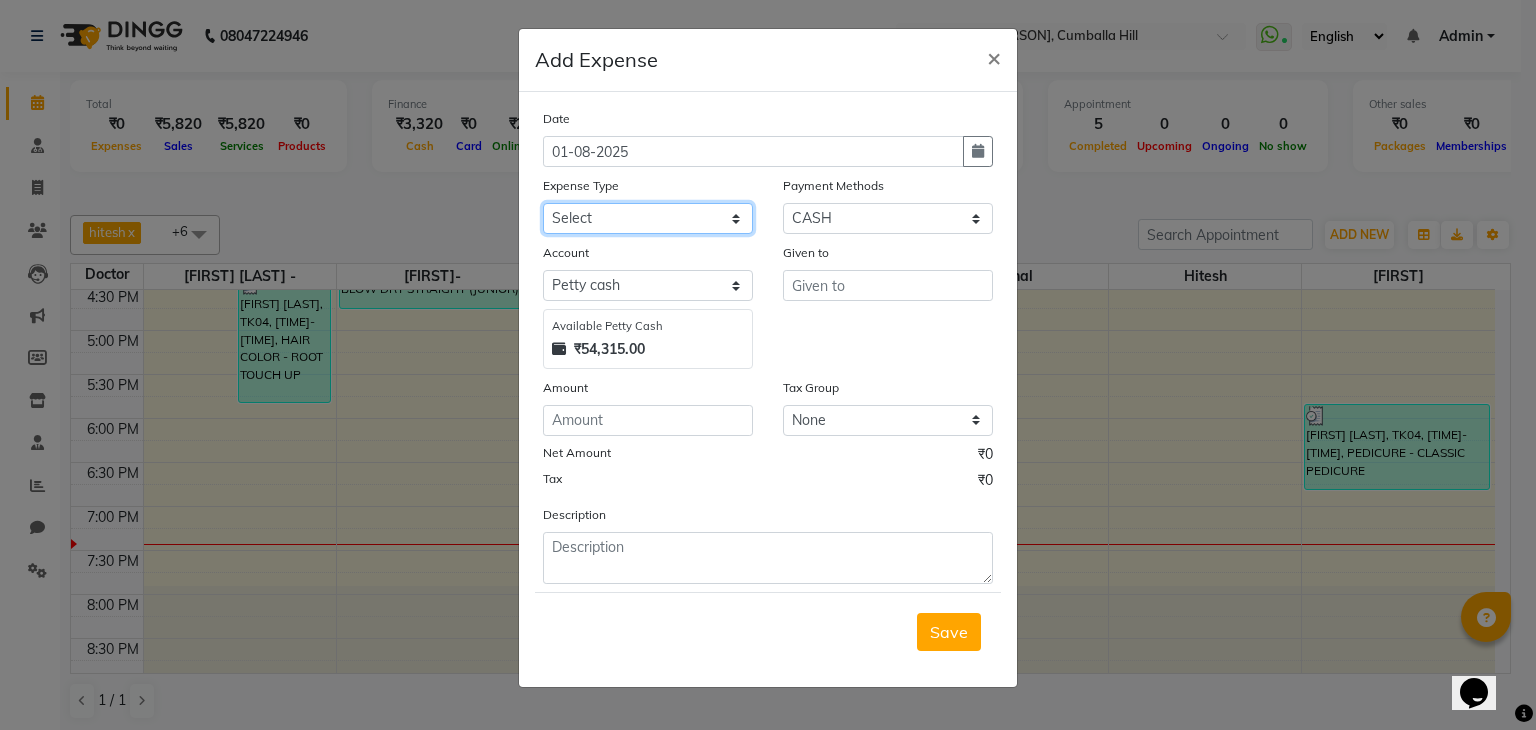 click on "Select Advance Salary Bank charges Car maintenance  Cash transfer to bank Cash transfer to hub Client Snacks Clinical charges Equipment Fuel Govt fee Incentive Insurance International purchase Loan Repayment Maintenance Marketing Miscellaneous MRA Other Pantry Product Rent Salary Staff Snacks Tax Tea & Refreshment Utilities" 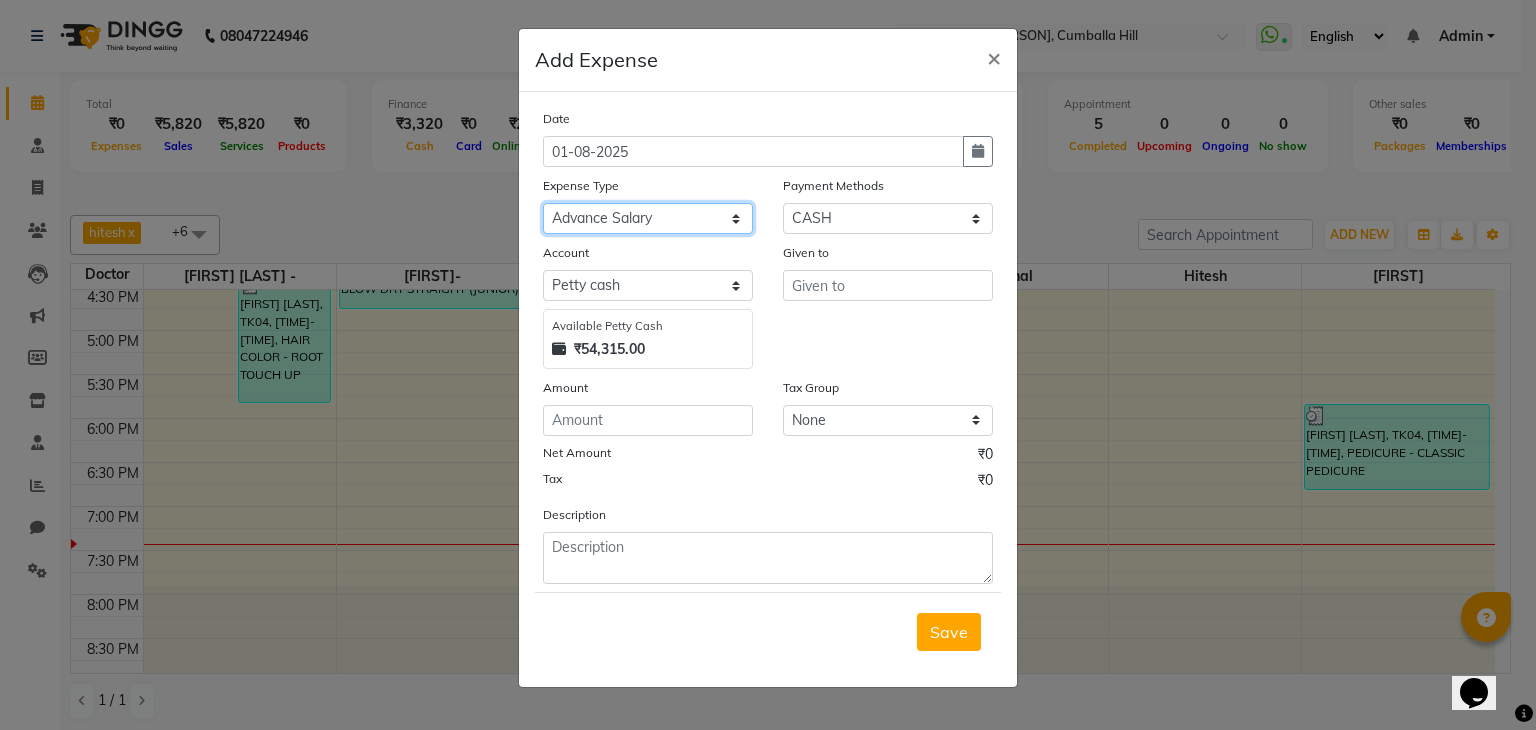click on "Select Advance Salary Bank charges Car maintenance  Cash transfer to bank Cash transfer to hub Client Snacks Clinical charges Equipment Fuel Govt fee Incentive Insurance International purchase Loan Repayment Maintenance Marketing Miscellaneous MRA Other Pantry Product Rent Salary Staff Snacks Tax Tea & Refreshment Utilities" 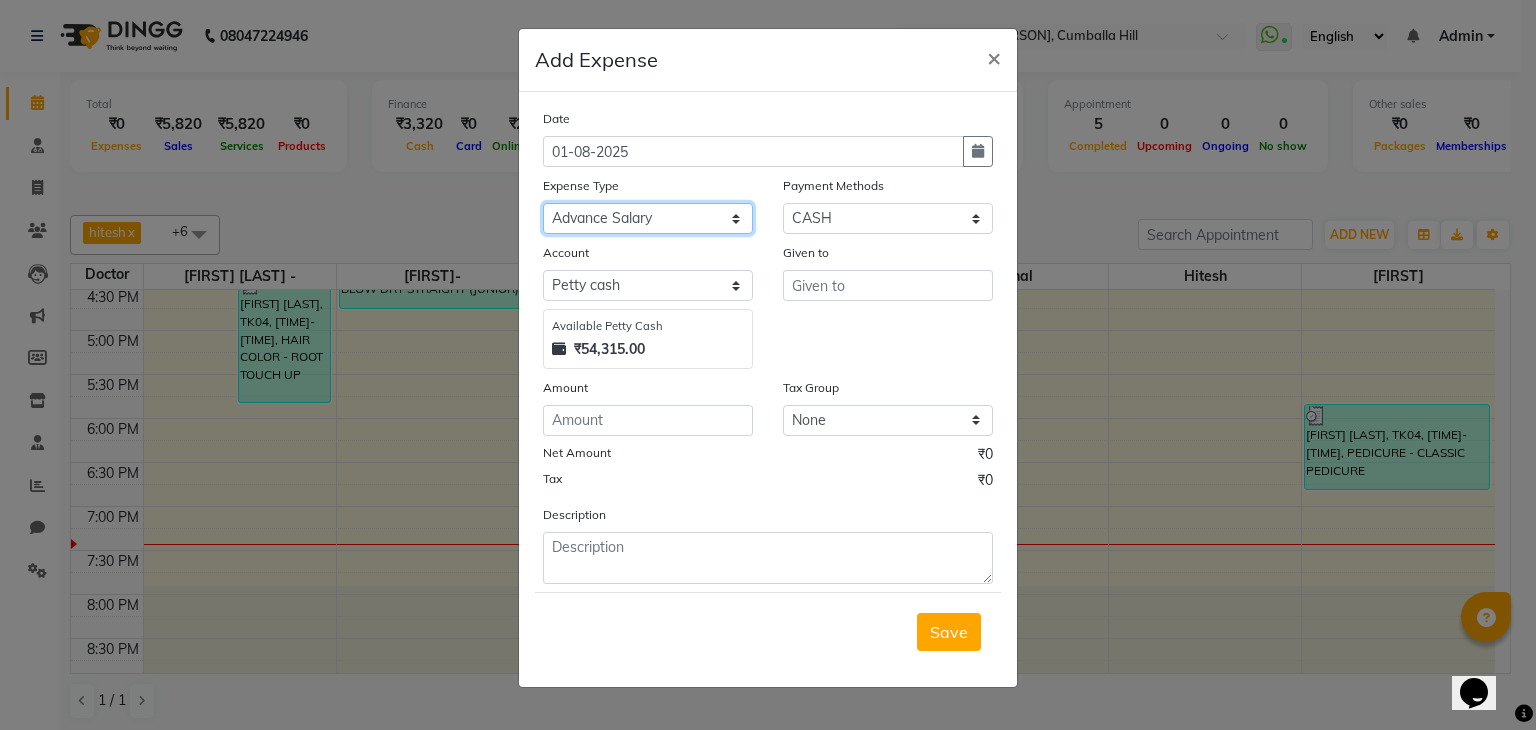 drag, startPoint x: 637, startPoint y: 214, endPoint x: 708, endPoint y: 298, distance: 109.98637 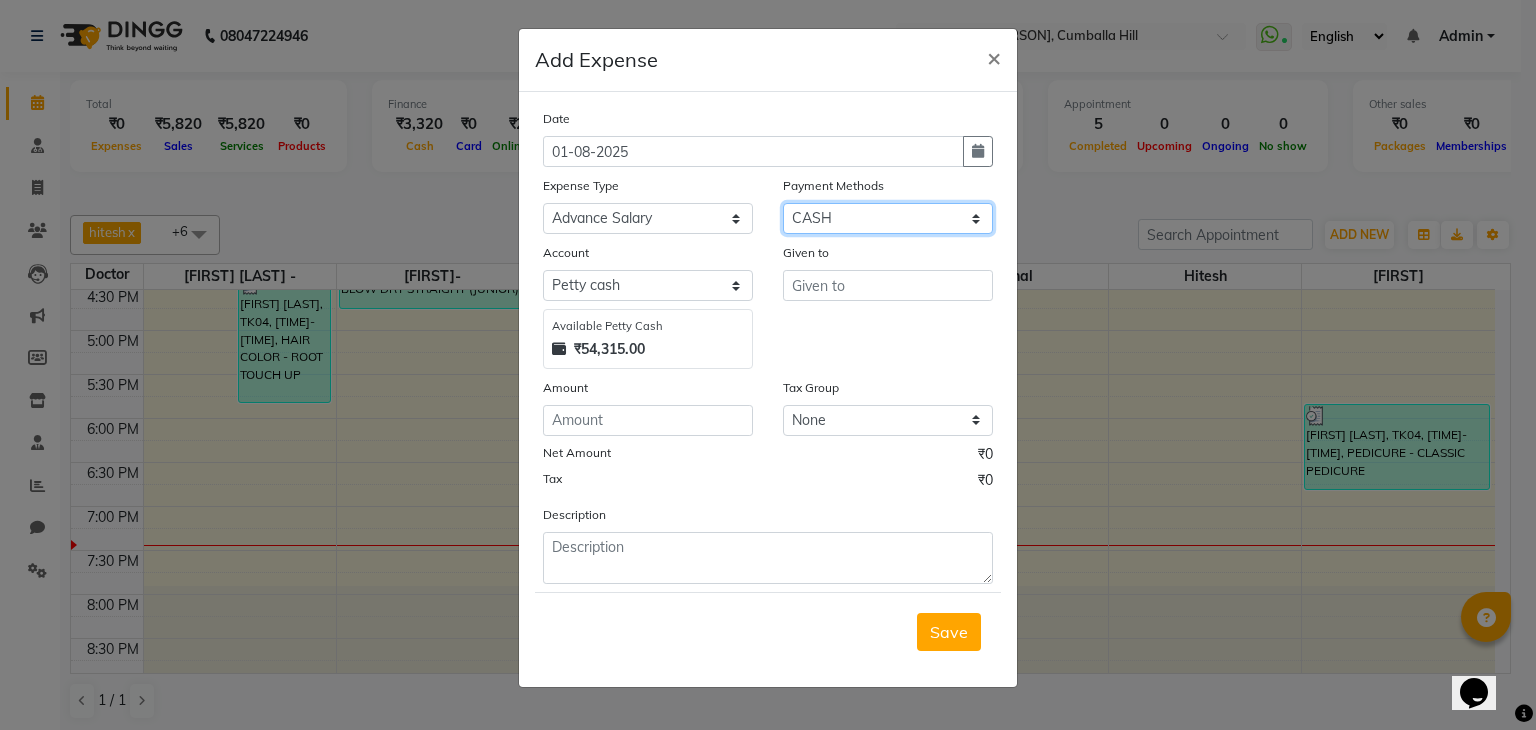 click on "Select CASH CARD ONLINE CUSTOM GPay PayTM PhonePe UPI NearBuy Points Wallet Loan BharatPay Cheque MosamBee MI Voucher Bank Family Visa Card Master Card Prepaid Package Voucher Gift Card BharatPay Card UPI BharatPay Other Cards Juice by MCB MyT Money MariDeal DefiDeal Deal.mu THD TCL CEdge Card M UPI M UPI Axis UPI Union Card (Indian Bank) Card (DL Bank) RS BTC Wellnessta Razorpay Complimentary Nift Spa Finder Spa Week Venmo BFL LoanTap SaveIN GMoney ATH Movil On Account Chamber Gift Card Trade Comp Donation Card on File Envision BRAC Card City Card bKash Credit Card Debit Card Shoutlo LUZO Jazz Cash AmEx Discover Tabby Online W Room Charge Room Charge USD Room Charge Euro Room Charge EGP Room Charge GBP Bajaj Finserv Bad Debts Card: IDFC Card: IOB Coupon Gcash PayMaya Instamojo COnline UOnline SOnline SCard Paypal PPR PPV PPC PPN PPG PPE CAMP Benefit ATH Movil Dittor App Rupay Diners iPrepaid iPackage District App Pine Labs Cash Payment Pnb Bank GPay NT Cash Lash GPay Lash Cash Nail GPay Nail Cash BANKTANSFER" 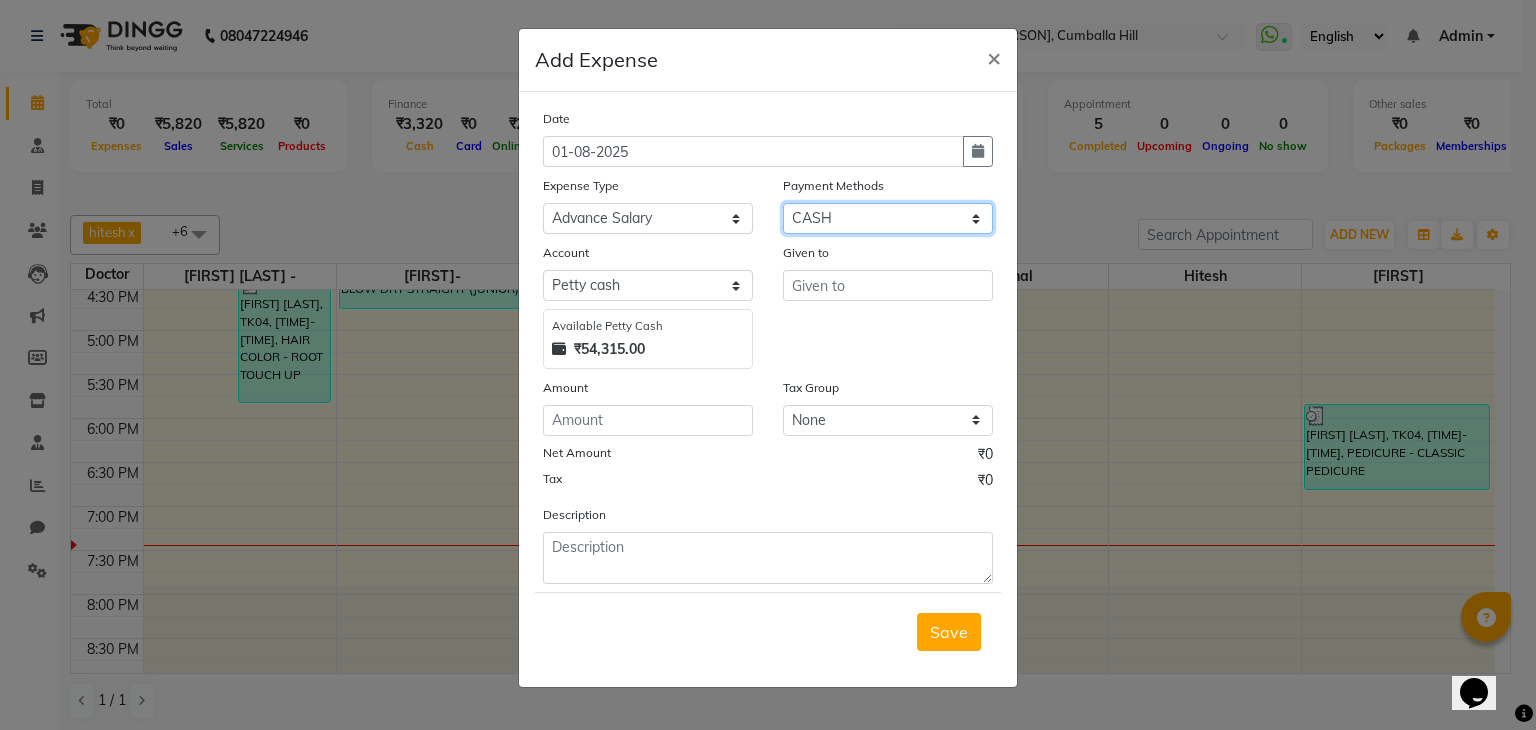 click on "Select CASH CARD ONLINE CUSTOM GPay PayTM PhonePe UPI NearBuy Points Wallet Loan BharatPay Cheque MosamBee MI Voucher Bank Family Visa Card Master Card Prepaid Package Voucher Gift Card BharatPay Card UPI BharatPay Other Cards Juice by MCB MyT Money MariDeal DefiDeal Deal.mu THD TCL CEdge Card M UPI M UPI Axis UPI Union Card (Indian Bank) Card (DL Bank) RS BTC Wellnessta Razorpay Complimentary Nift Spa Finder Spa Week Venmo BFL LoanTap SaveIN GMoney ATH Movil On Account Chamber Gift Card Trade Comp Donation Card on File Envision BRAC Card City Card bKash Credit Card Debit Card Shoutlo LUZO Jazz Cash AmEx Discover Tabby Online W Room Charge Room Charge USD Room Charge Euro Room Charge EGP Room Charge GBP Bajaj Finserv Bad Debts Card: IDFC Card: IOB Coupon Gcash PayMaya Instamojo COnline UOnline SOnline SCard Paypal PPR PPV PPC PPN PPG PPE CAMP Benefit ATH Movil Dittor App Rupay Diners iPrepaid iPackage District App Pine Labs Cash Payment Pnb Bank GPay NT Cash Lash GPay Lash Cash Nail GPay Nail Cash BANKTANSFER" 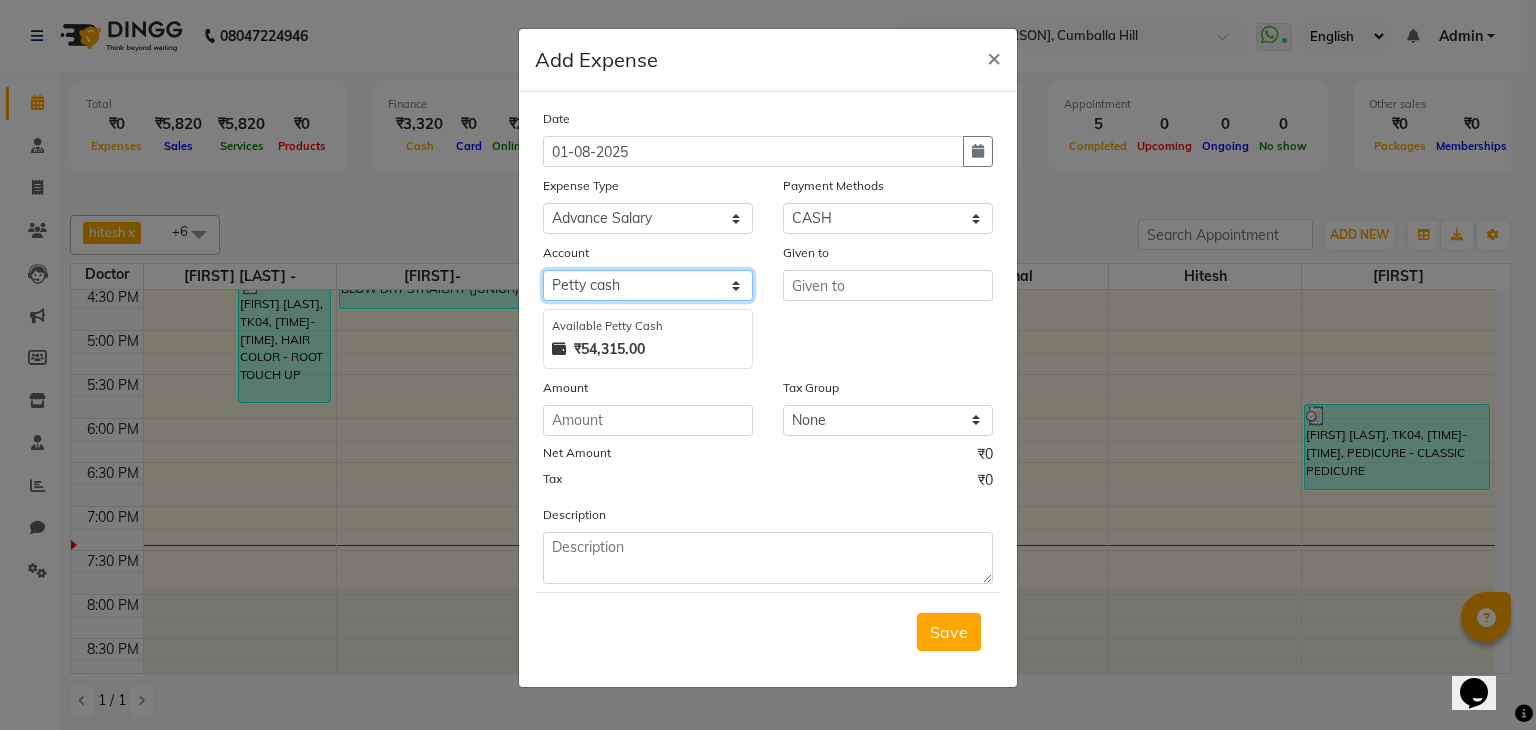 click on "Select Petty cash Default account" 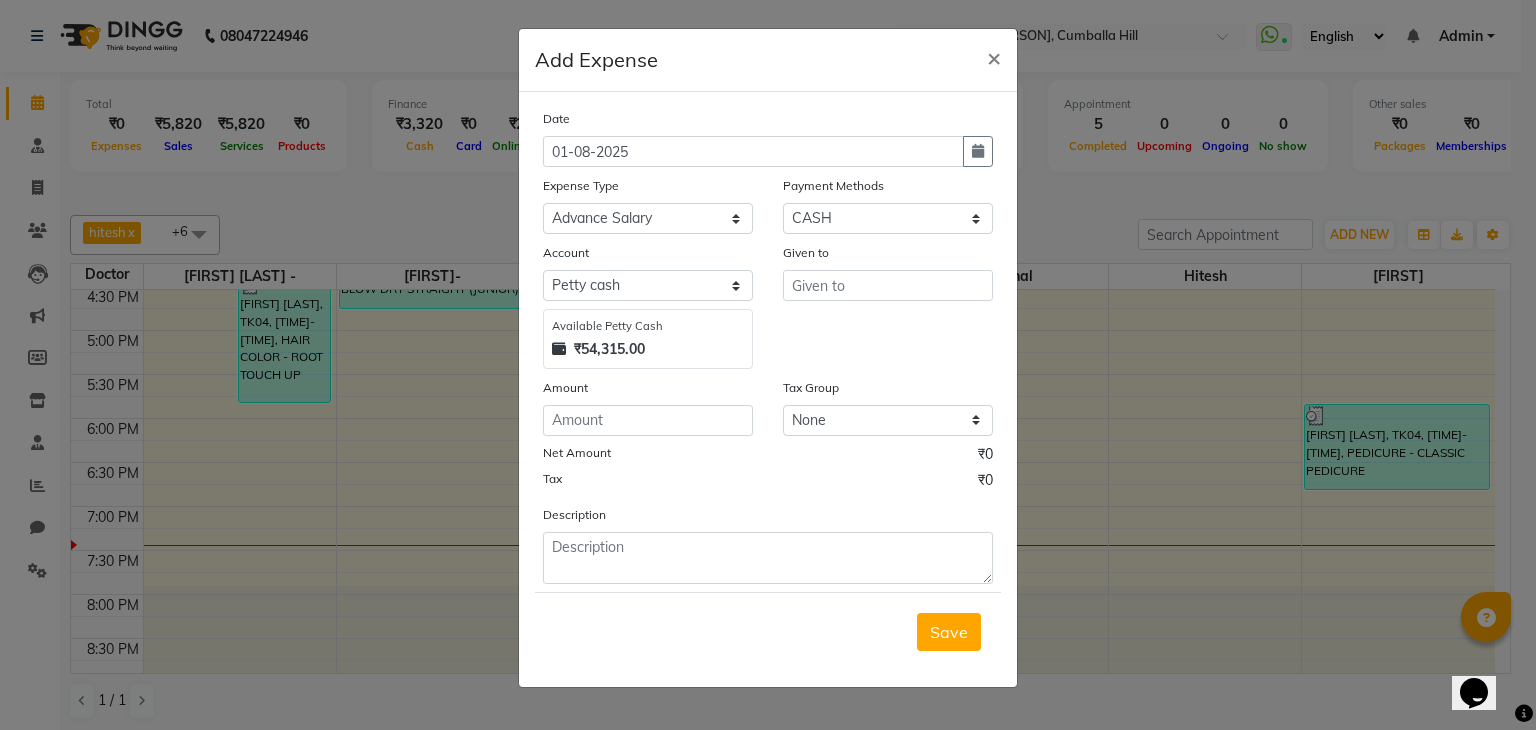 click on "Given to" 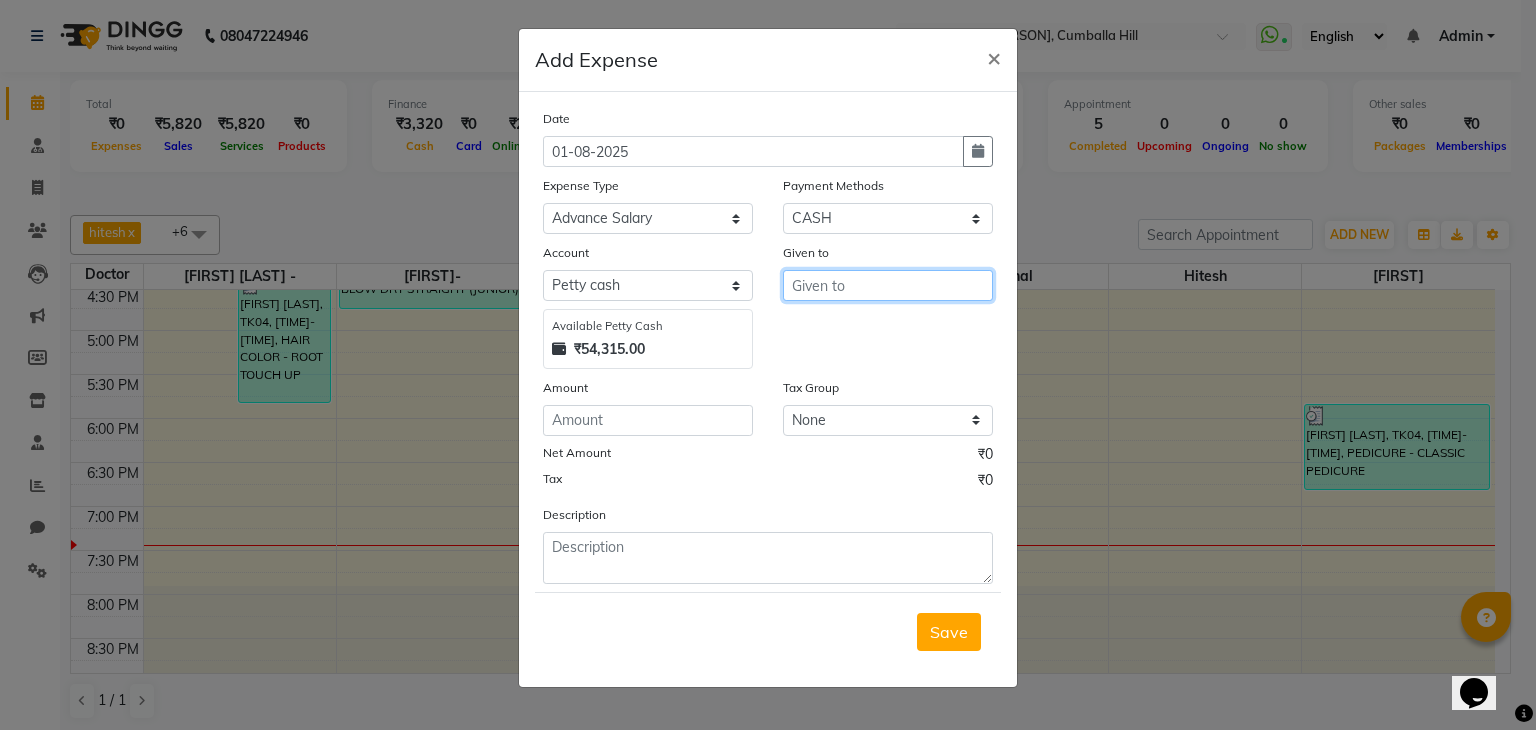 click at bounding box center (888, 285) 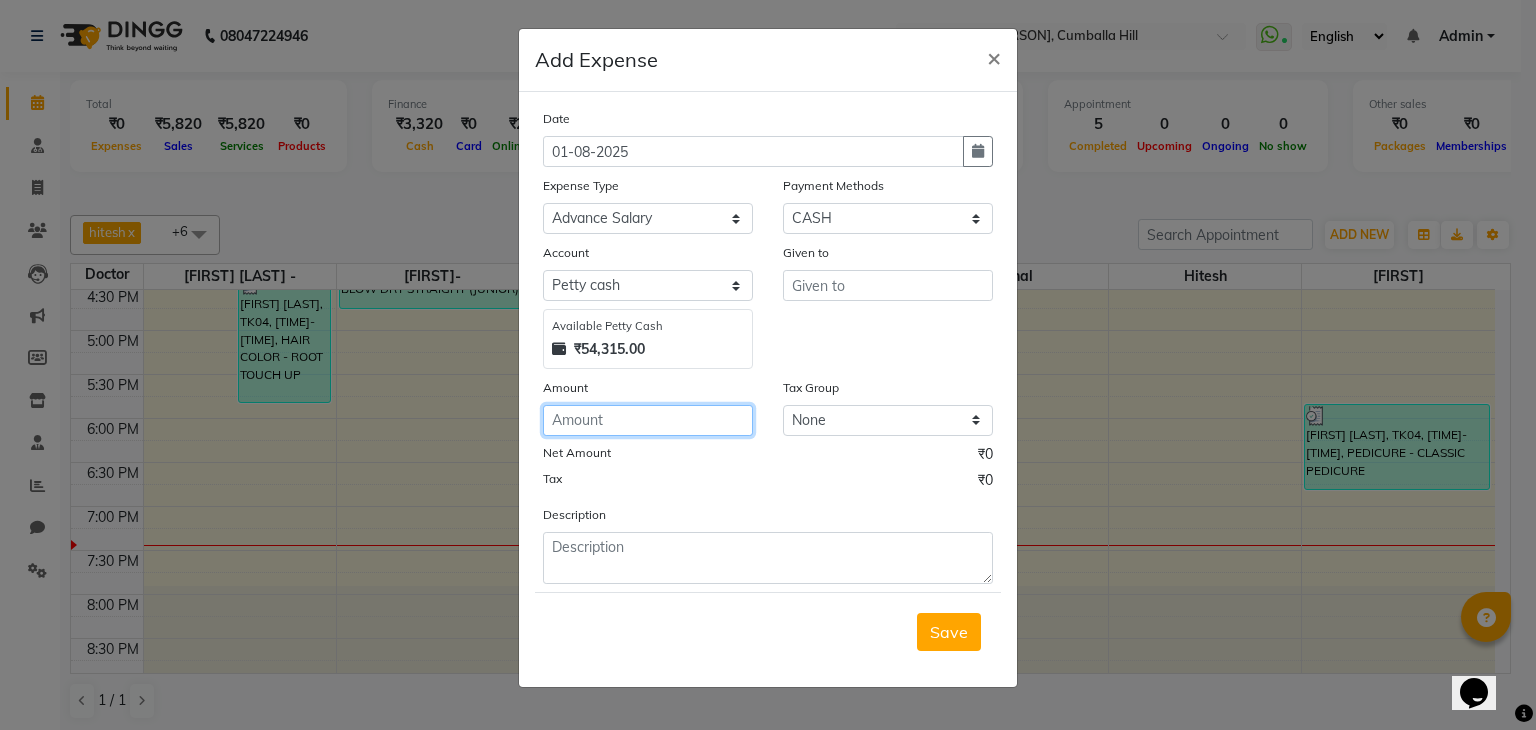 click 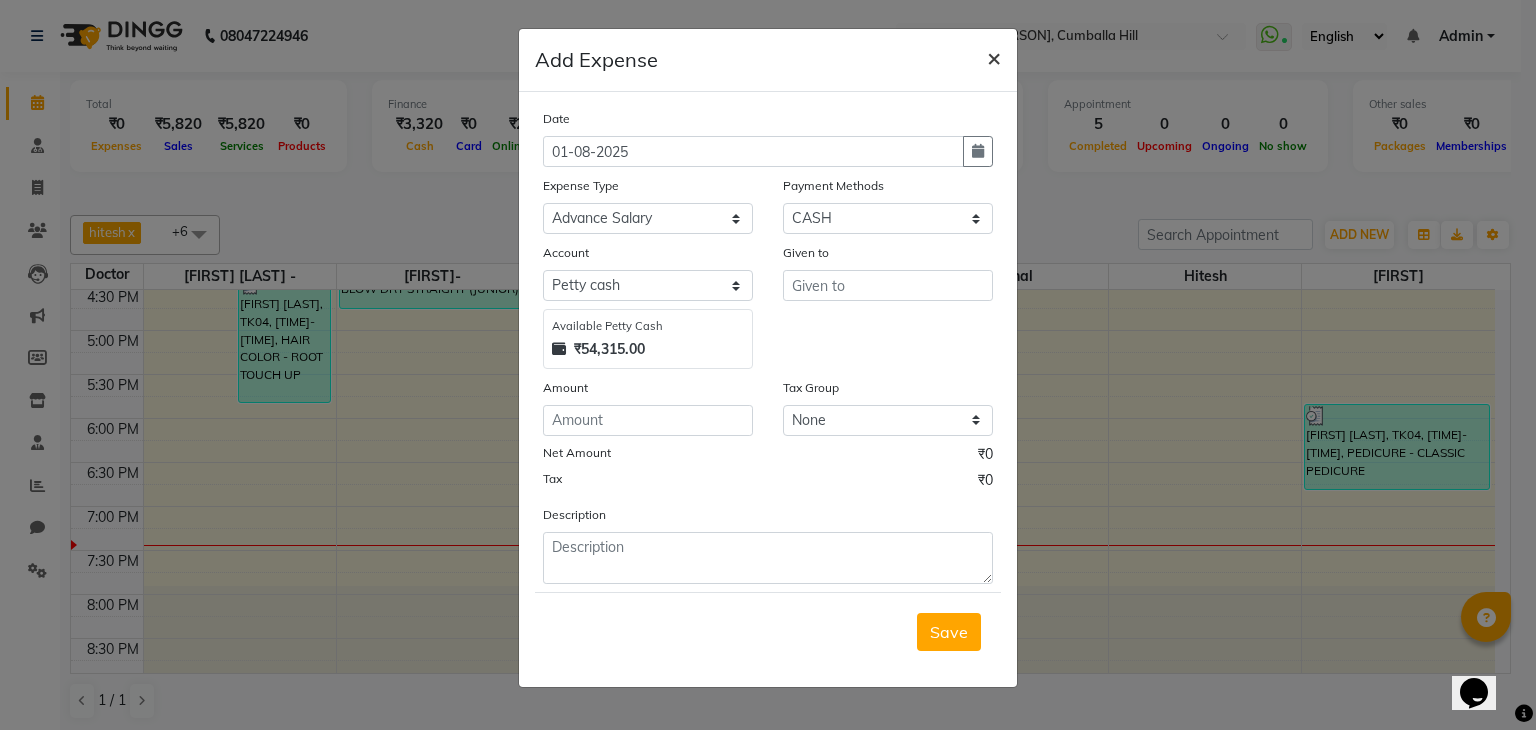 click on "×" 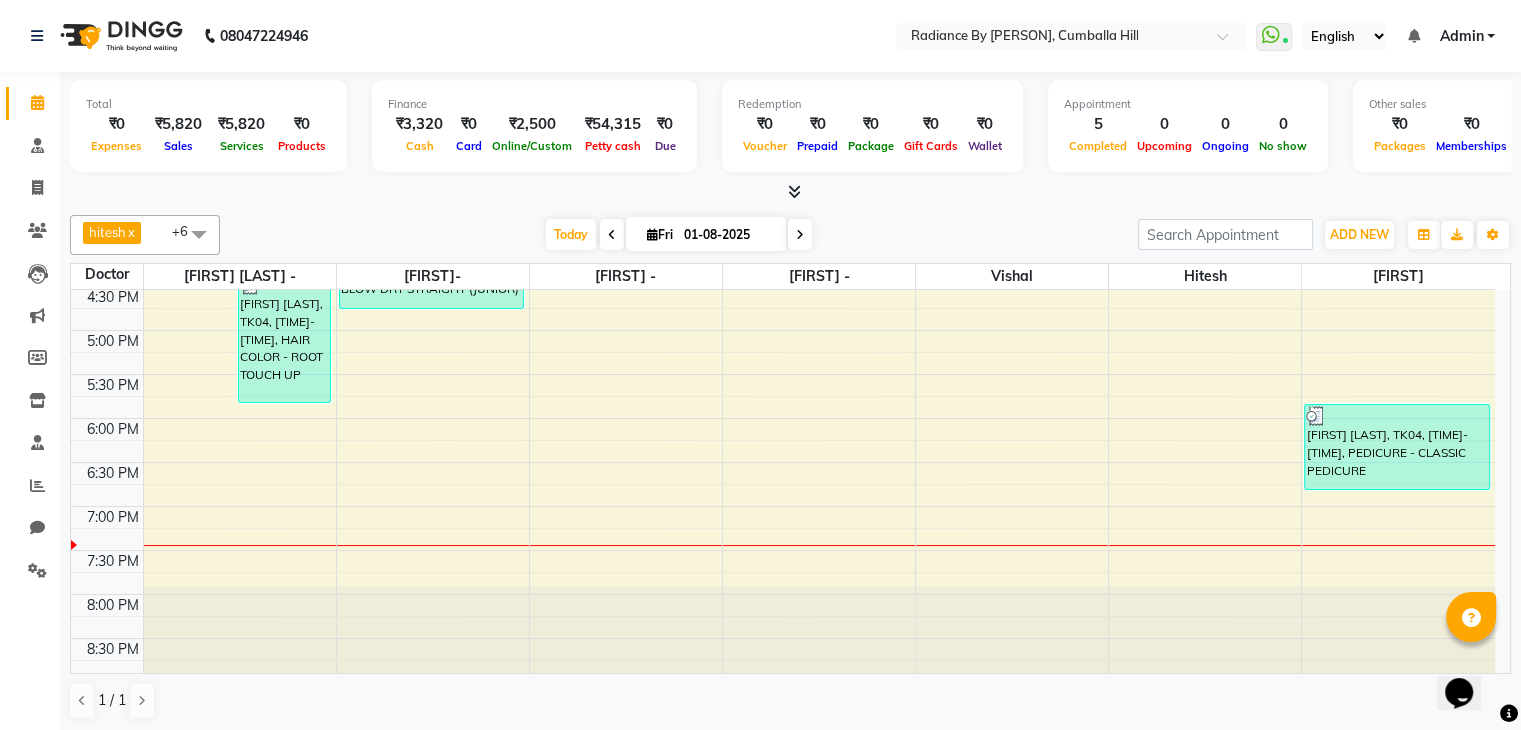scroll, scrollTop: 1, scrollLeft: 0, axis: vertical 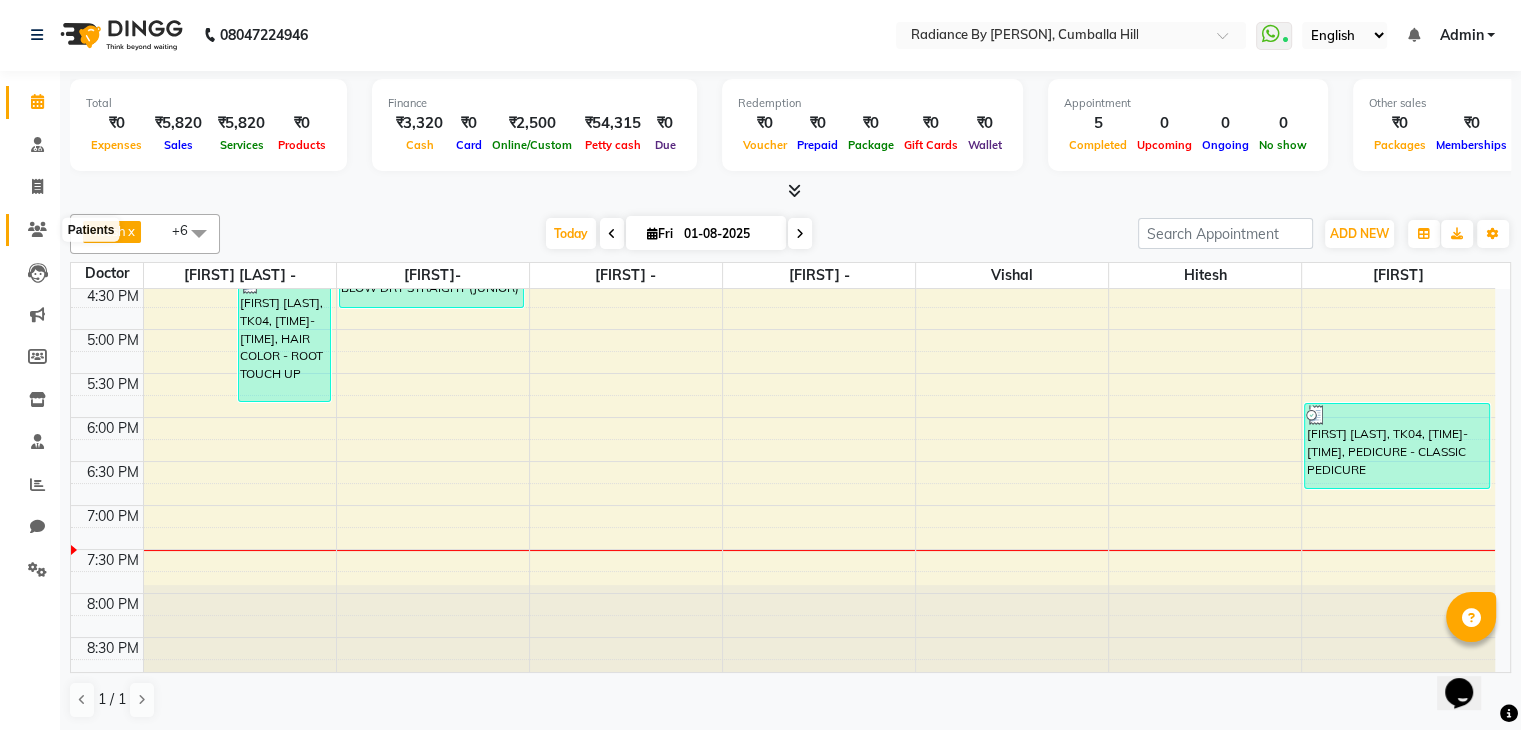 click 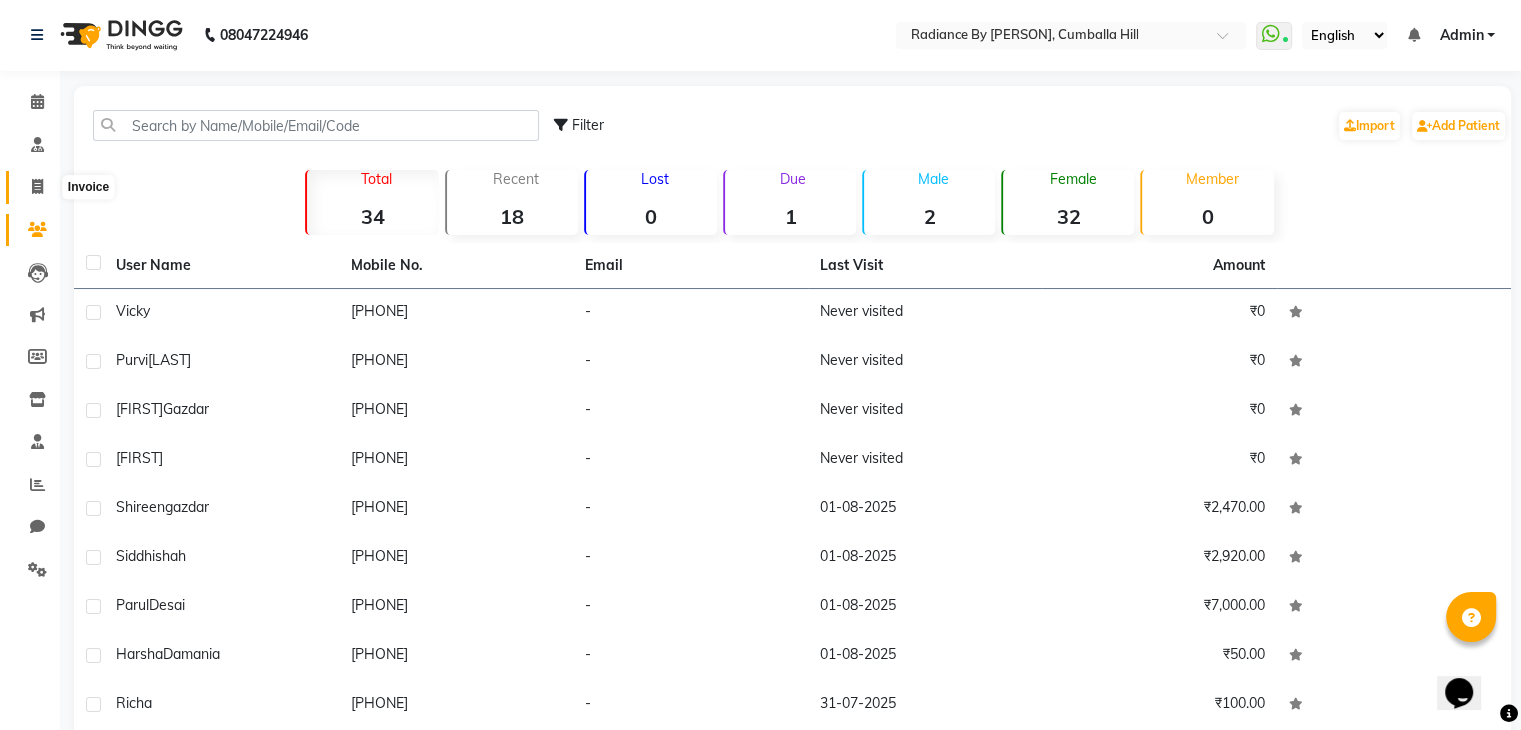 click 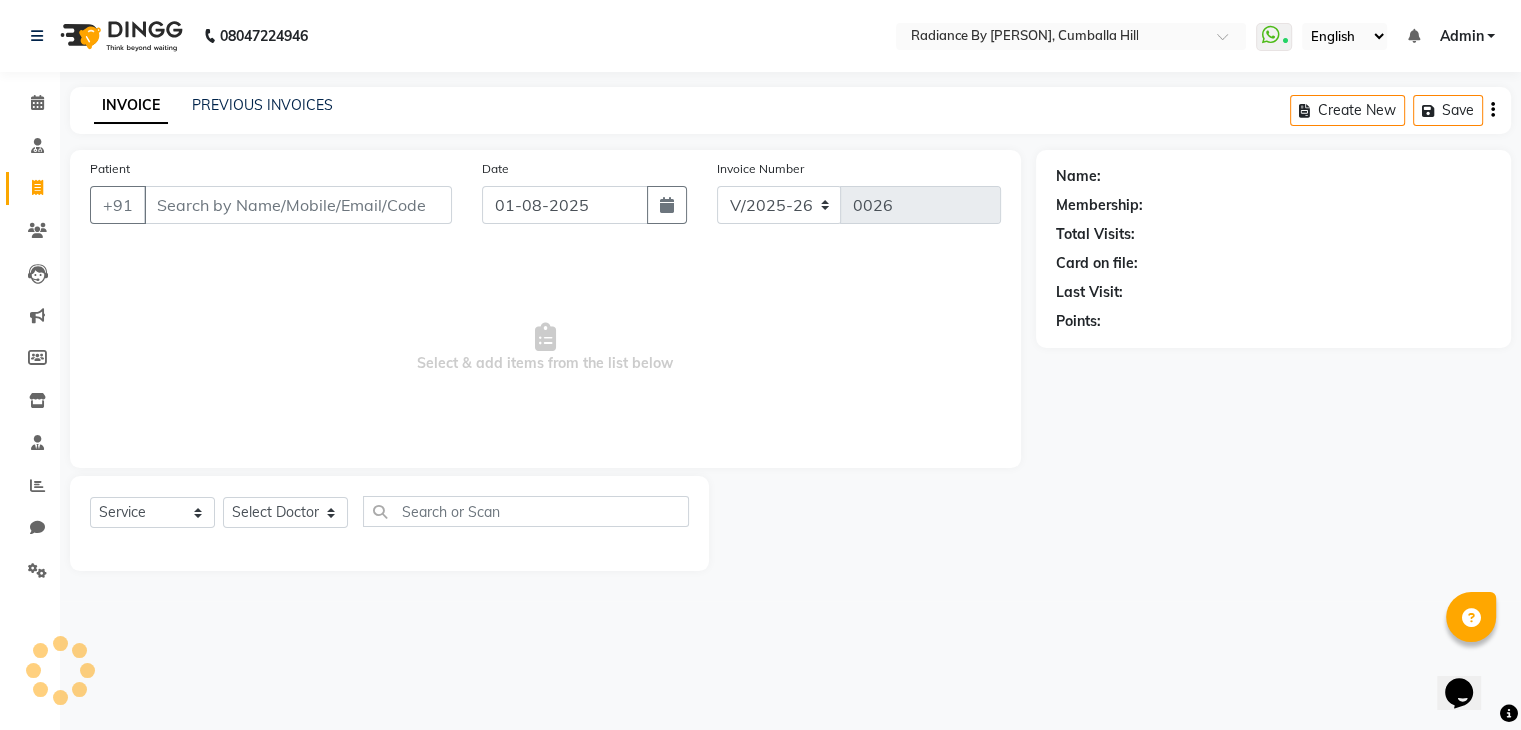 scroll, scrollTop: 0, scrollLeft: 0, axis: both 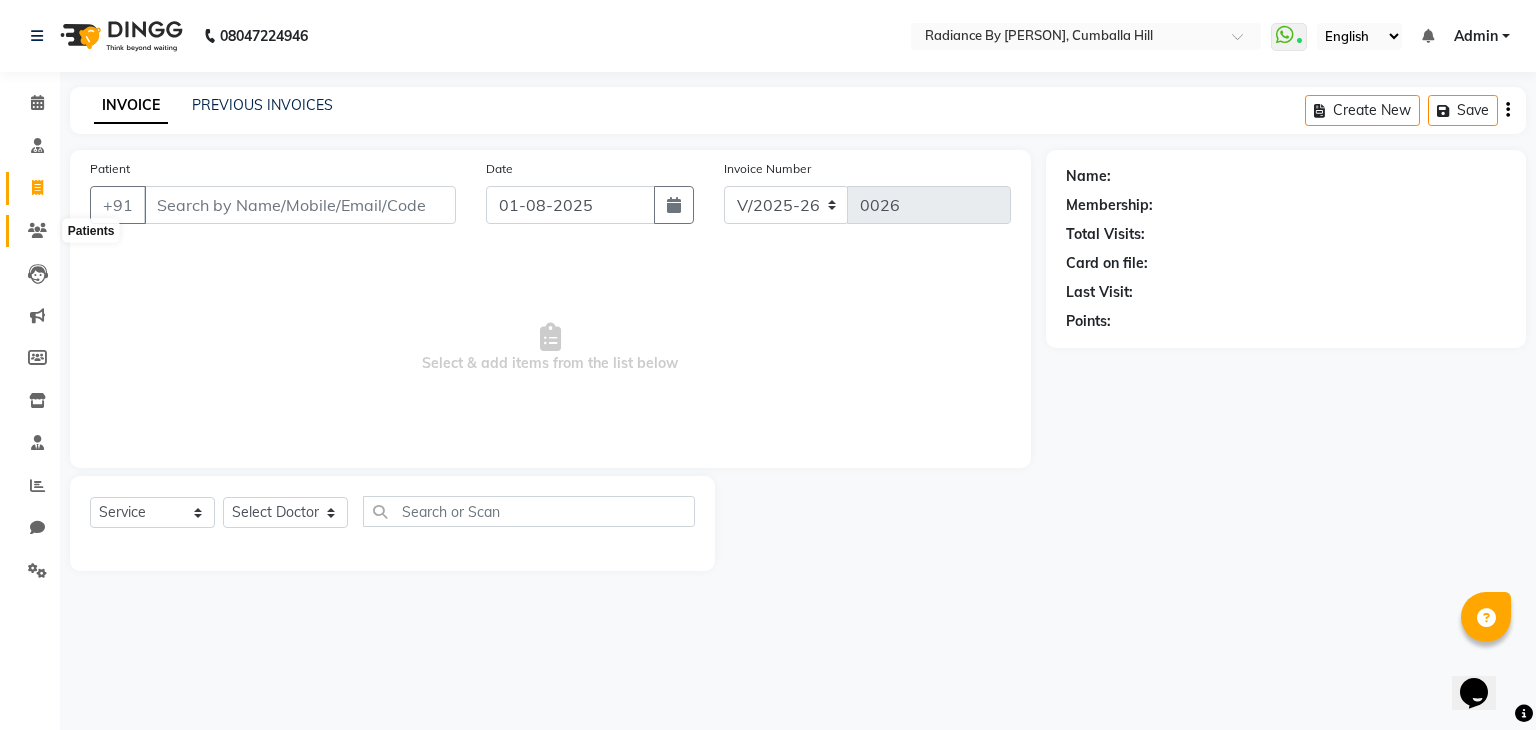 click 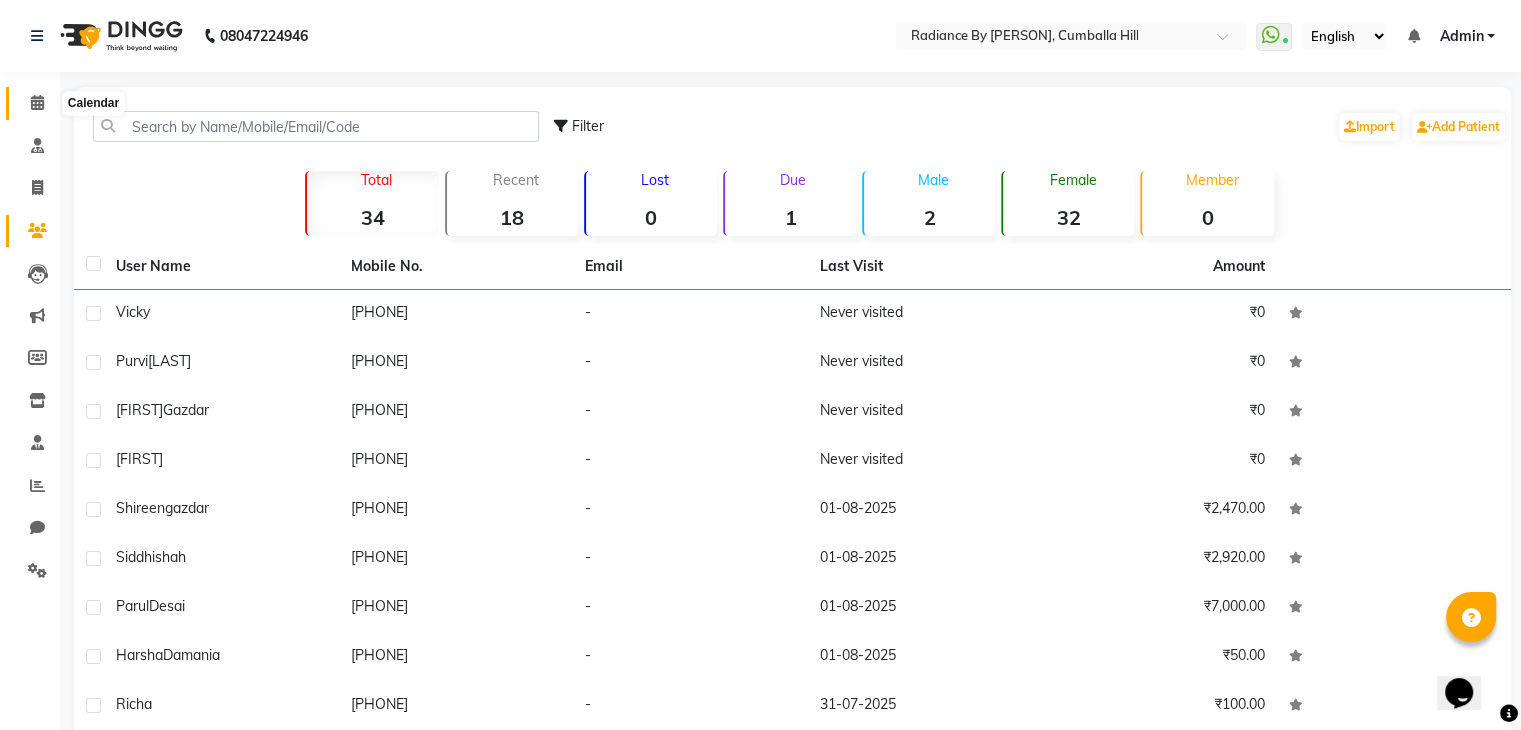 click 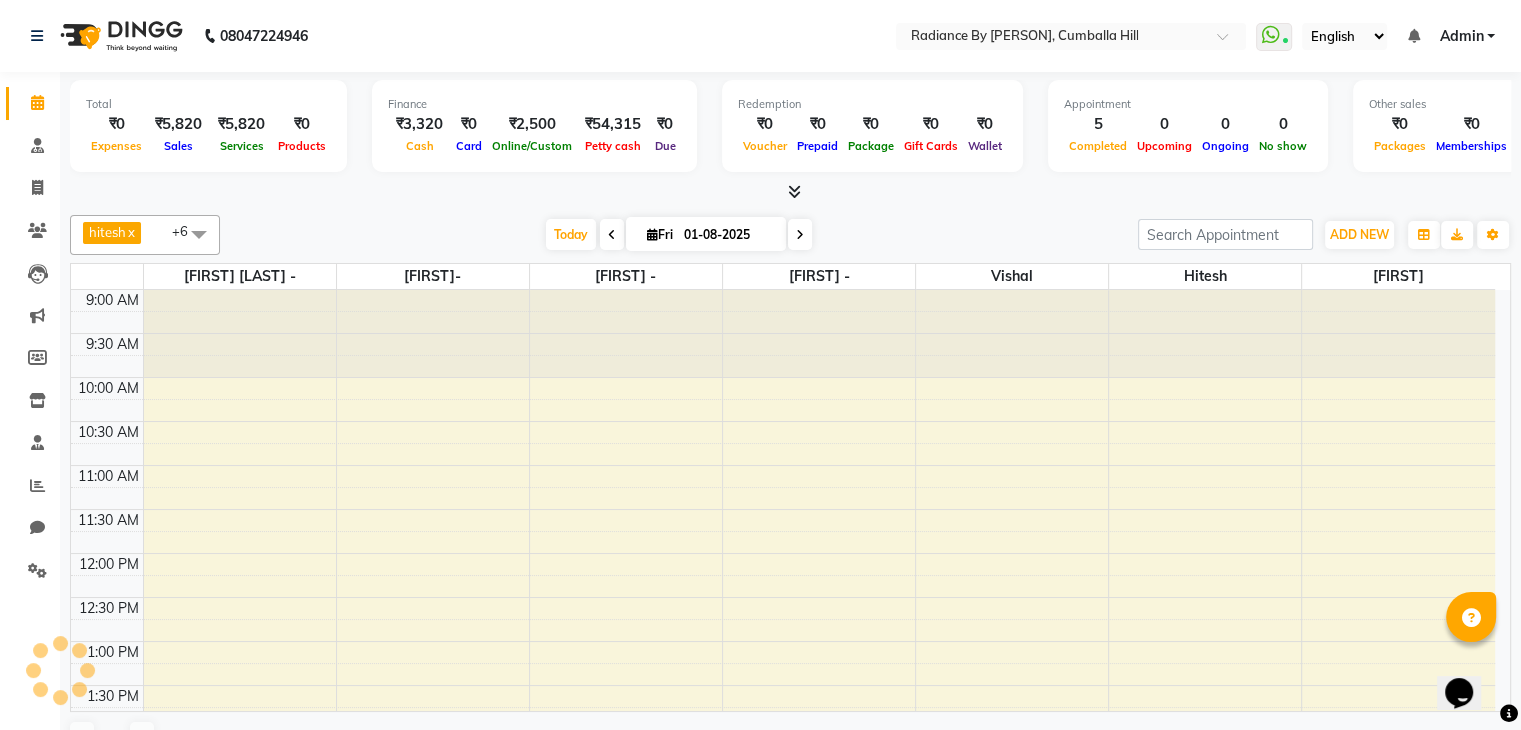 scroll, scrollTop: 0, scrollLeft: 0, axis: both 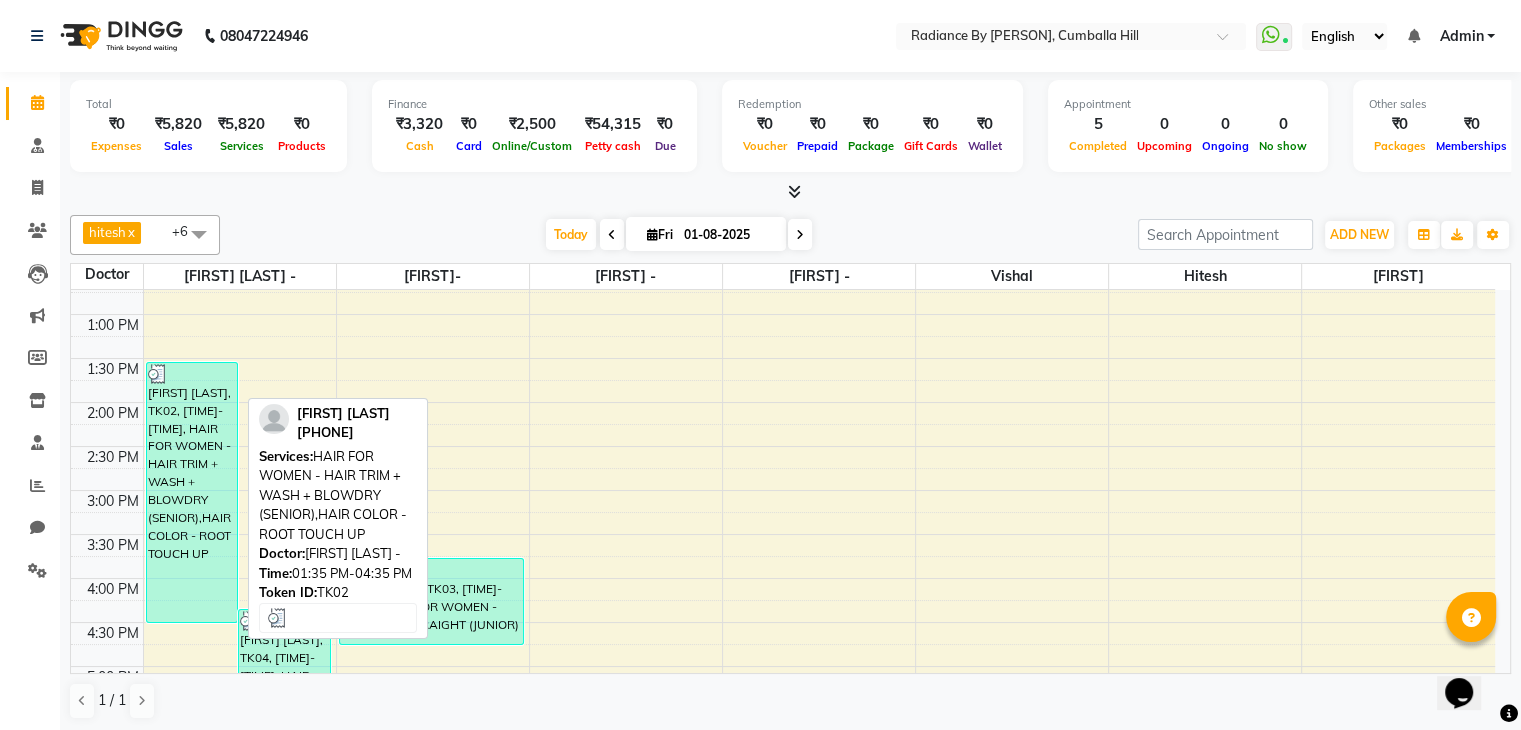 click on "[FIRST] [LAST], TK02, [TIME]-[TIME], HAIR FOR WOMEN - HAIR TRIM + WASH + BLOWDRY (SENIOR),HAIR COLOR - ROOT TOUCH UP" at bounding box center (192, 492) 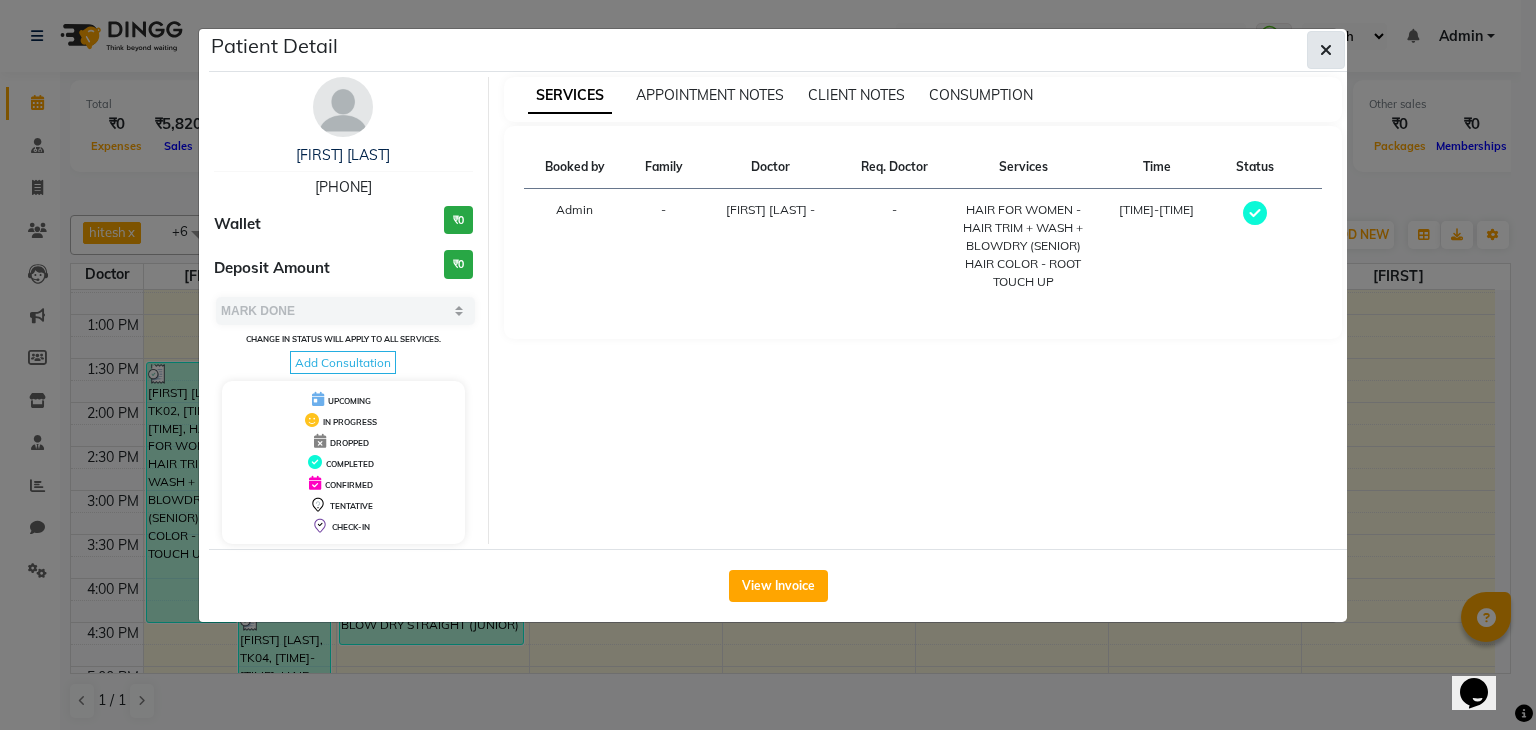 click 